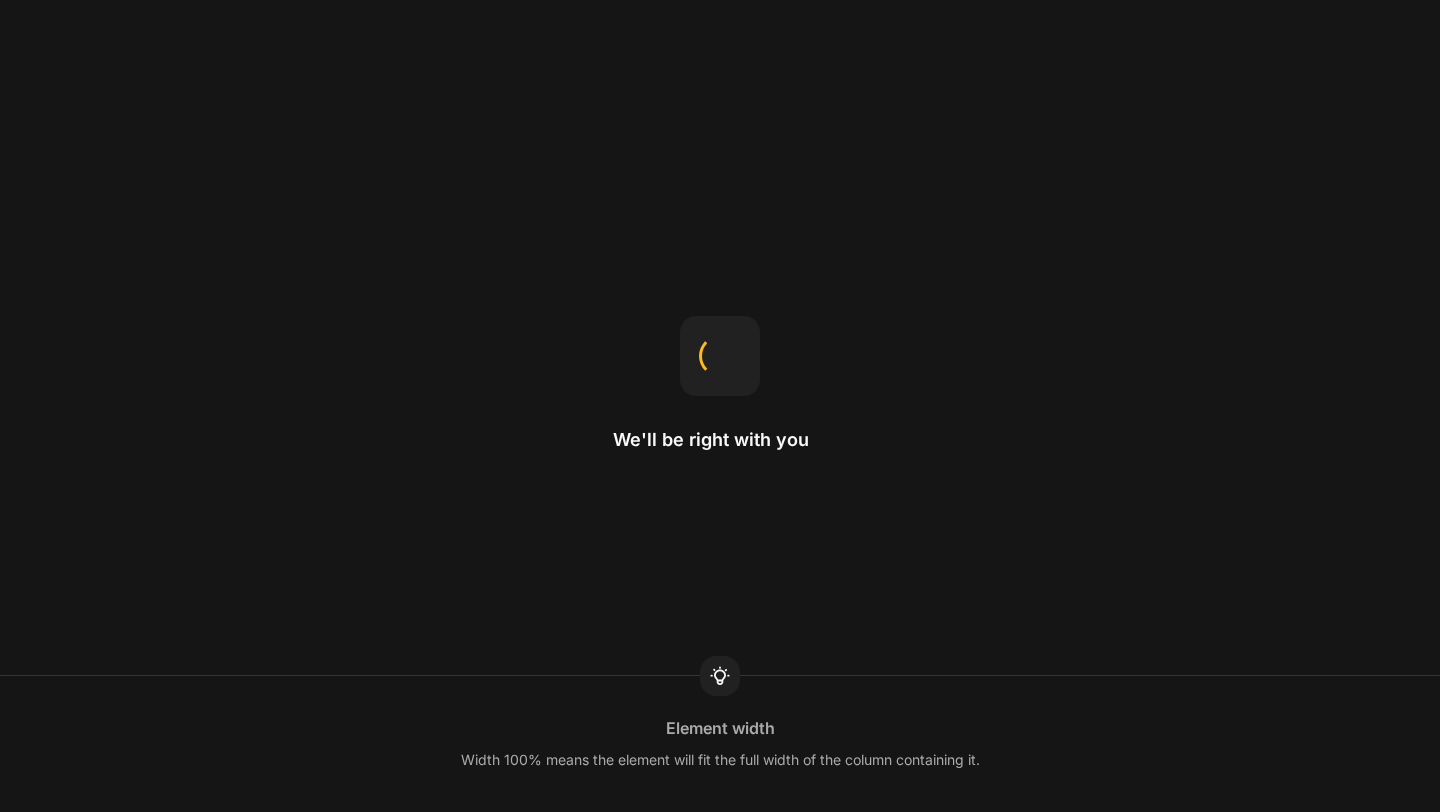 scroll, scrollTop: 0, scrollLeft: 0, axis: both 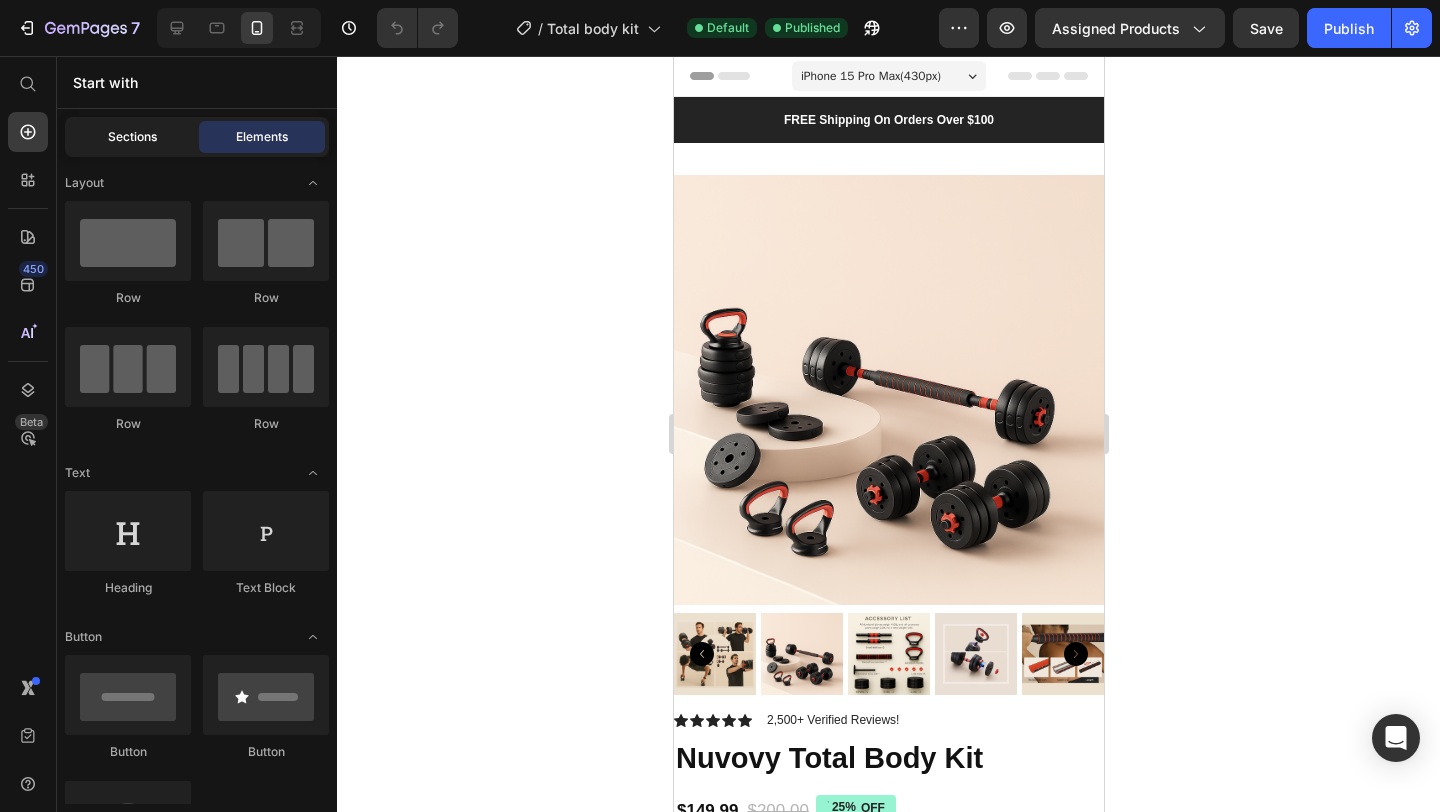 click on "Sections" at bounding box center (132, 137) 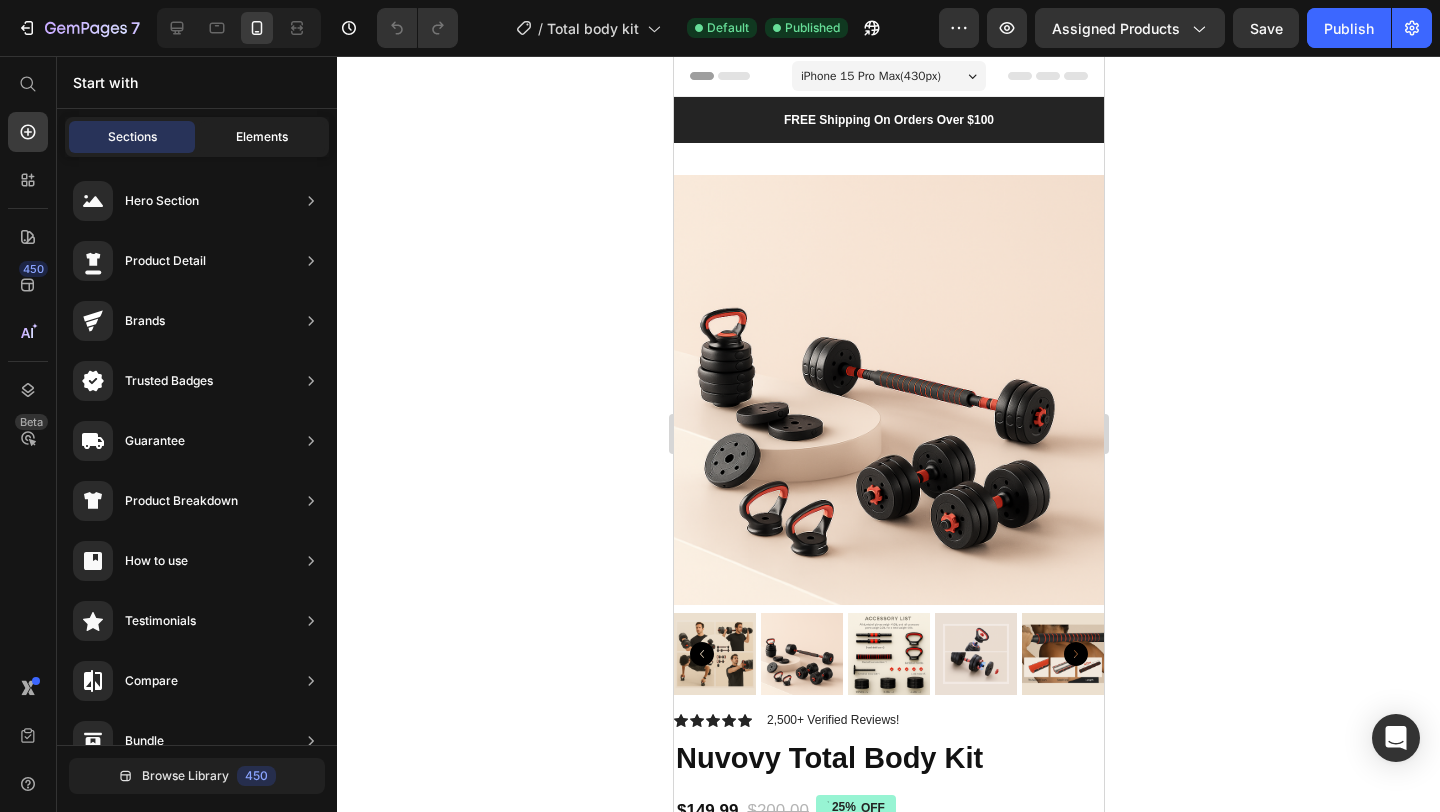 click on "Elements" 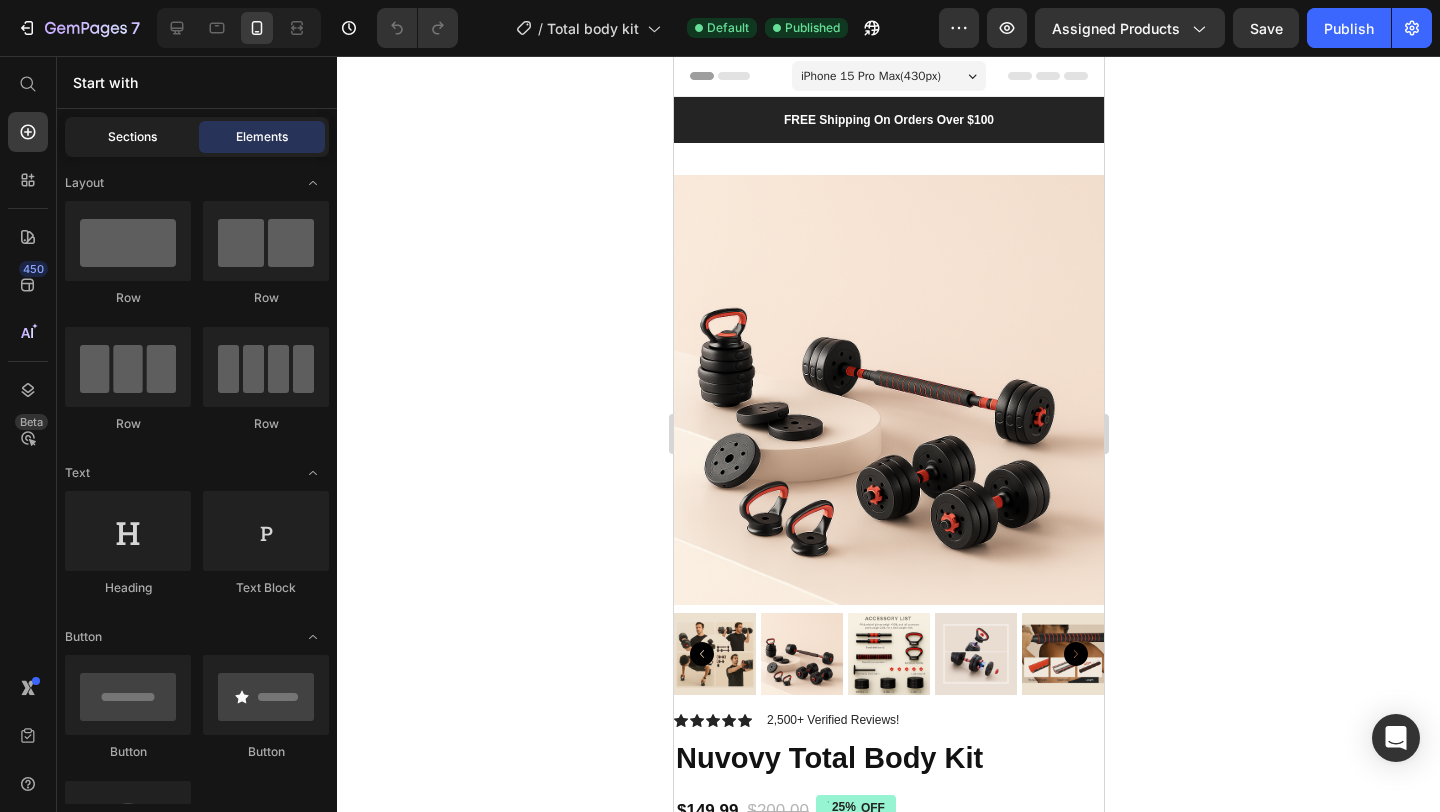 click on "Sections" at bounding box center [132, 137] 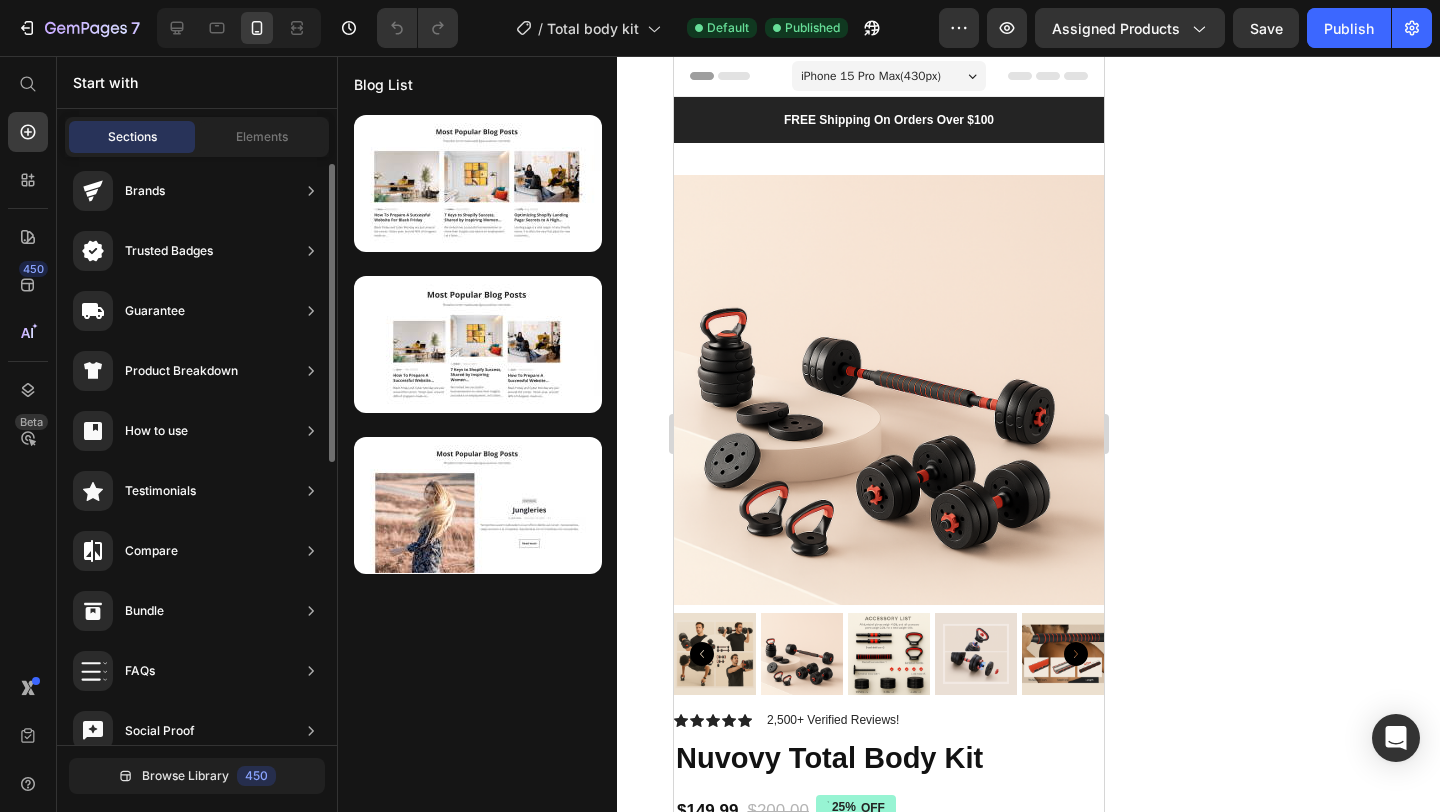 scroll, scrollTop: 0, scrollLeft: 0, axis: both 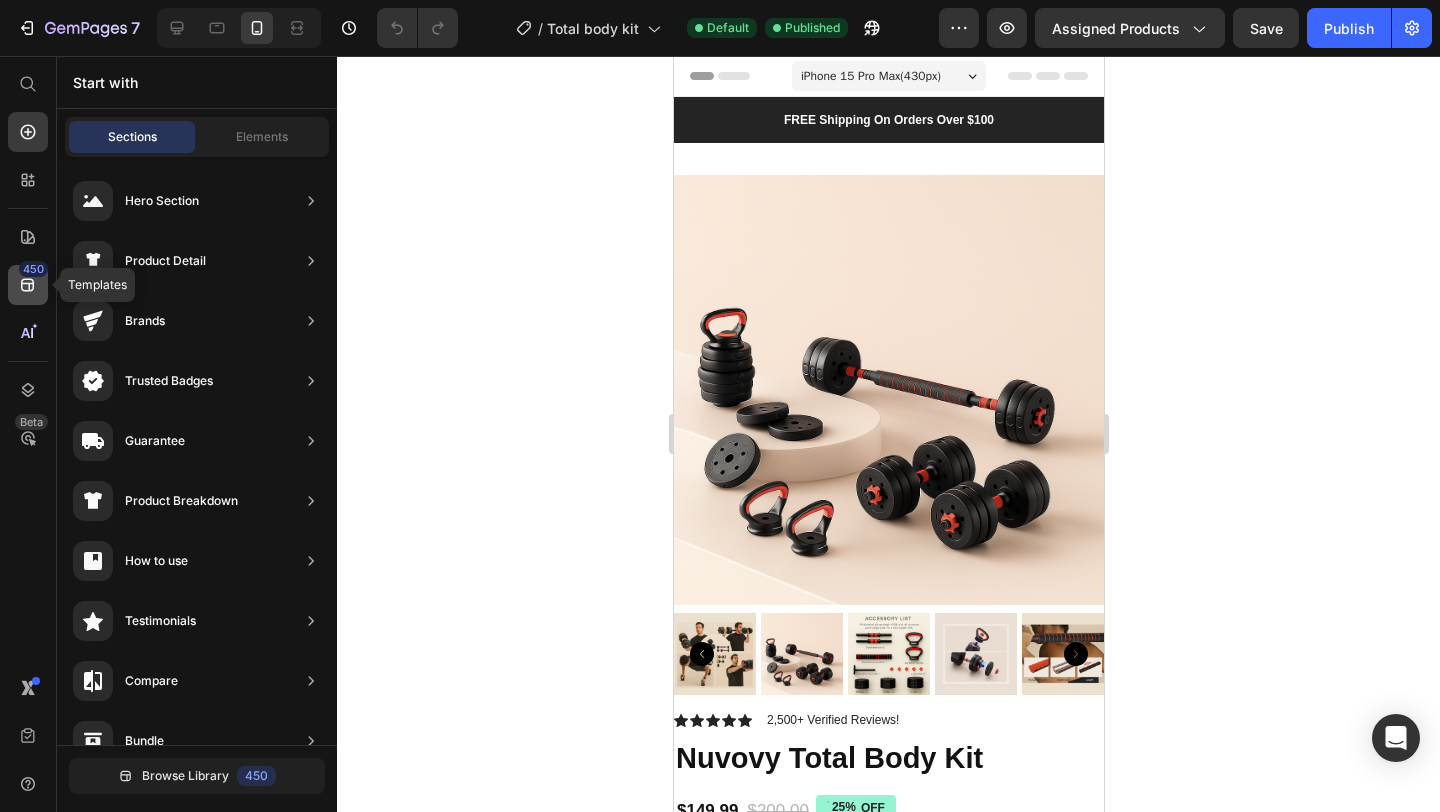 click on "450" at bounding box center (33, 269) 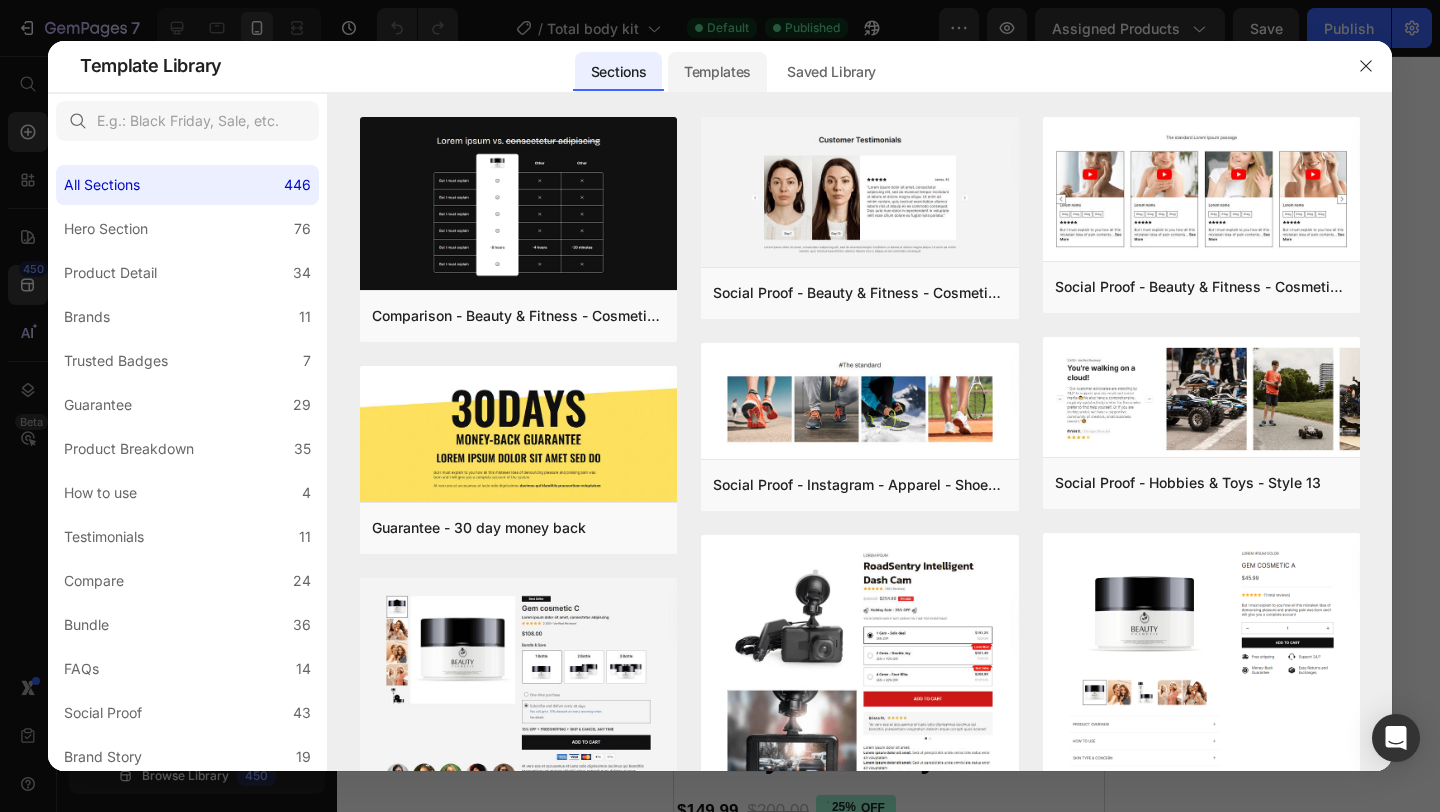 click on "Templates" 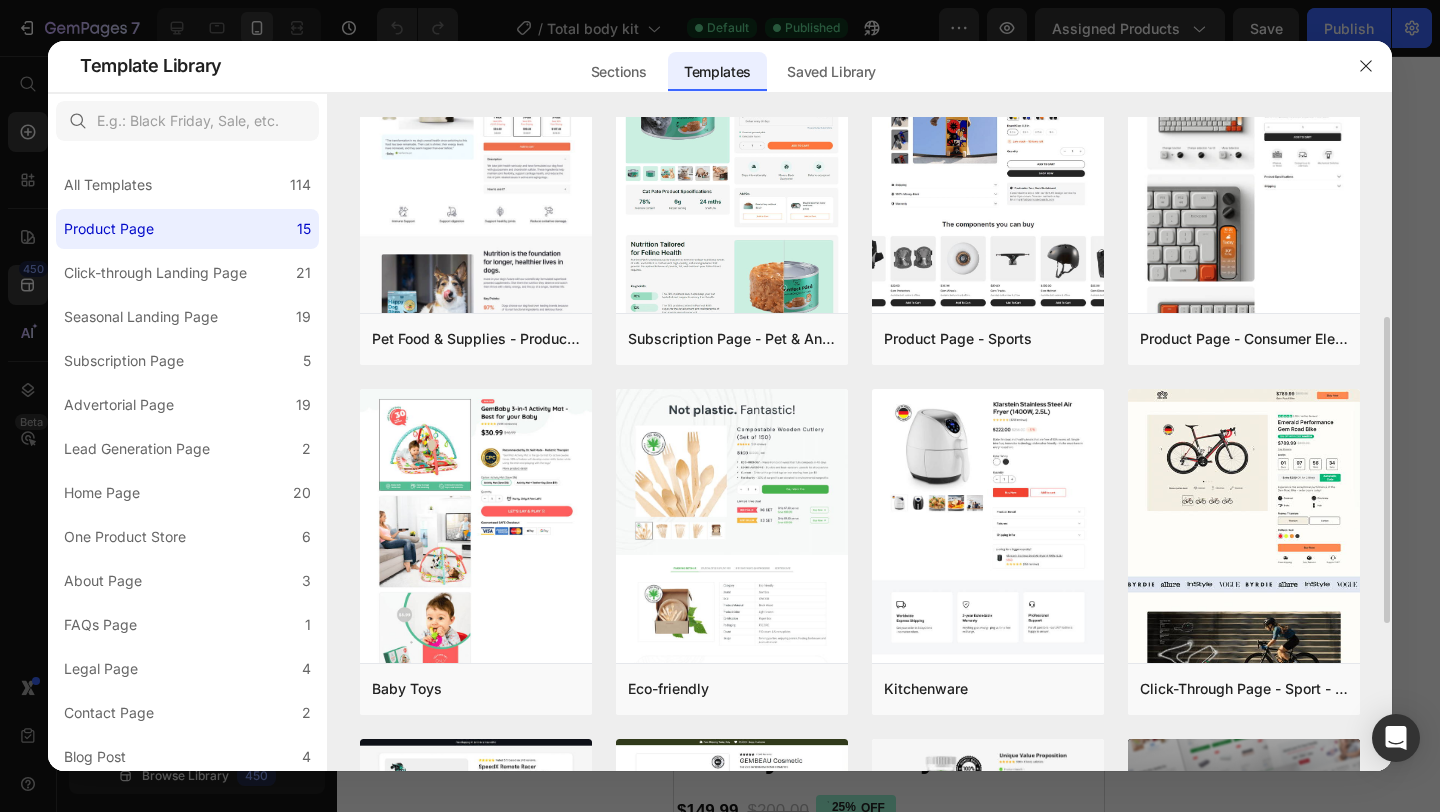scroll, scrollTop: 0, scrollLeft: 0, axis: both 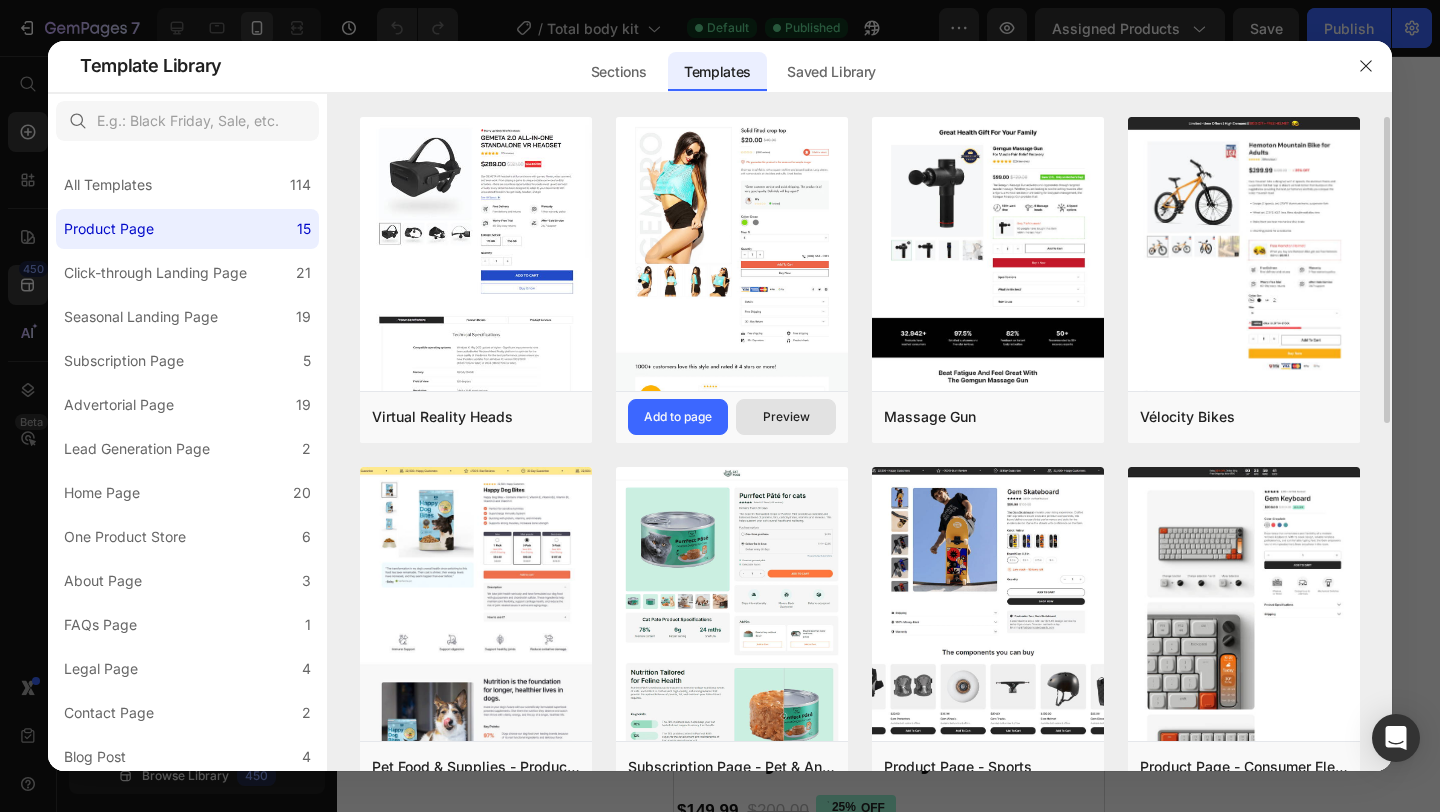 click on "Preview" at bounding box center [786, 417] 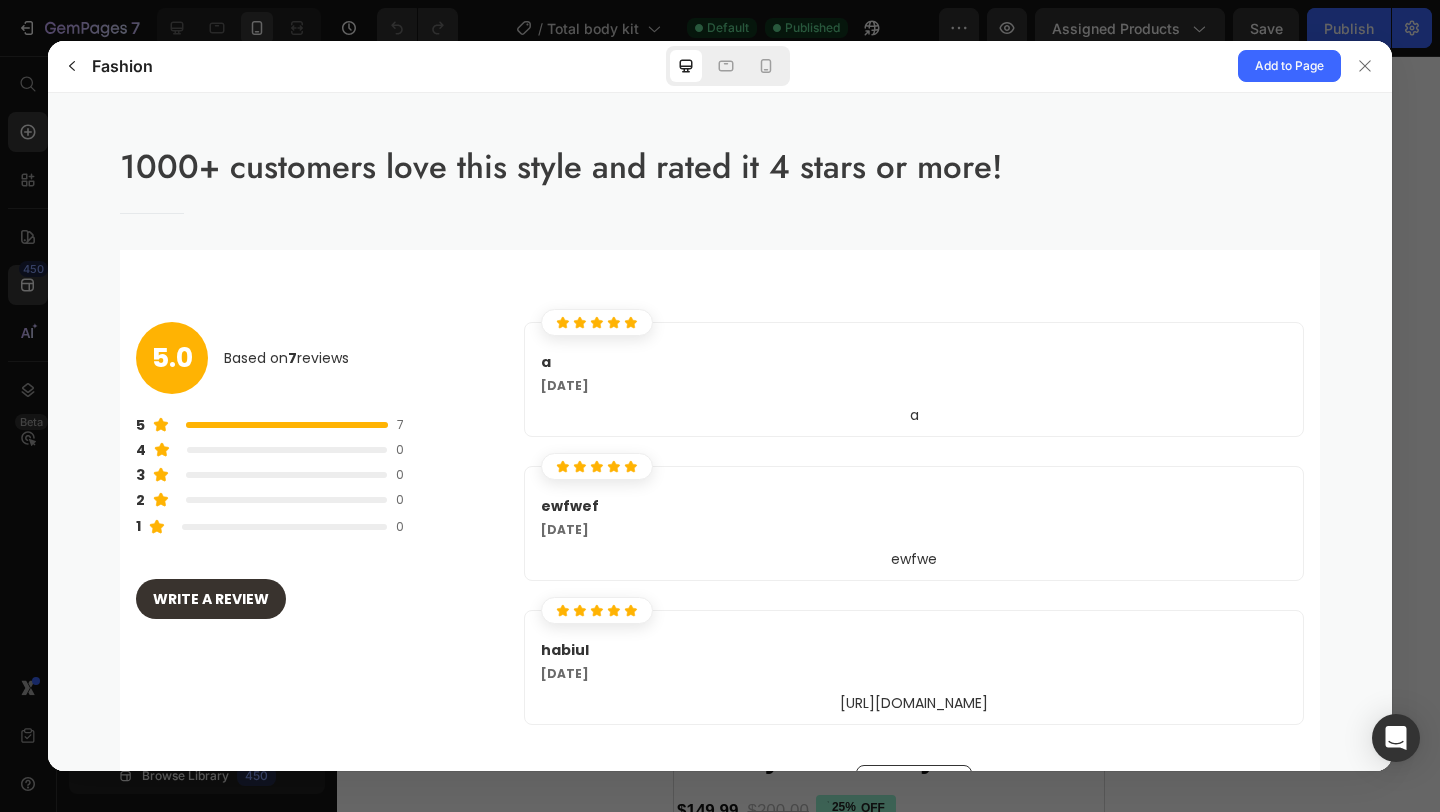 scroll, scrollTop: 1486, scrollLeft: 0, axis: vertical 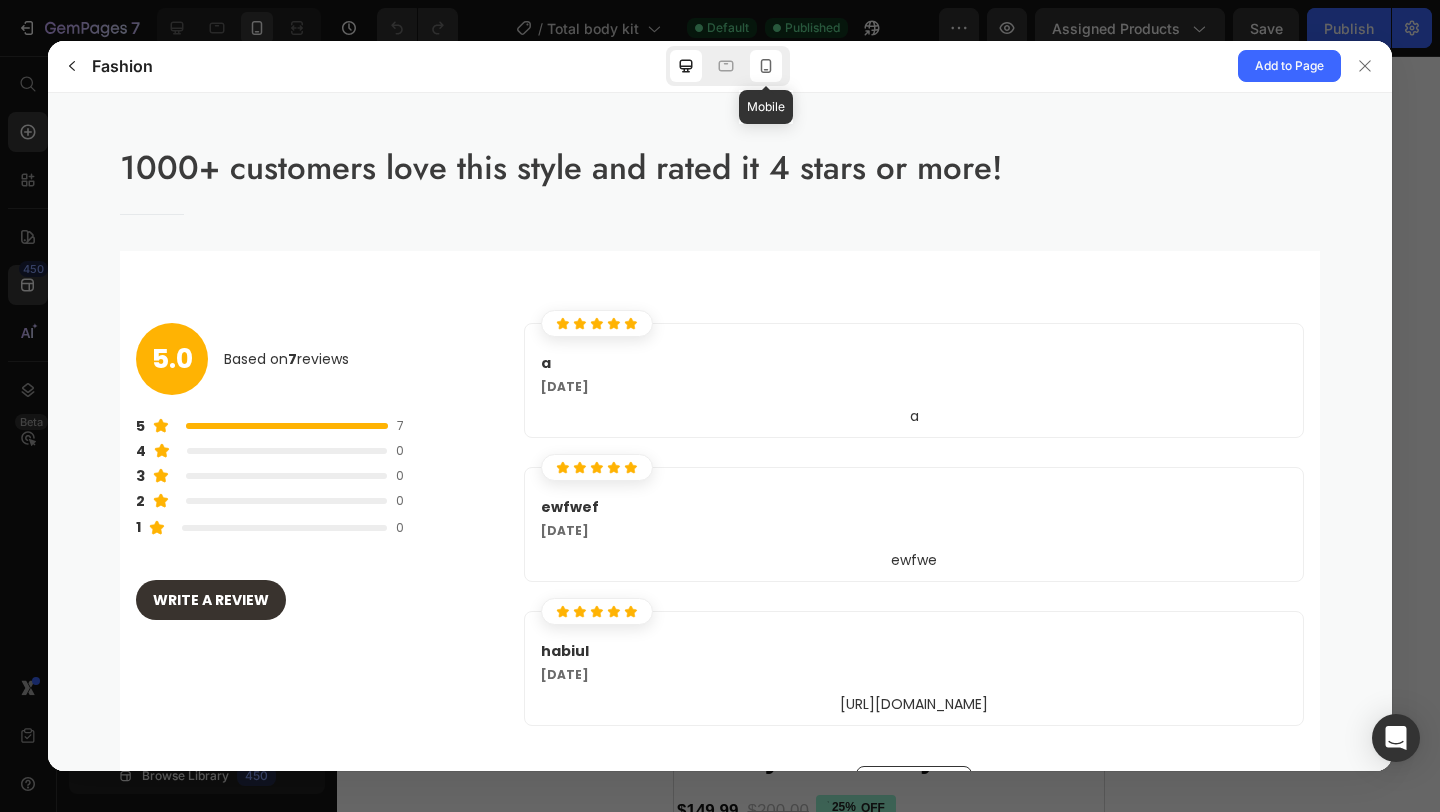 click 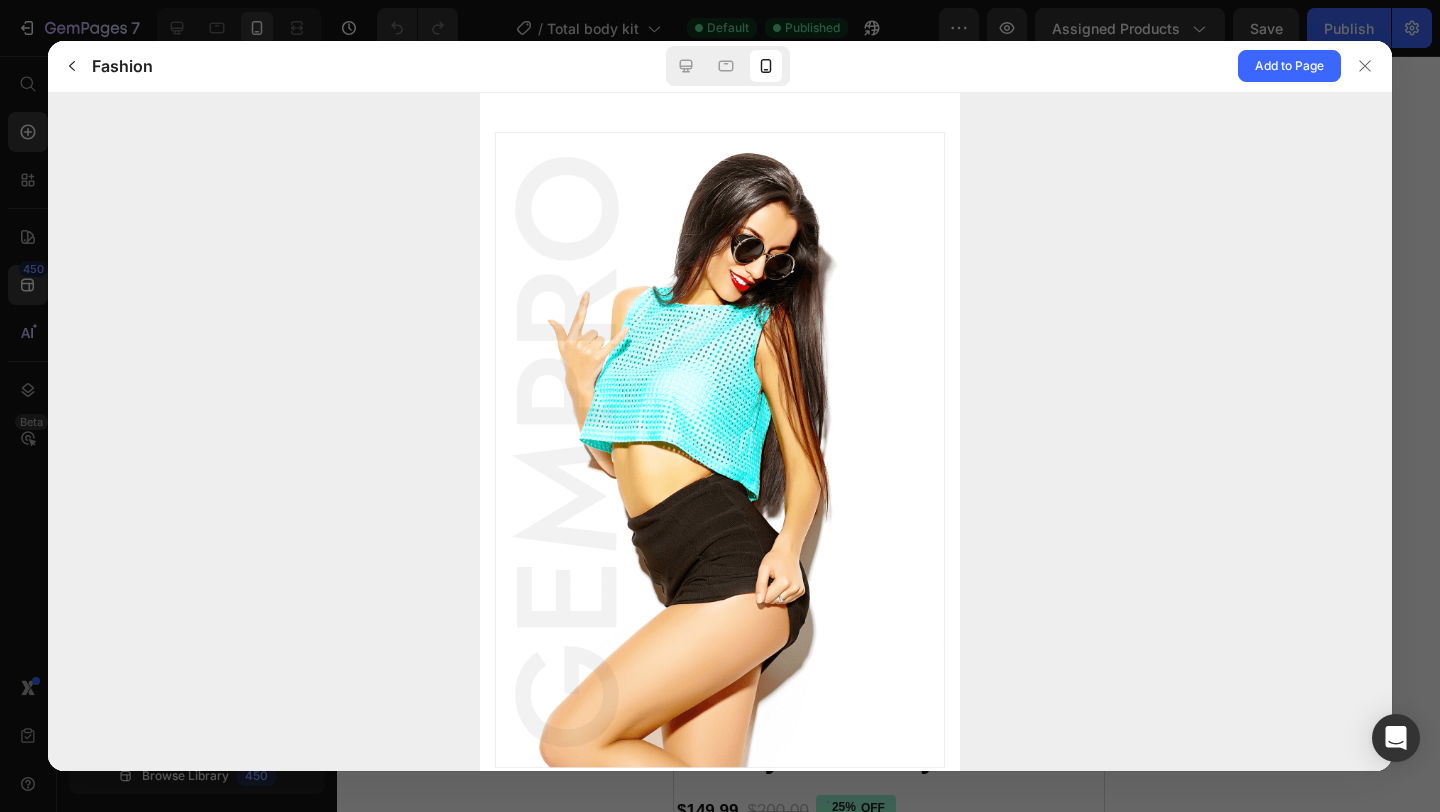 scroll, scrollTop: 0, scrollLeft: 0, axis: both 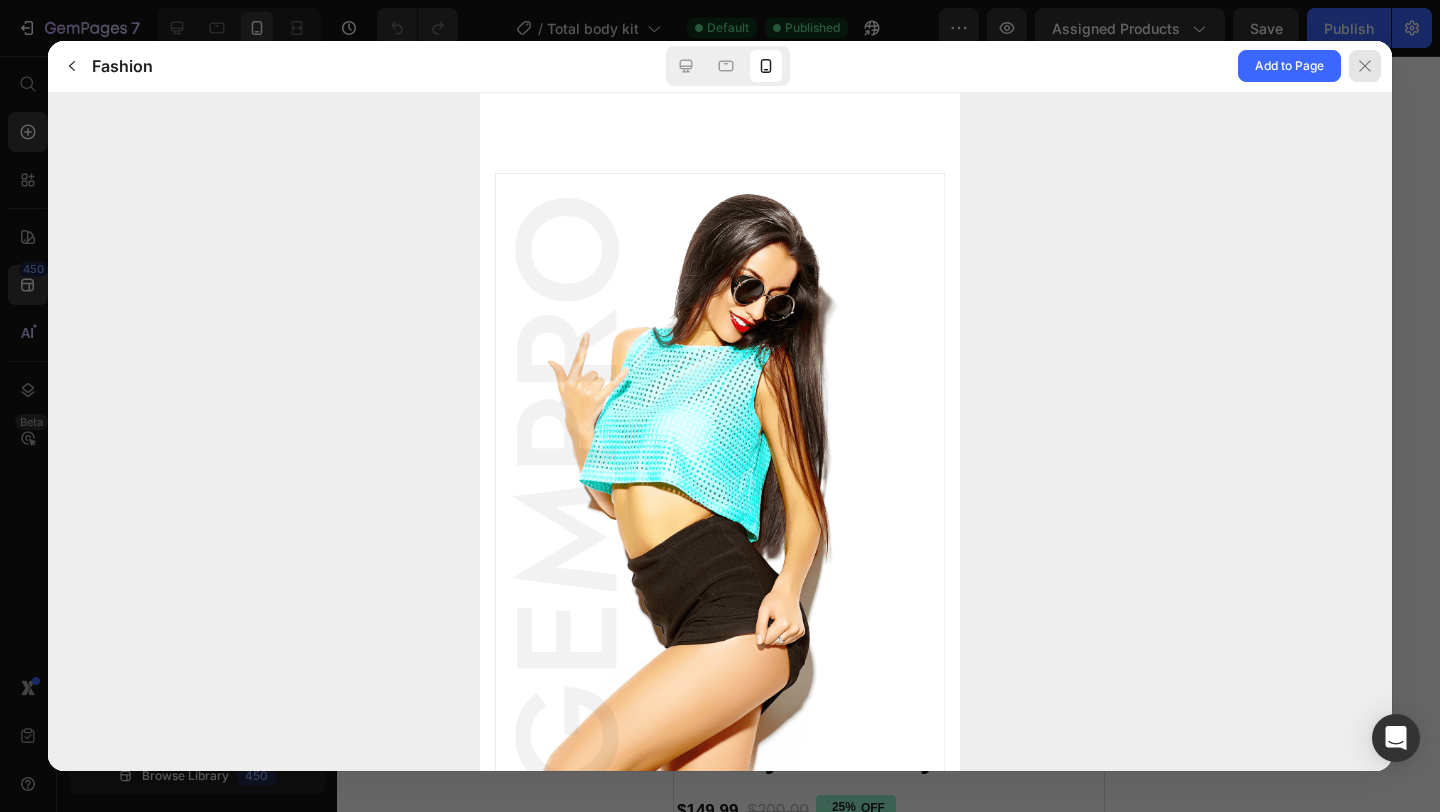 click 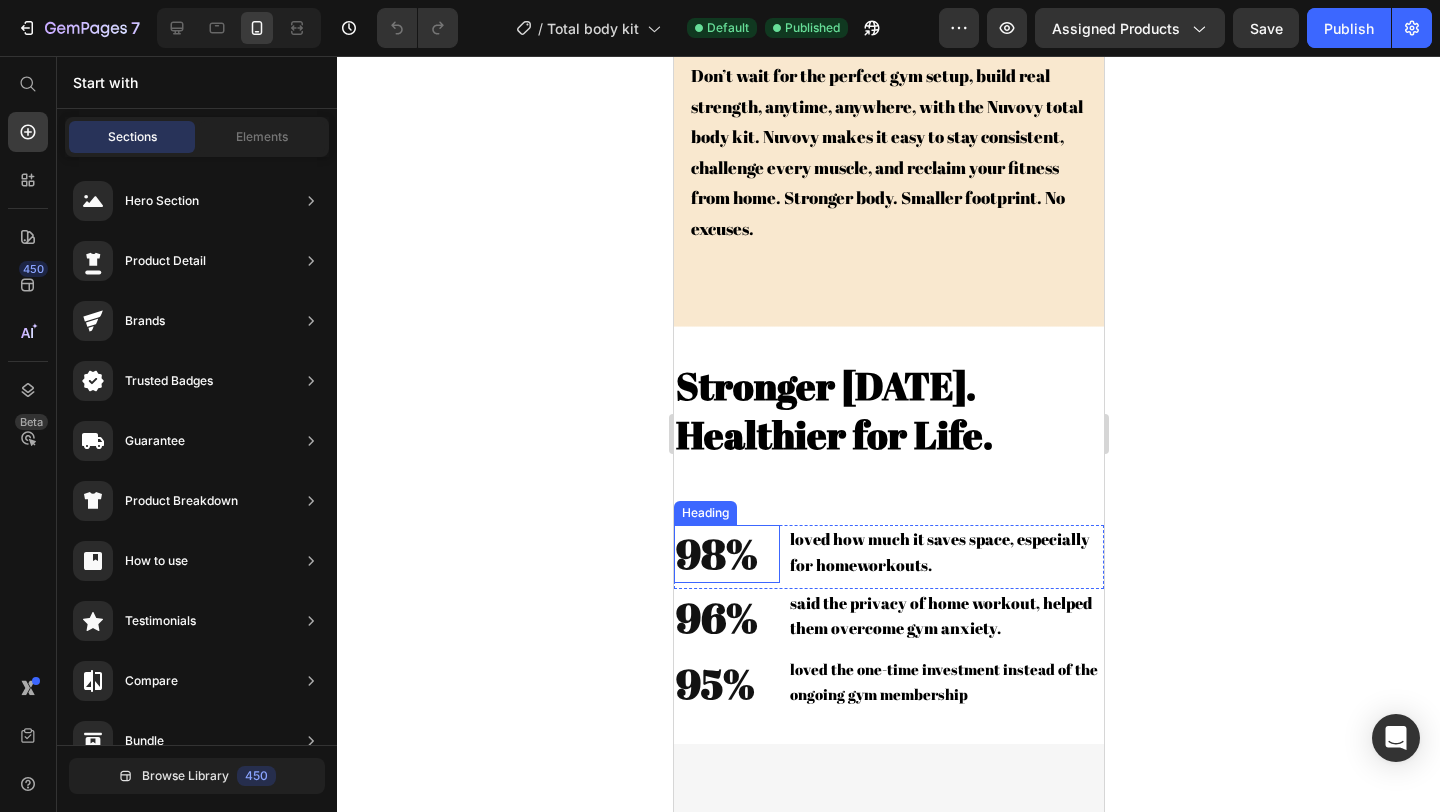 scroll, scrollTop: 2782, scrollLeft: 0, axis: vertical 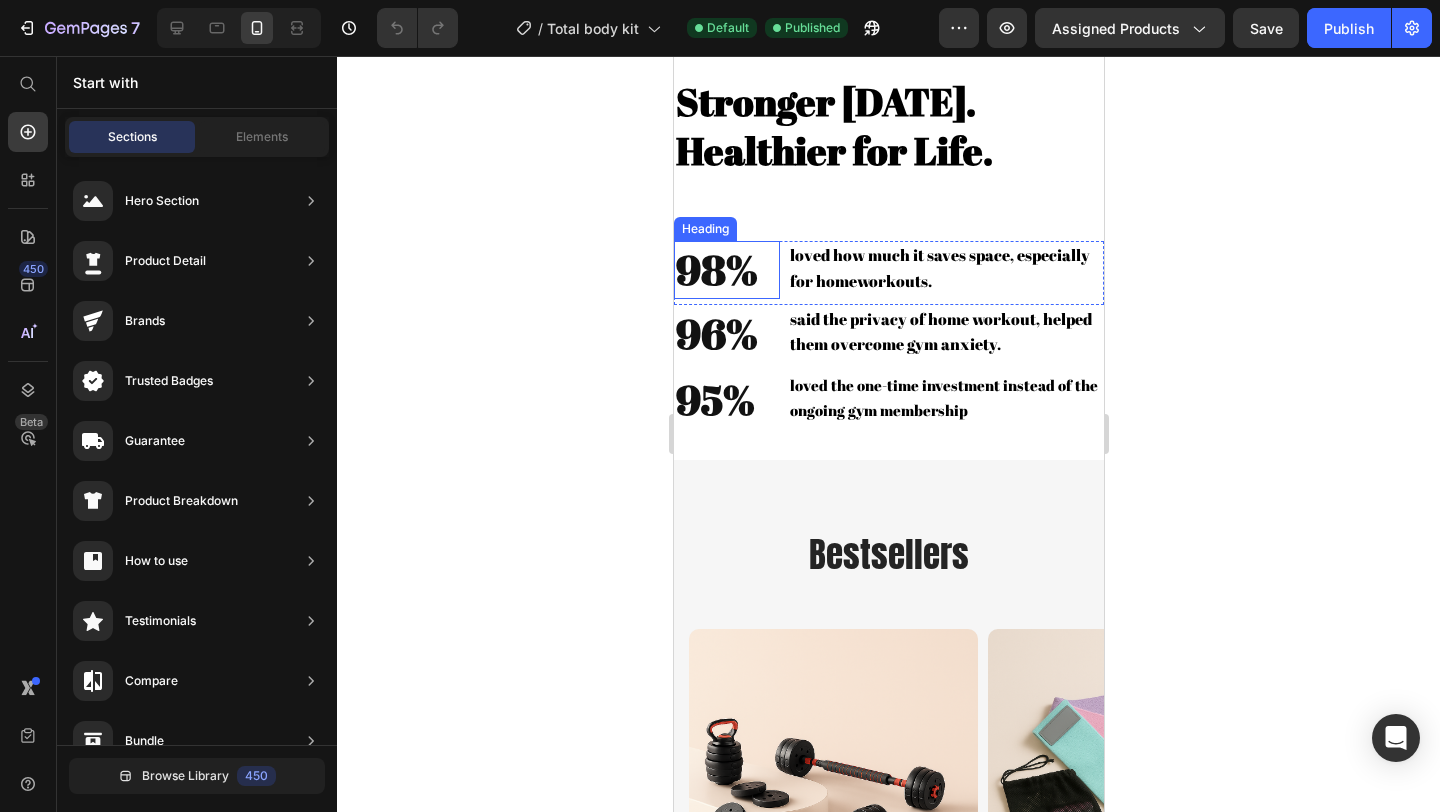 click on "98%" at bounding box center [726, 269] 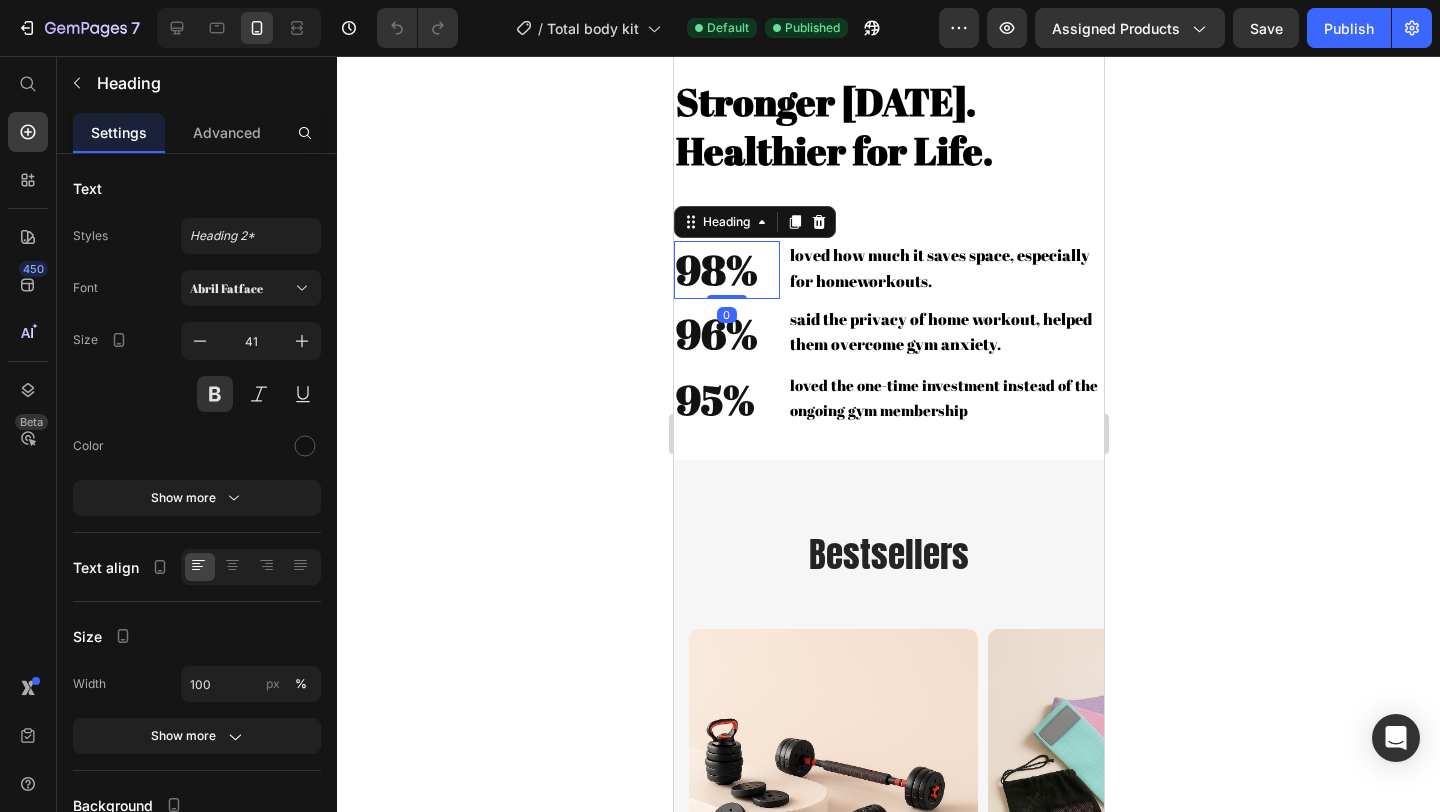 click on "98%" at bounding box center [726, 269] 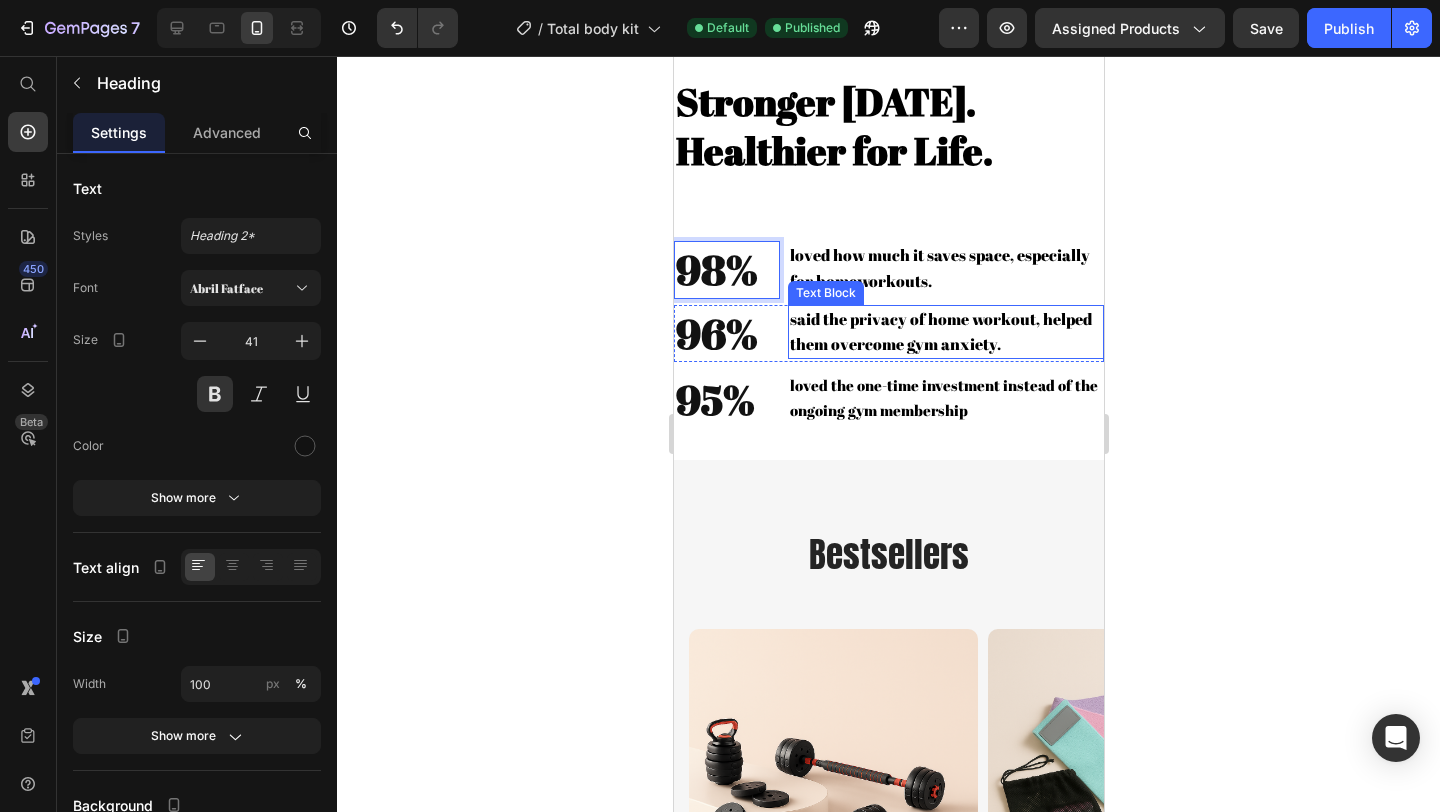click on "said the privacy of home workout, helped them overcome gym anxiety." at bounding box center [940, 331] 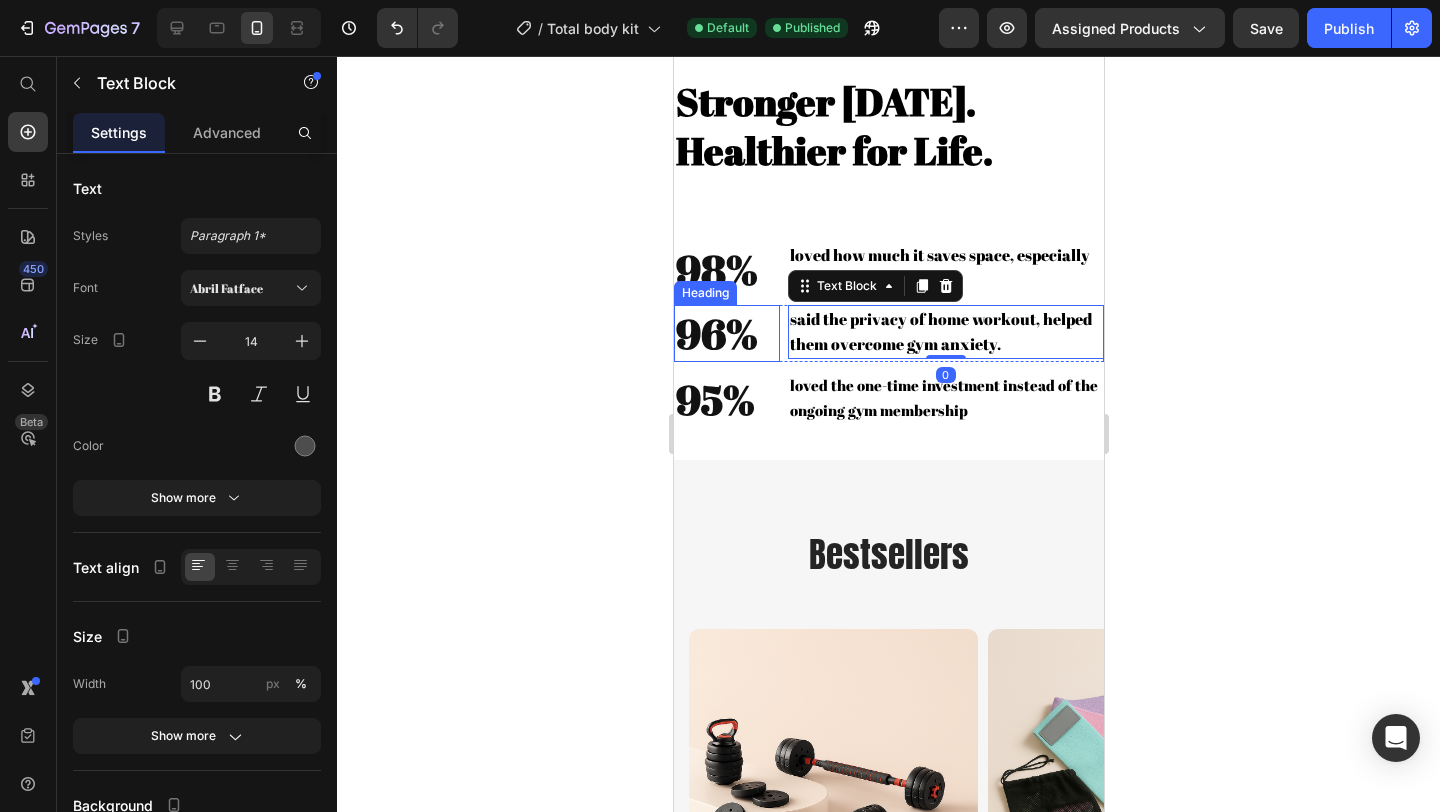 click on "96%" at bounding box center [726, 333] 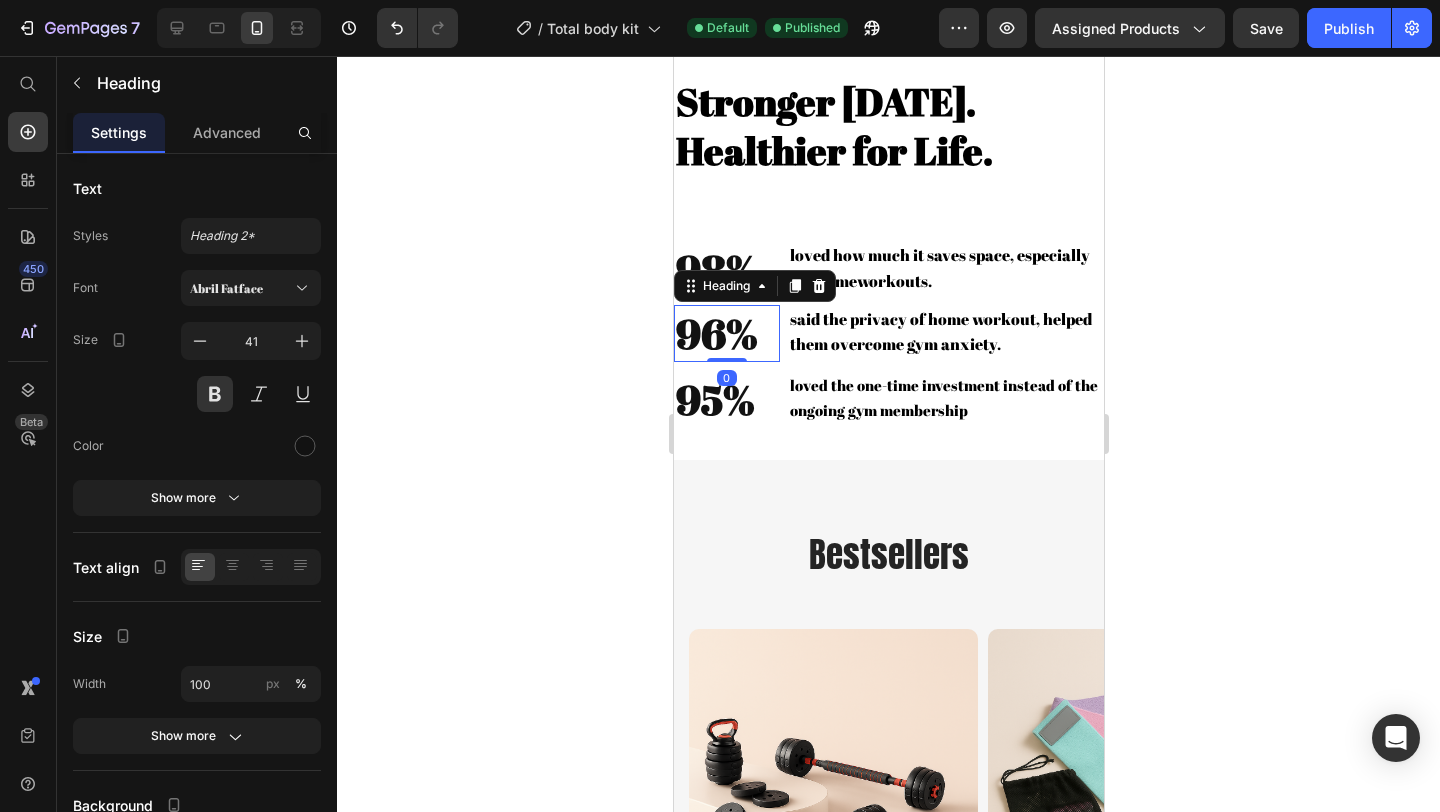 click on "96%" at bounding box center [726, 333] 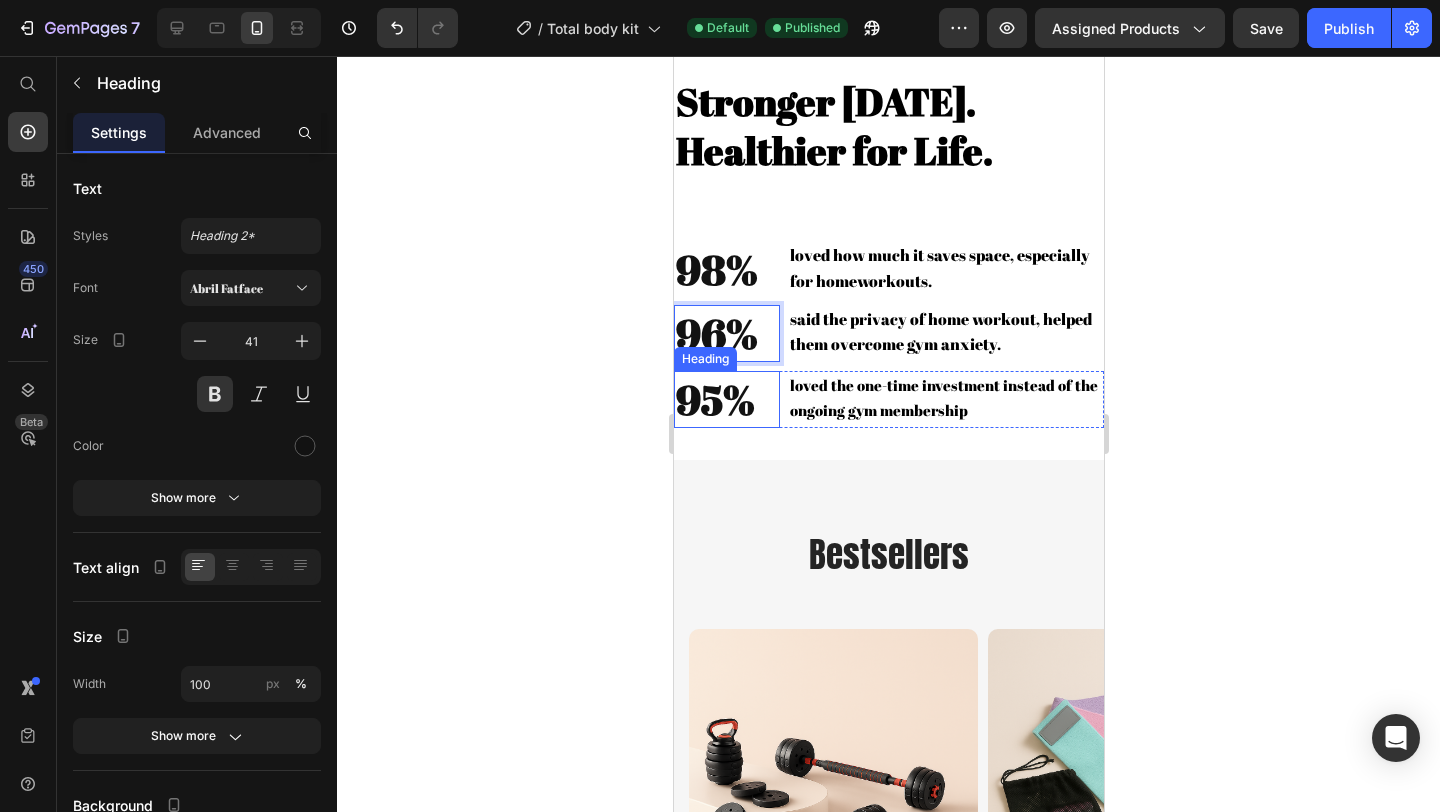 click on "95%" at bounding box center (726, 399) 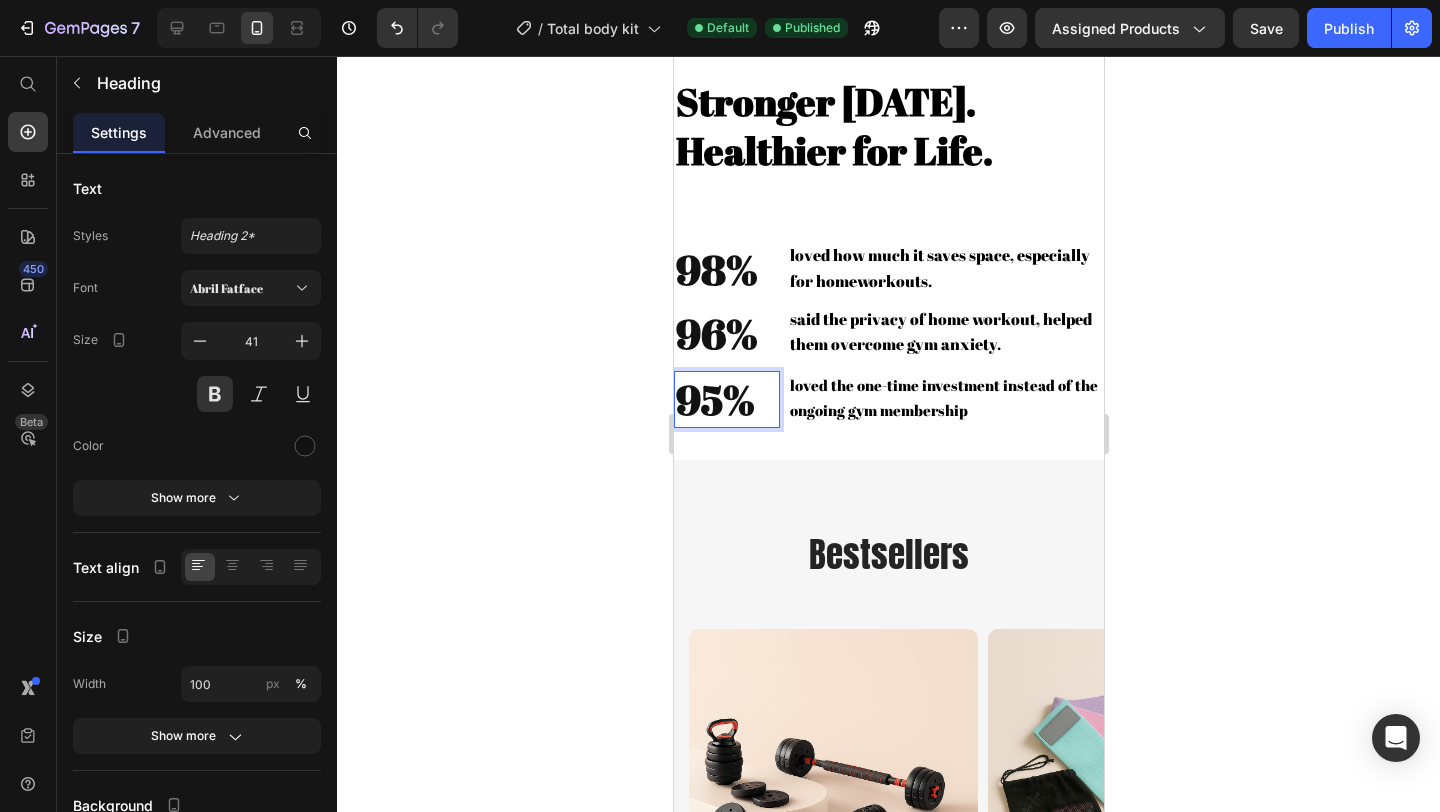 click on "95%" at bounding box center (726, 399) 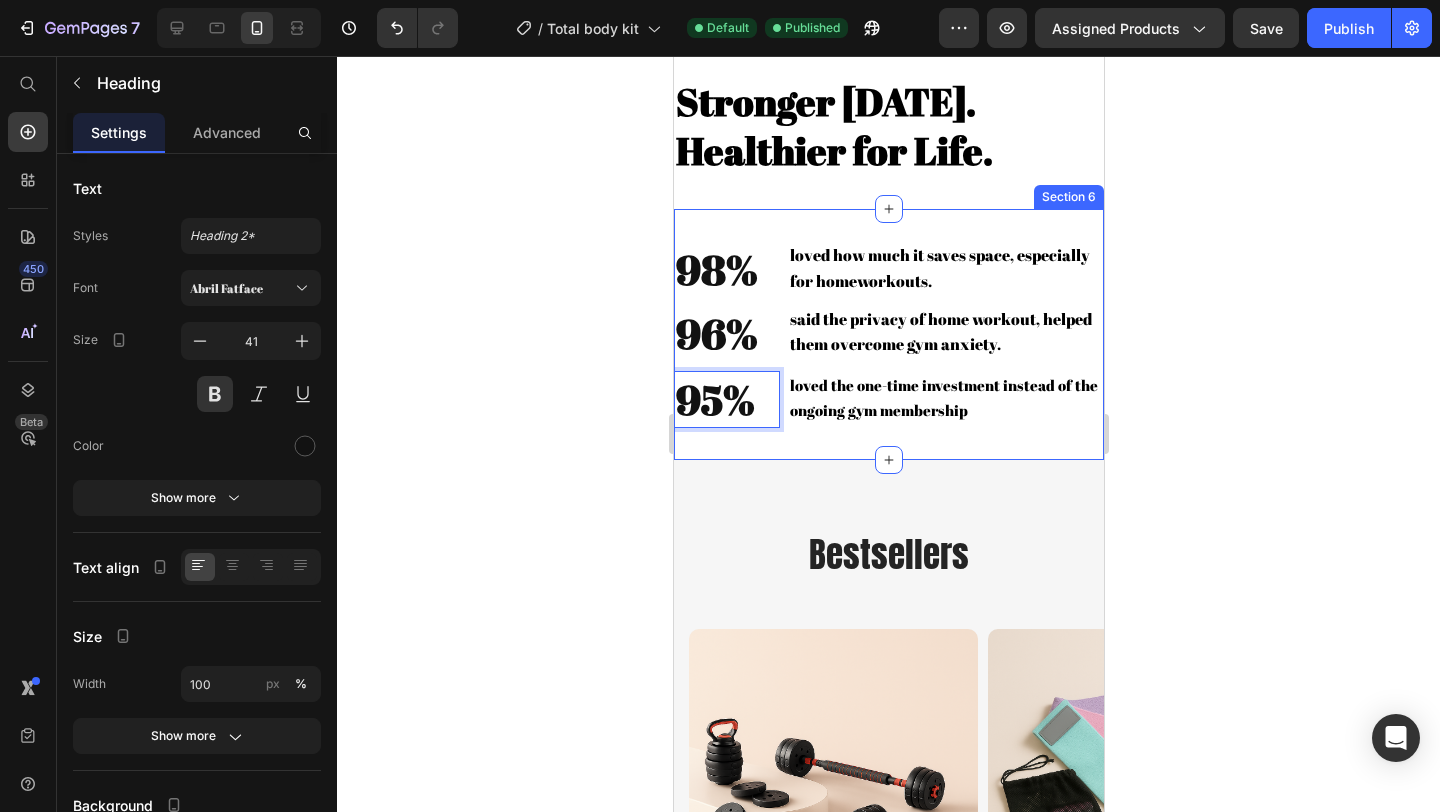 click on "98% Heading loved how much it saves space, especially for homeworkouts. Text Block Row   96% Heading said the privacy of home workout, helped them overcome gym anxiety. Text Block Row   95% Heading   0 loved the one-time investment instead of the ongoing gym membership Text Block Row Section 6" at bounding box center [888, 334] 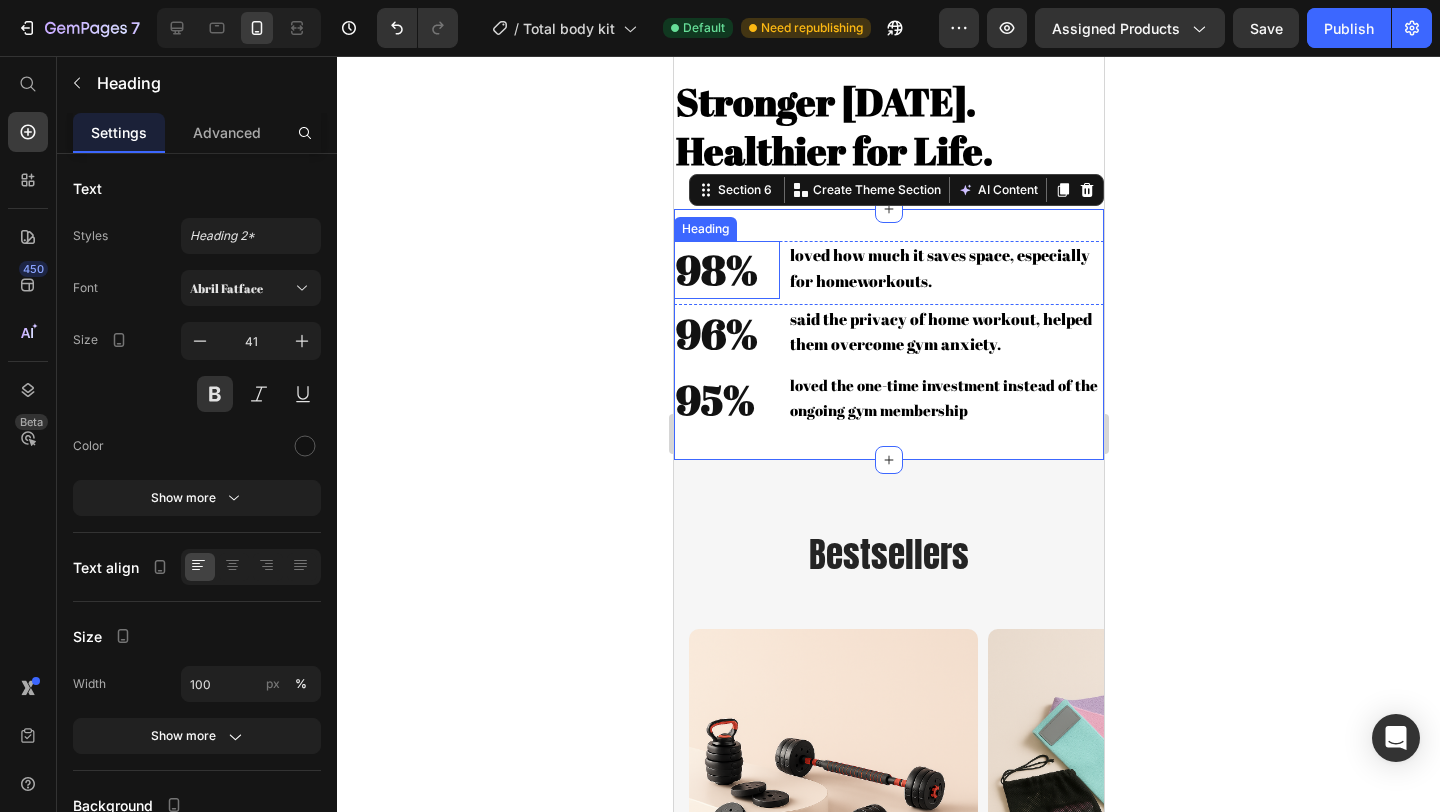 click on "98%" at bounding box center (726, 269) 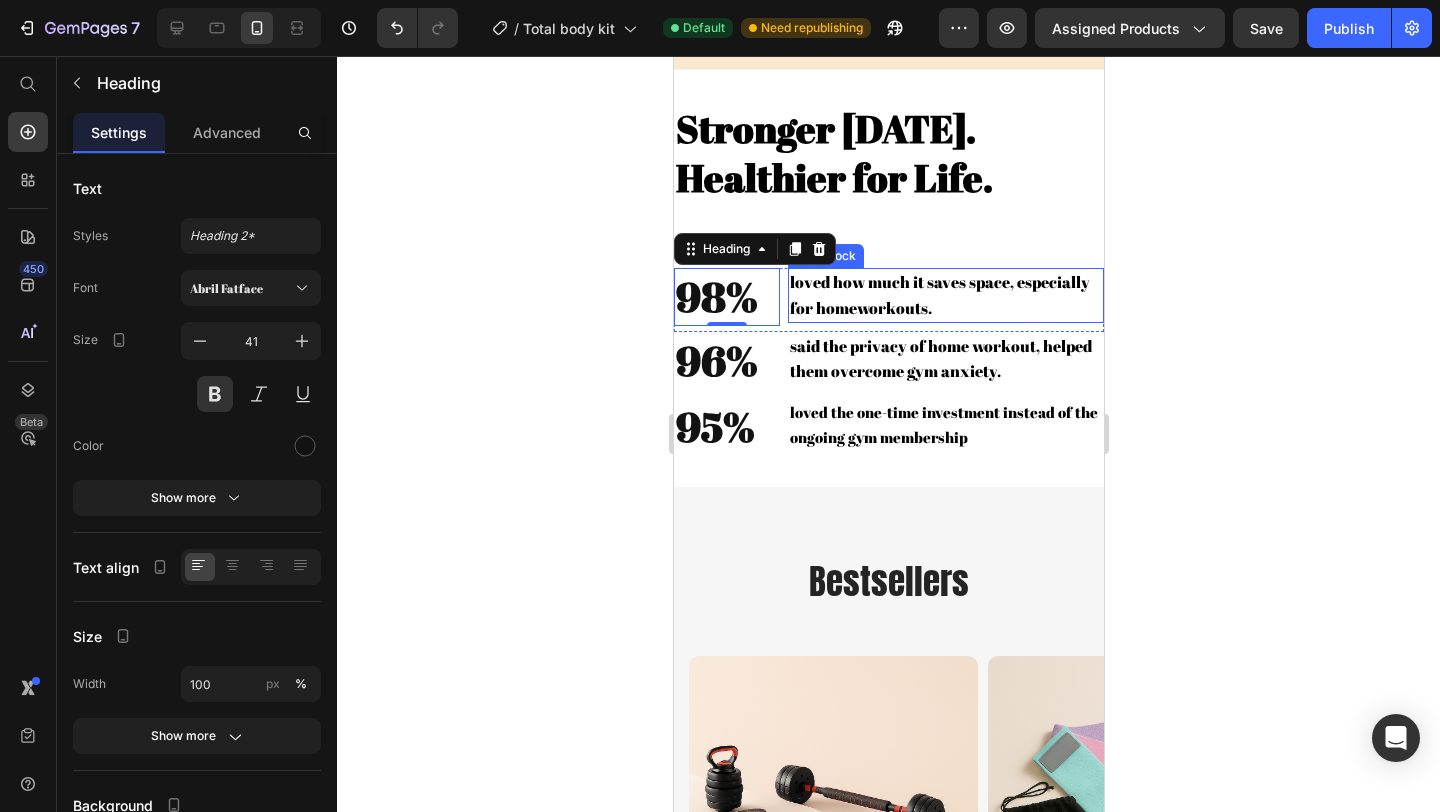 scroll, scrollTop: 2751, scrollLeft: 0, axis: vertical 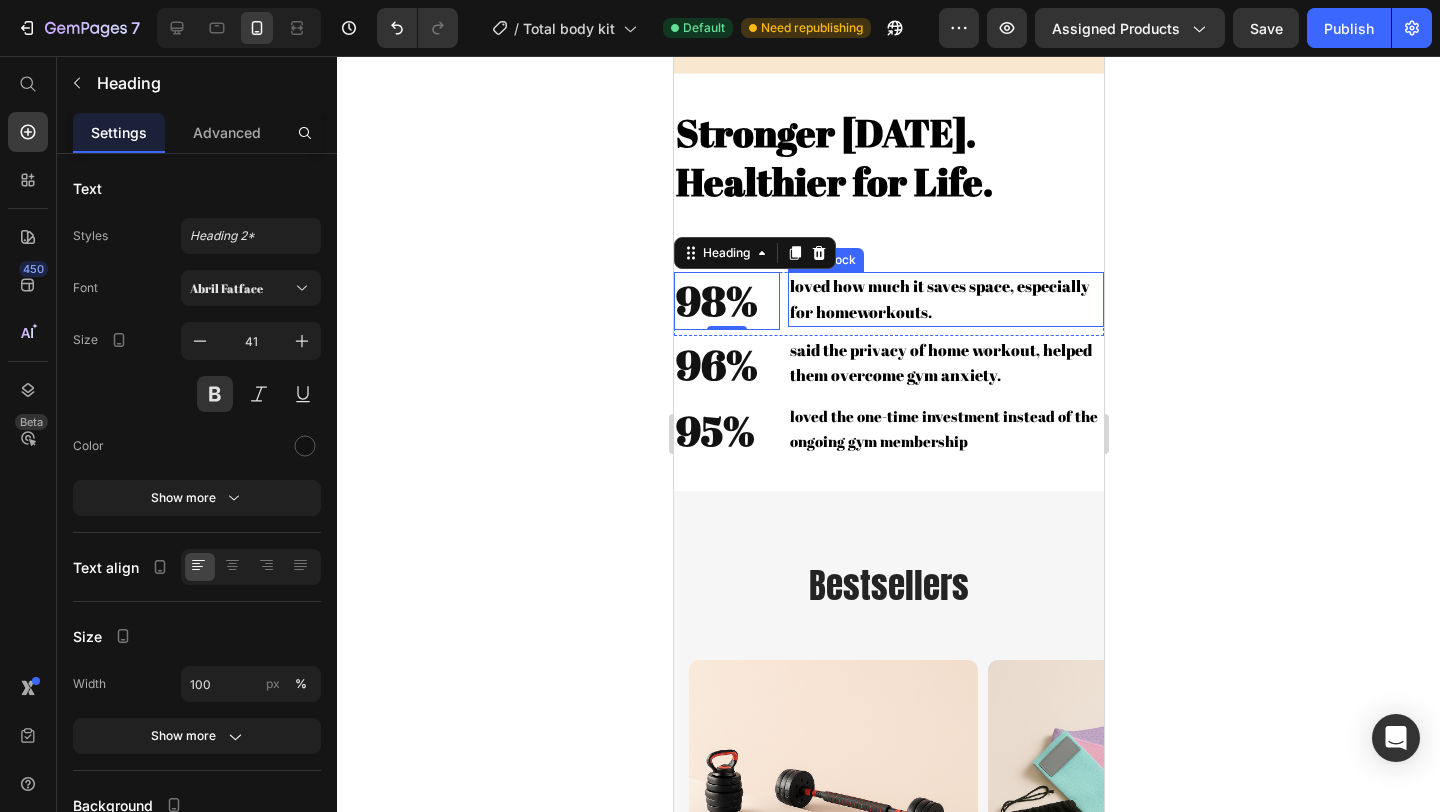 click on "loved how much it saves space, especially for homeworkouts." at bounding box center [939, 298] 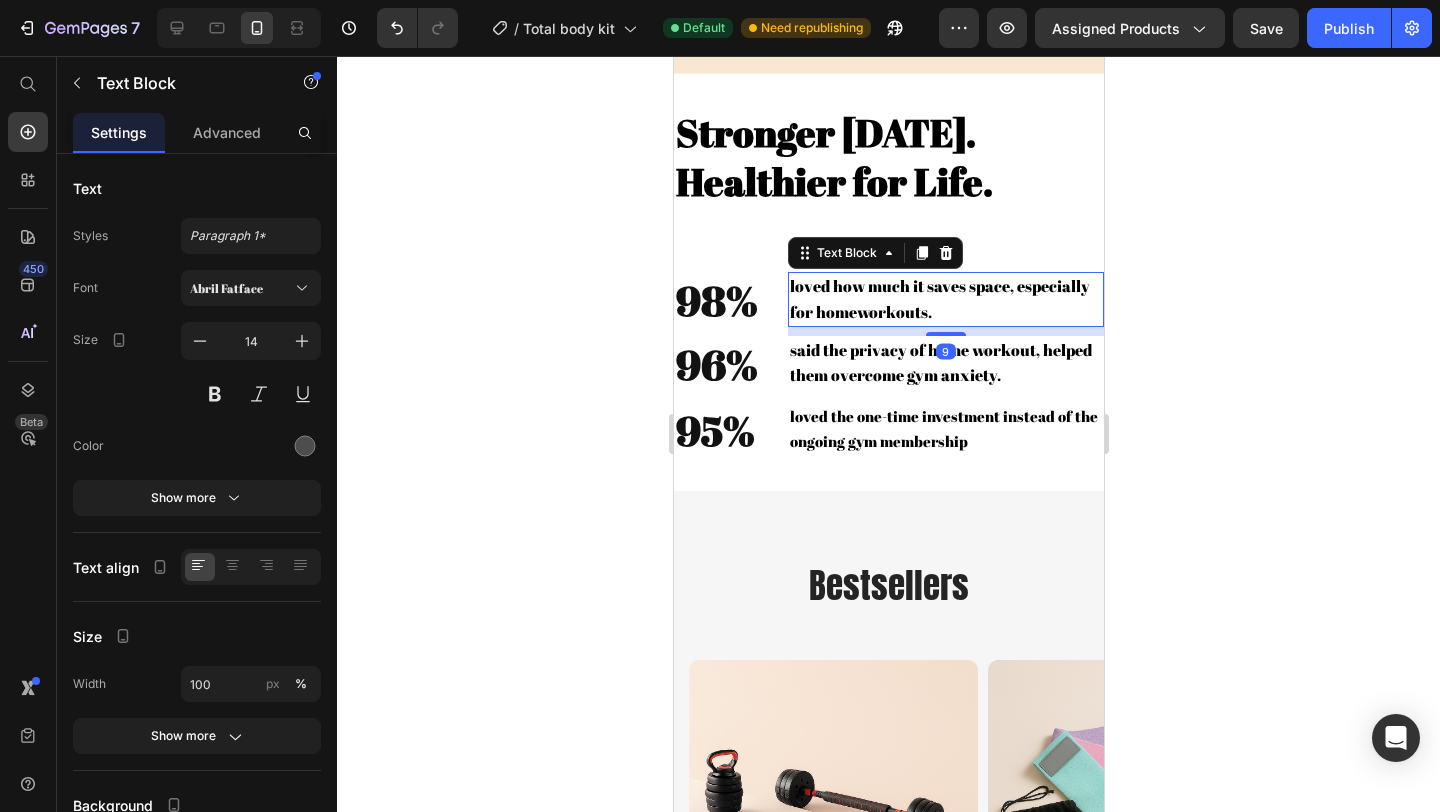 click on "loved how much it saves space, especially for homeworkouts." at bounding box center (939, 298) 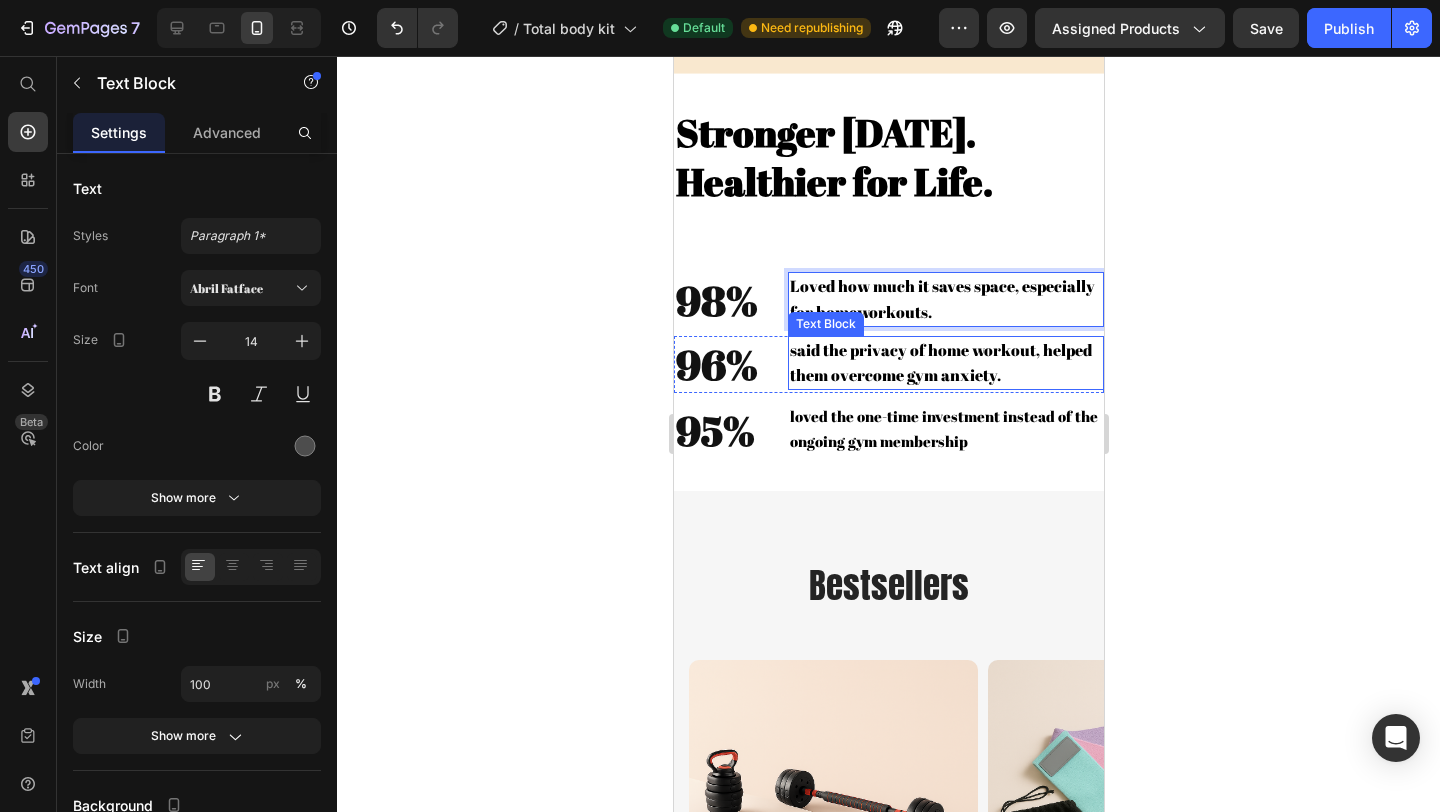 click on "said the privacy of home workout, helped them overcome gym anxiety." at bounding box center [940, 362] 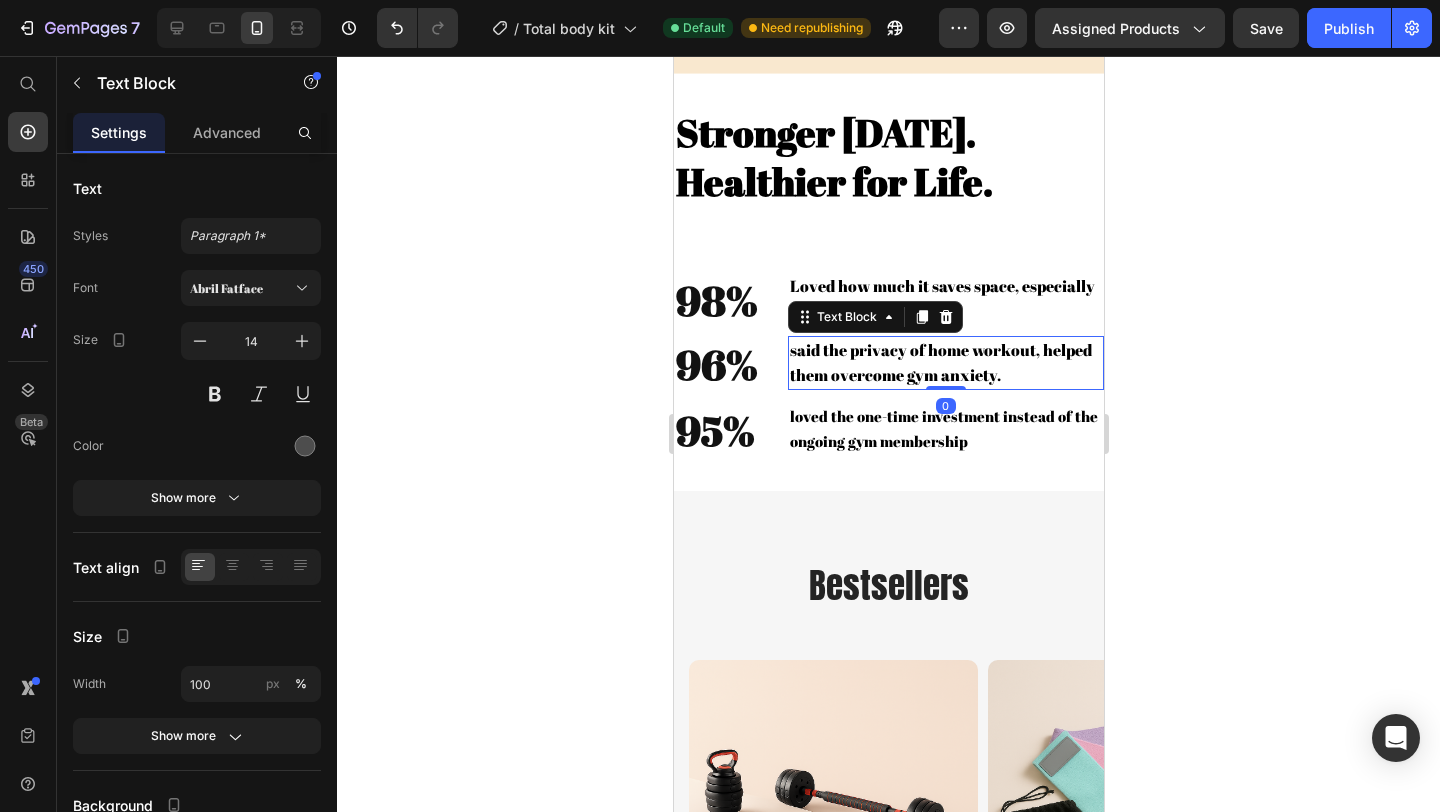 click on "said the privacy of home workout, helped them overcome gym anxiety." at bounding box center [940, 362] 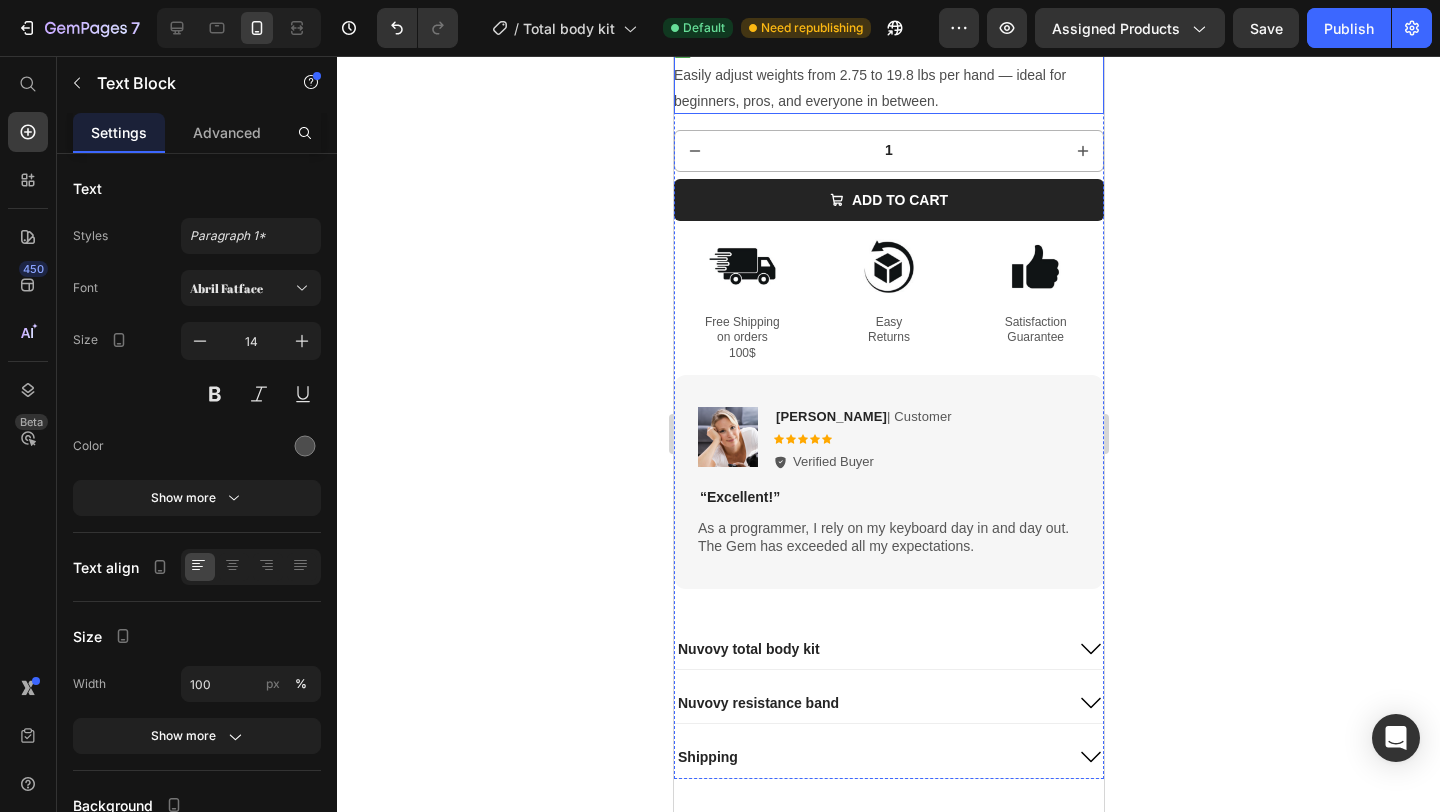 scroll, scrollTop: 1140, scrollLeft: 0, axis: vertical 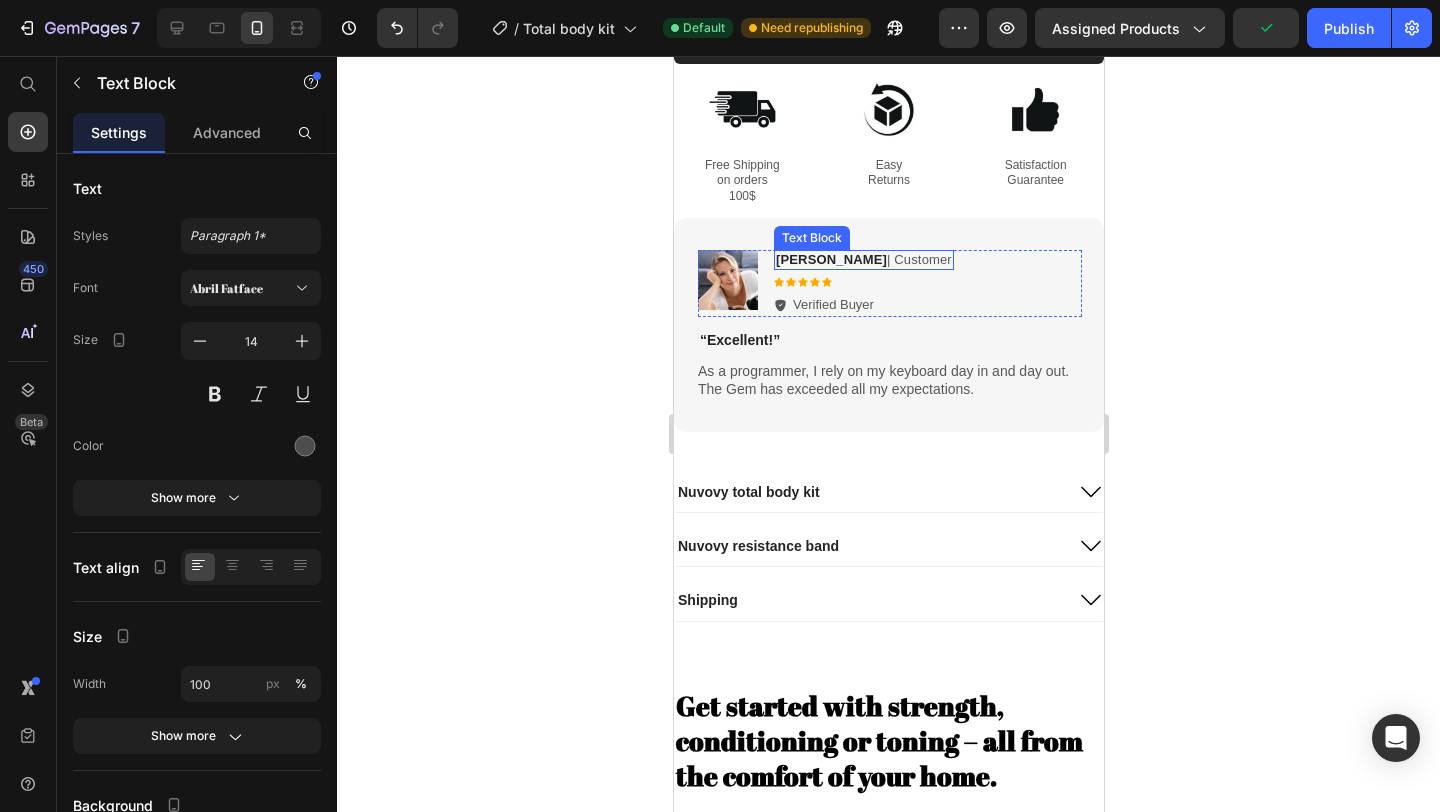 click on "Reylo B  | Customer" at bounding box center (863, 260) 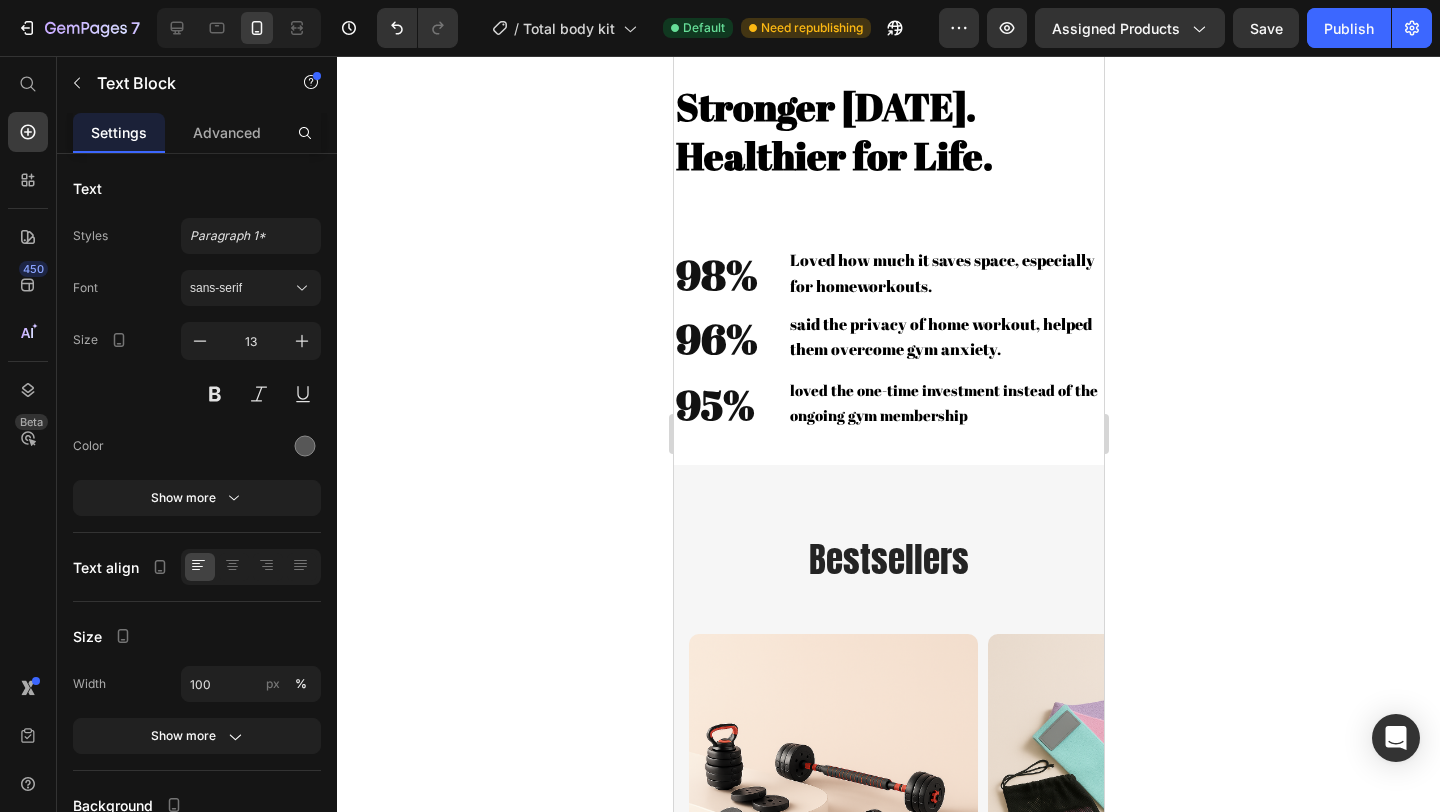 scroll, scrollTop: 2774, scrollLeft: 0, axis: vertical 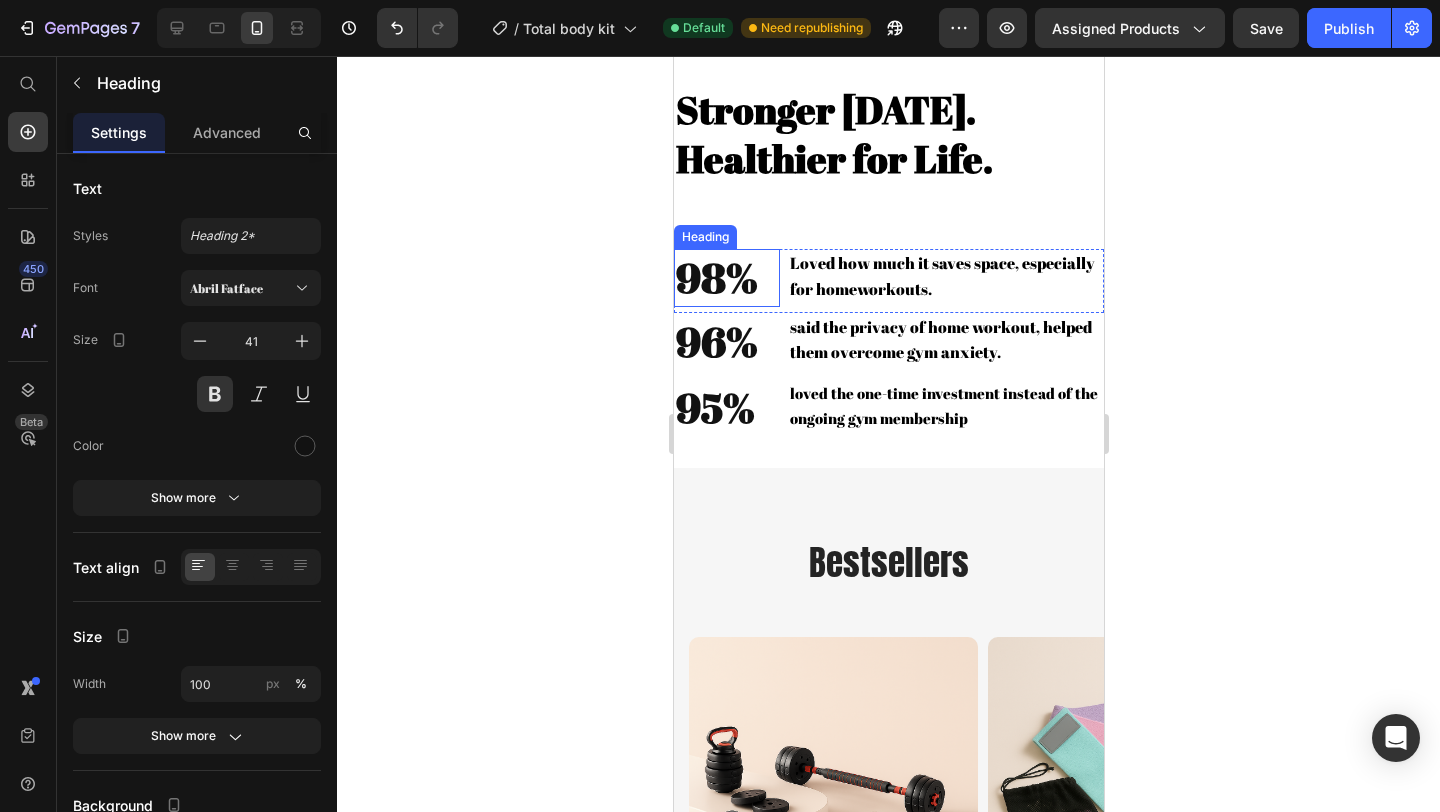 click on "98%" at bounding box center (726, 277) 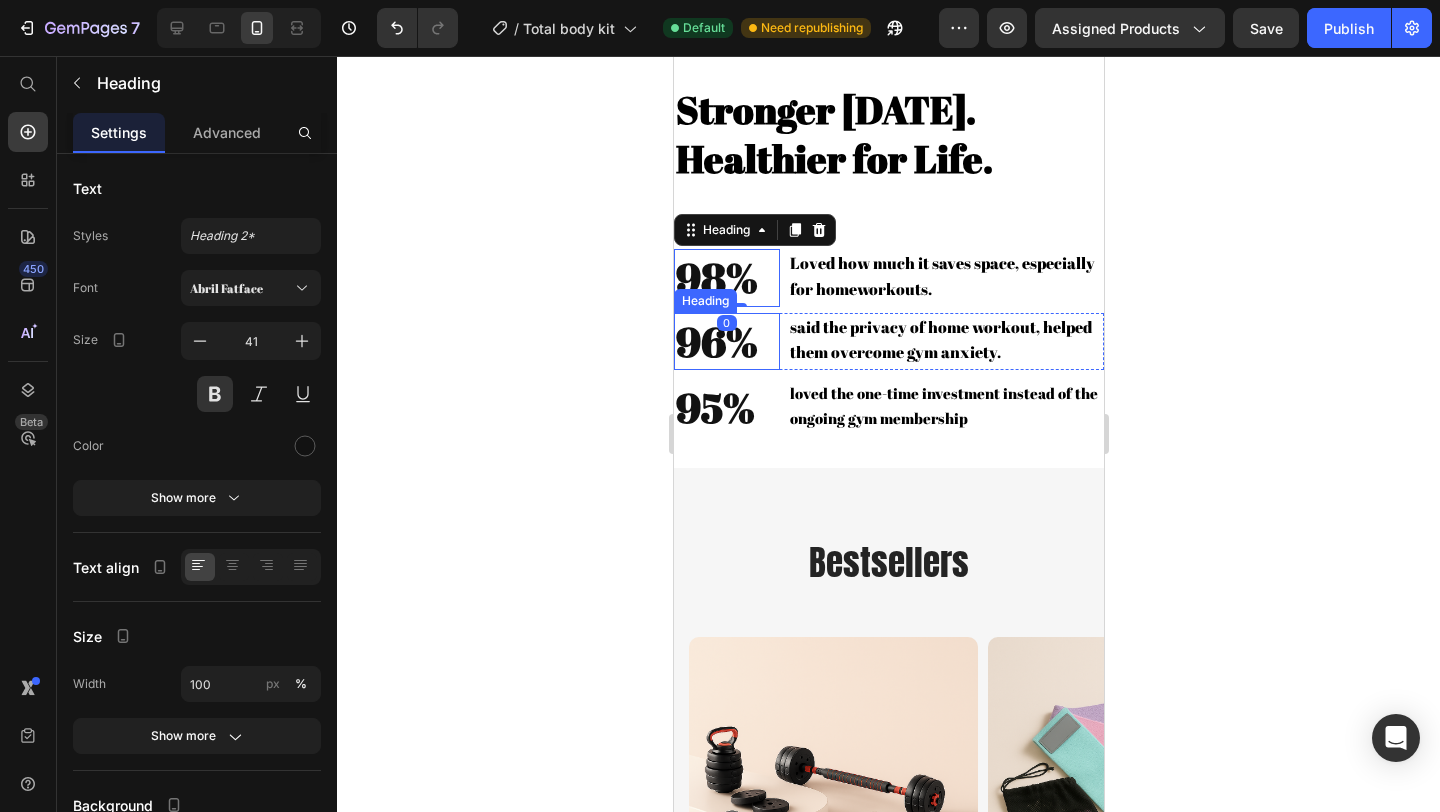 click on "96%" at bounding box center [726, 341] 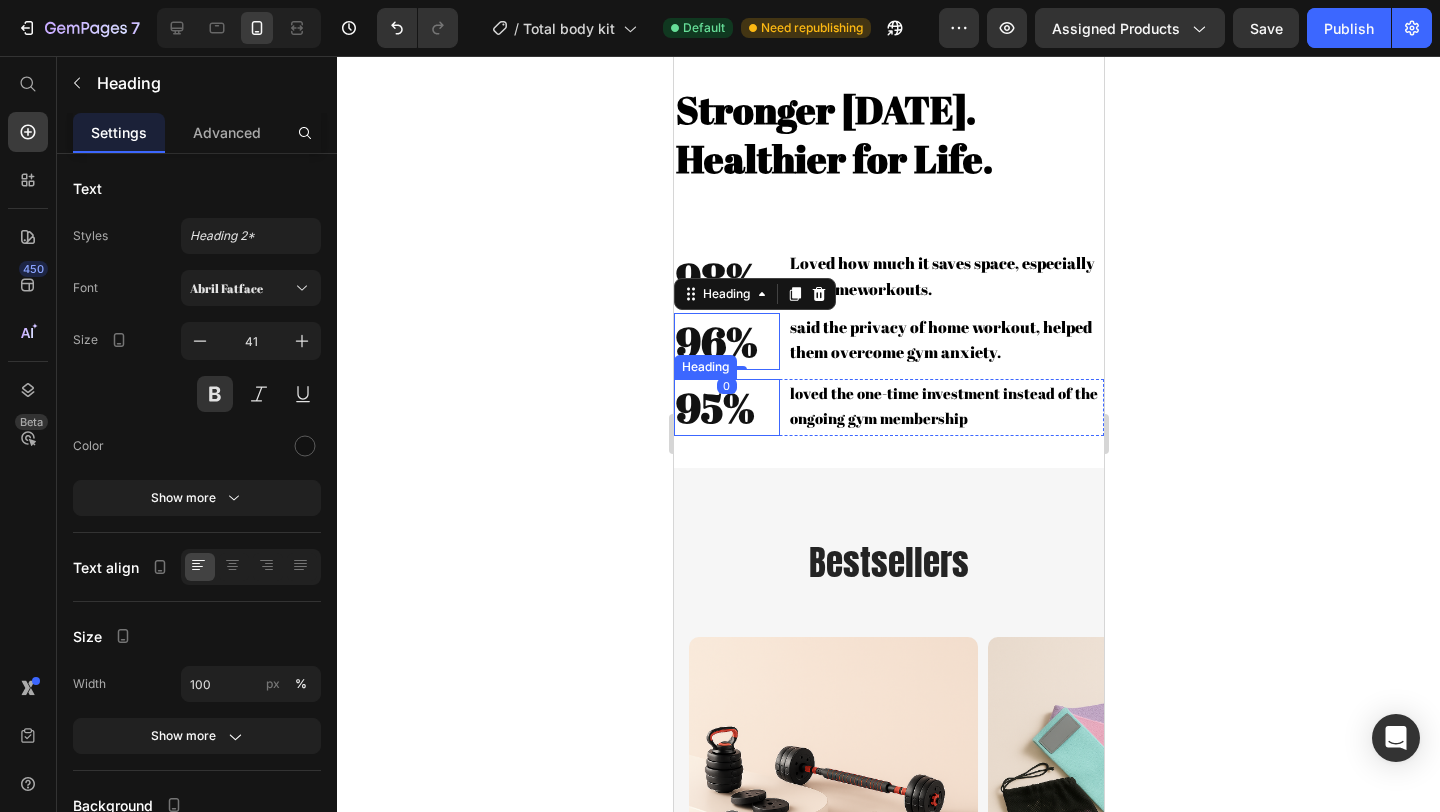 click on "95%" at bounding box center [726, 407] 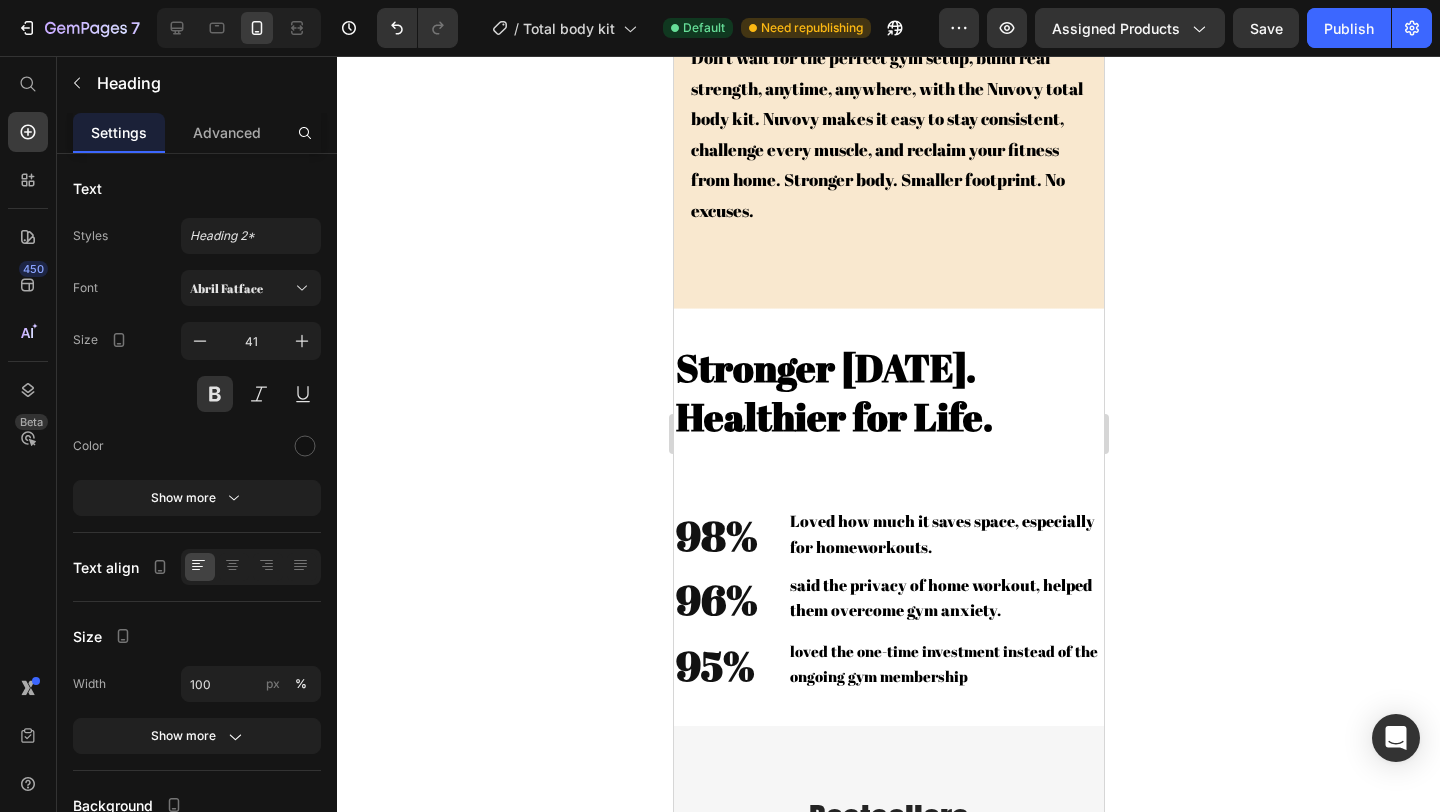 scroll, scrollTop: 2519, scrollLeft: 0, axis: vertical 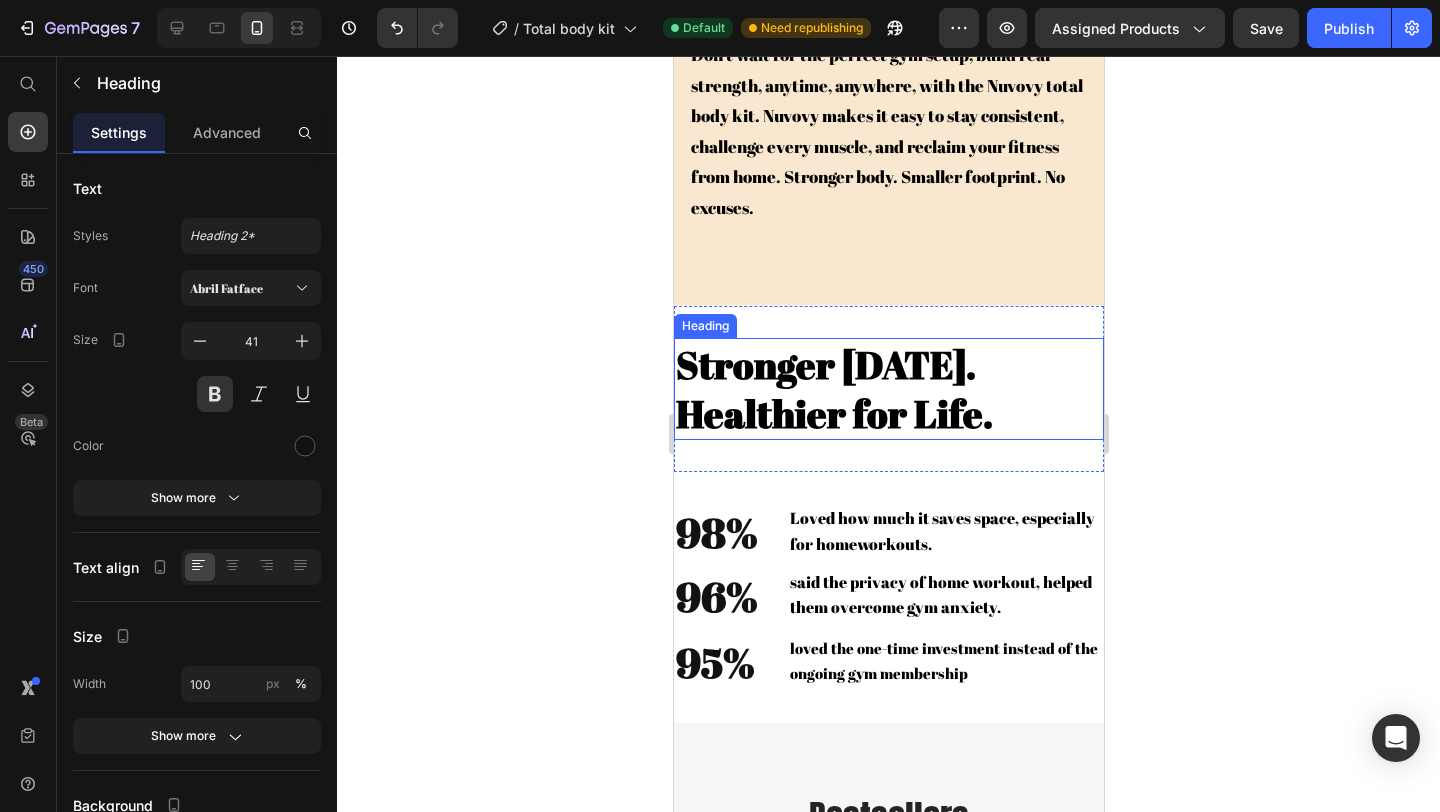 click on "Stronger [DATE]. Healthier for Life." at bounding box center [833, 389] 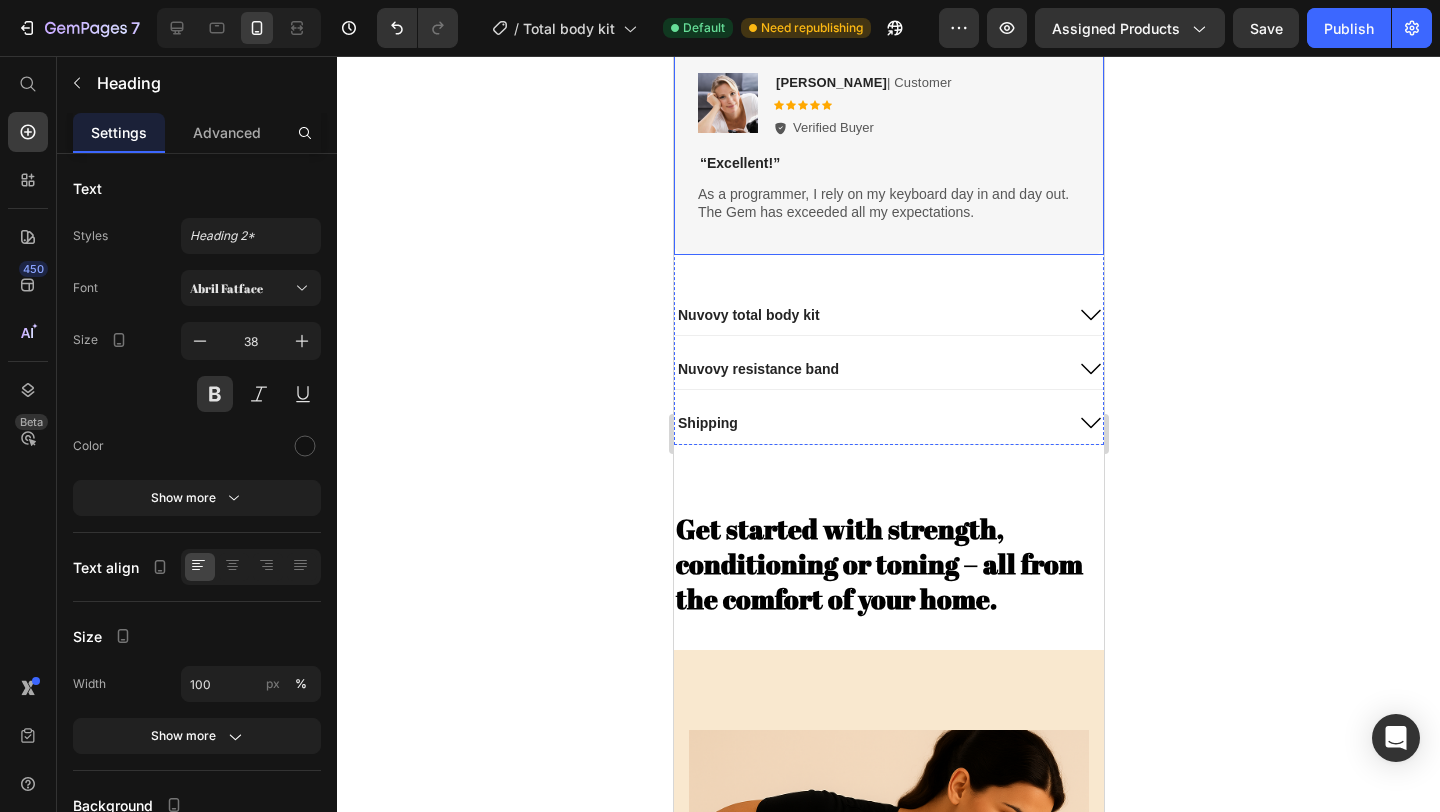 scroll, scrollTop: 1500, scrollLeft: 0, axis: vertical 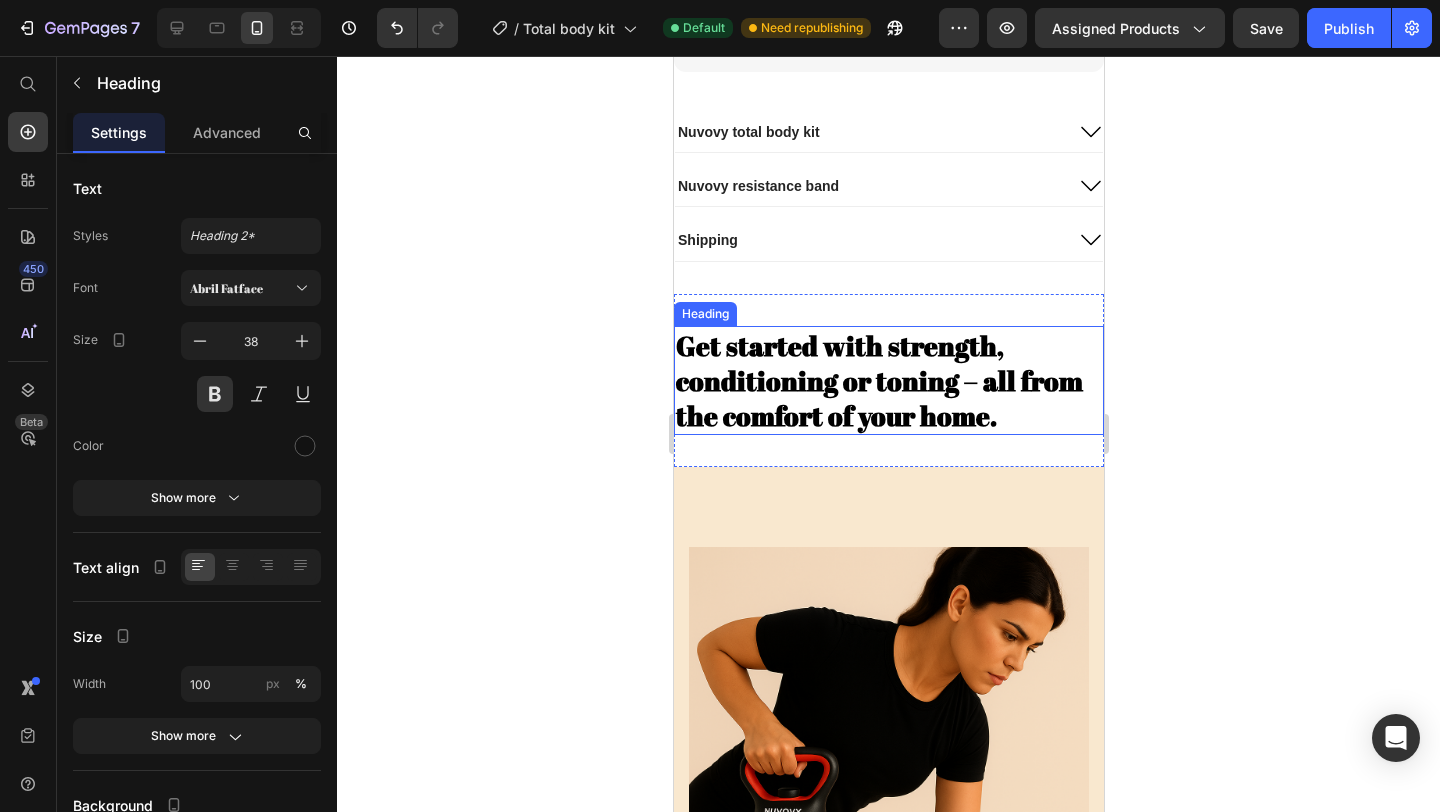 click on "Get started with strength, conditioning or toning – all from the comfort of your home." at bounding box center (878, 380) 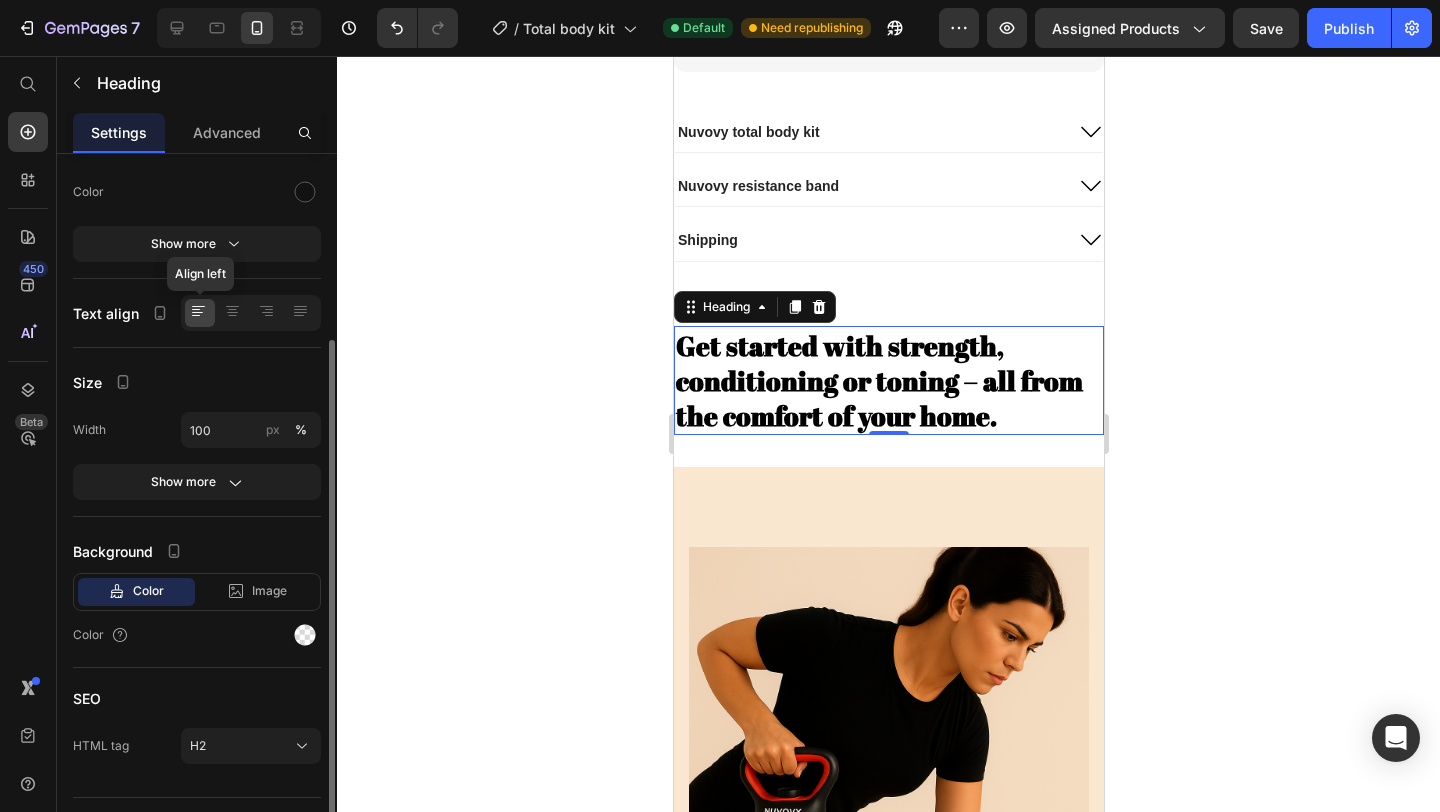 scroll, scrollTop: 258, scrollLeft: 0, axis: vertical 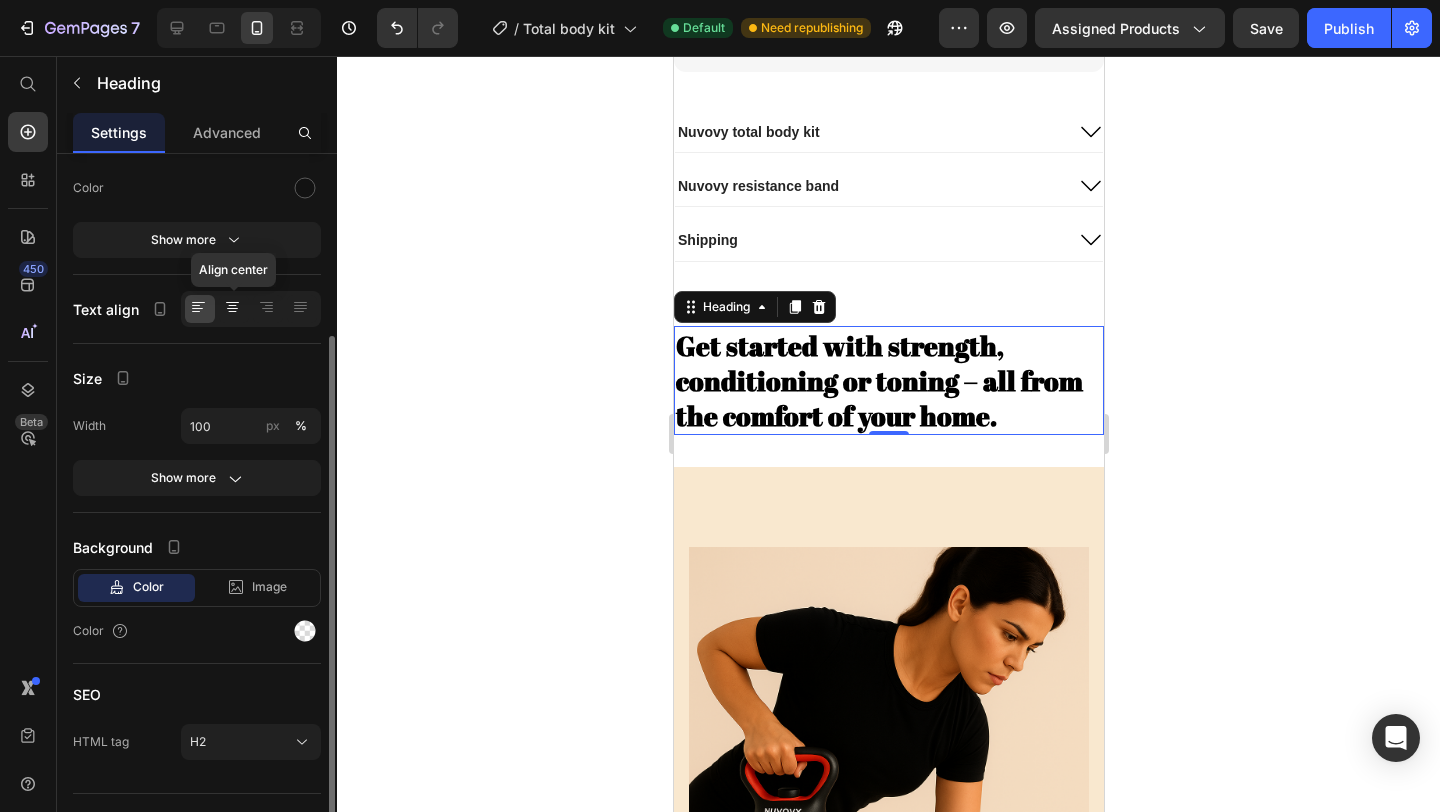click 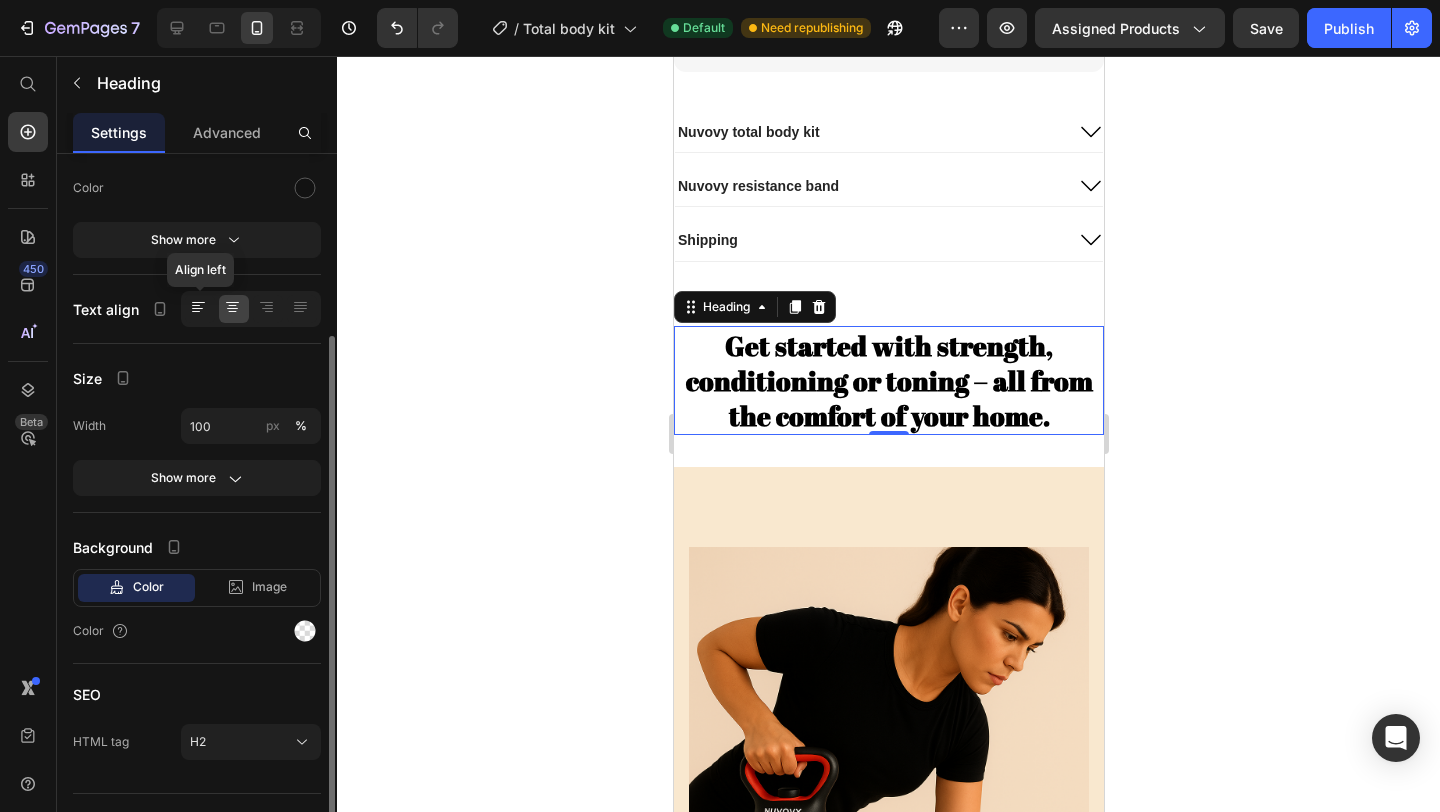 click 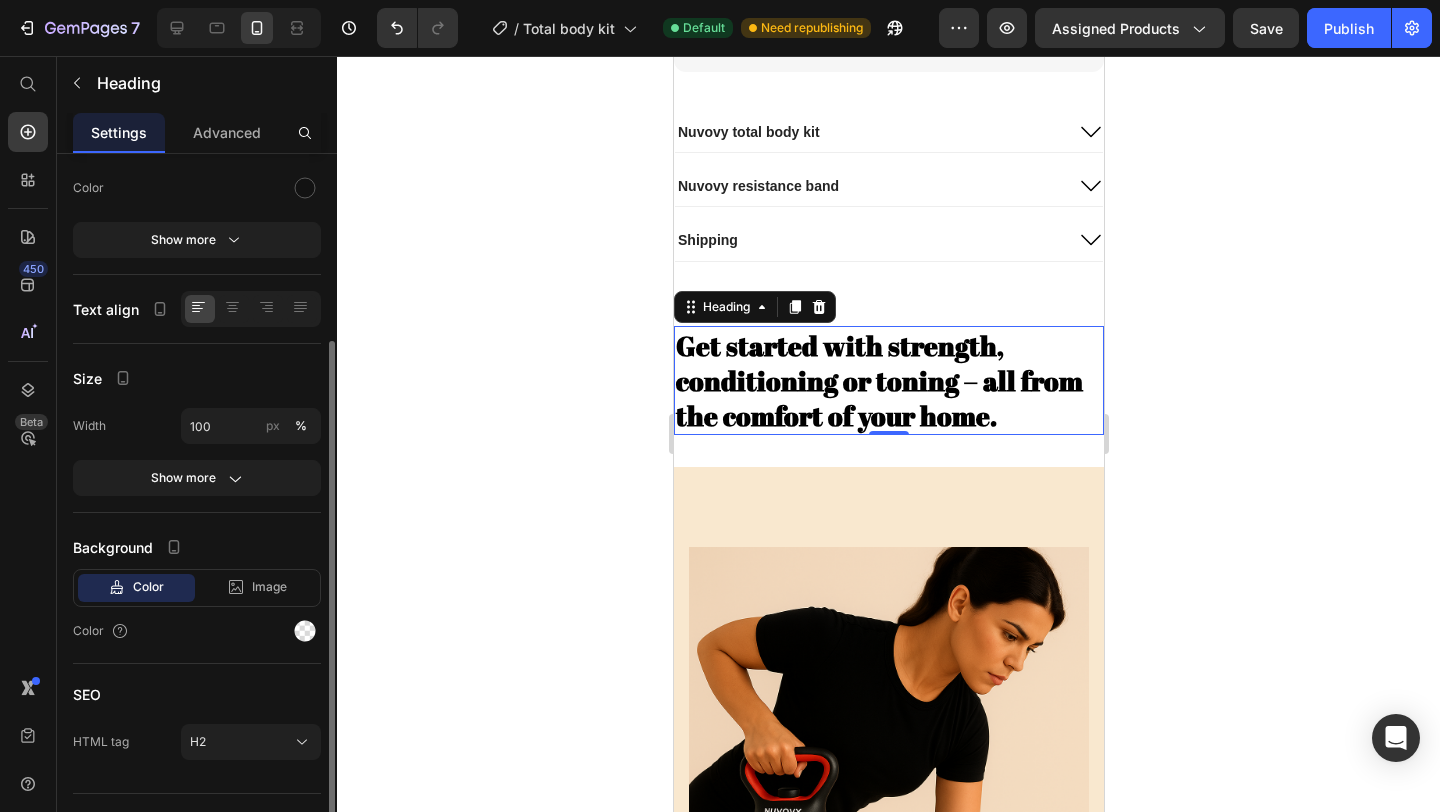 scroll, scrollTop: 297, scrollLeft: 0, axis: vertical 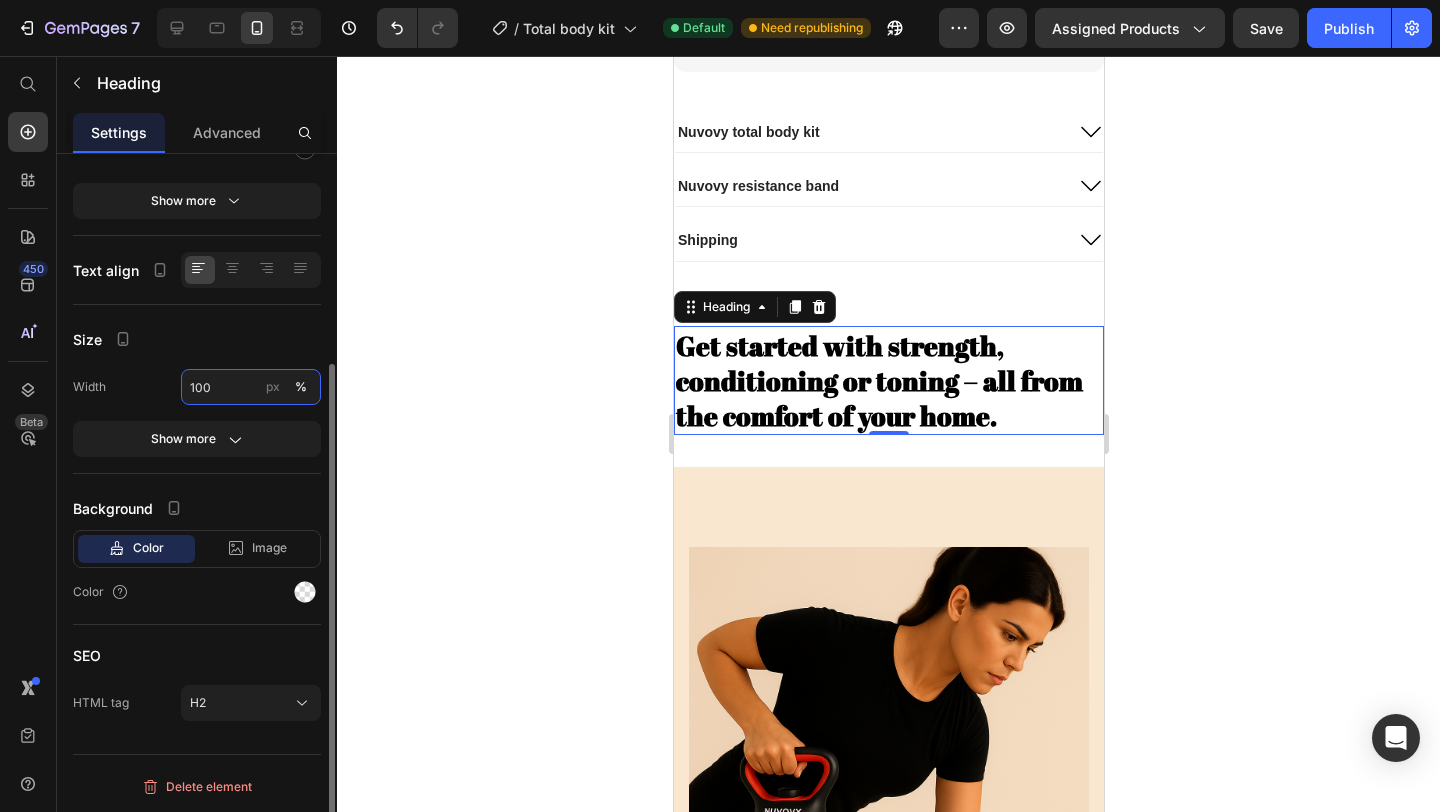click on "100" at bounding box center [251, 387] 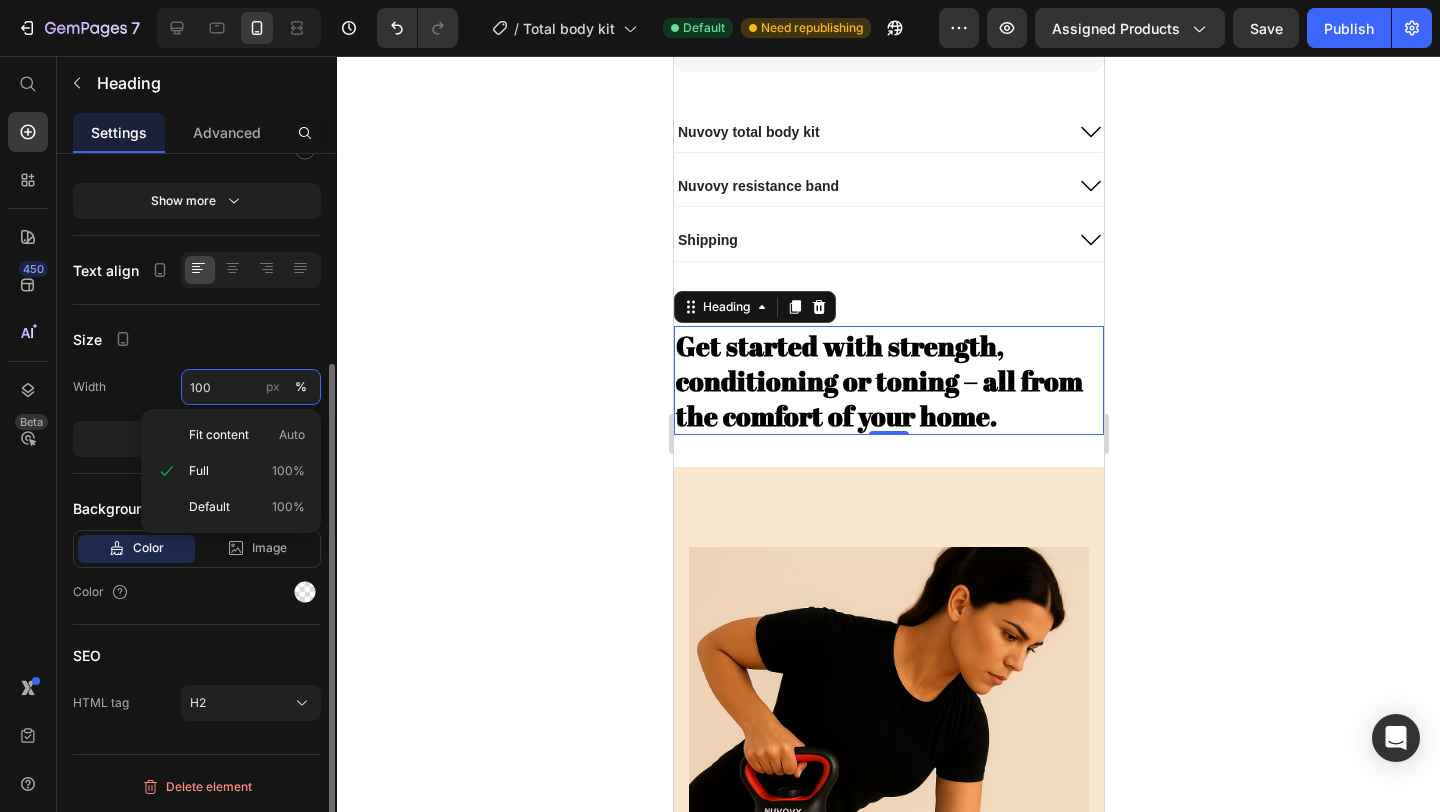 click on "100" at bounding box center [251, 387] 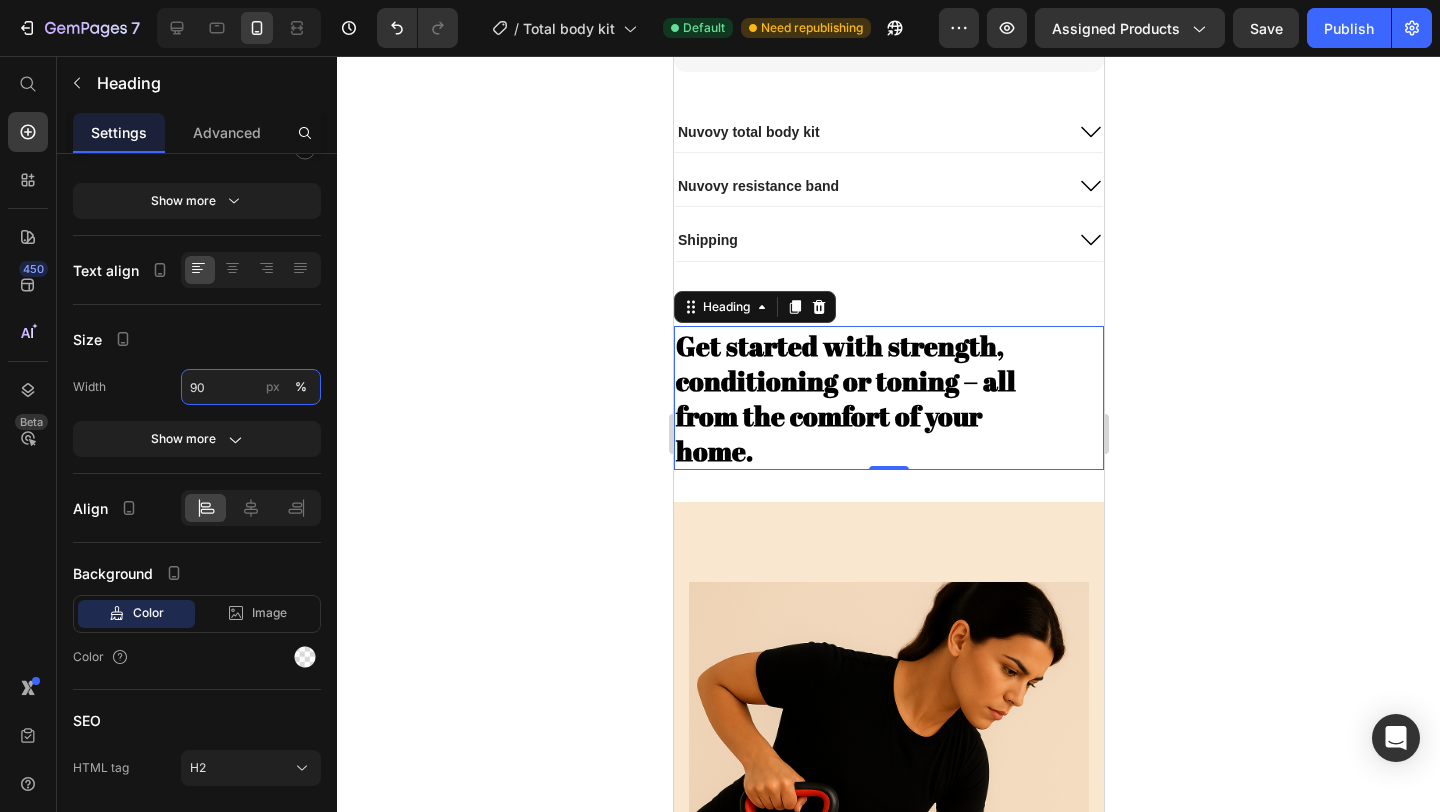 type on "9" 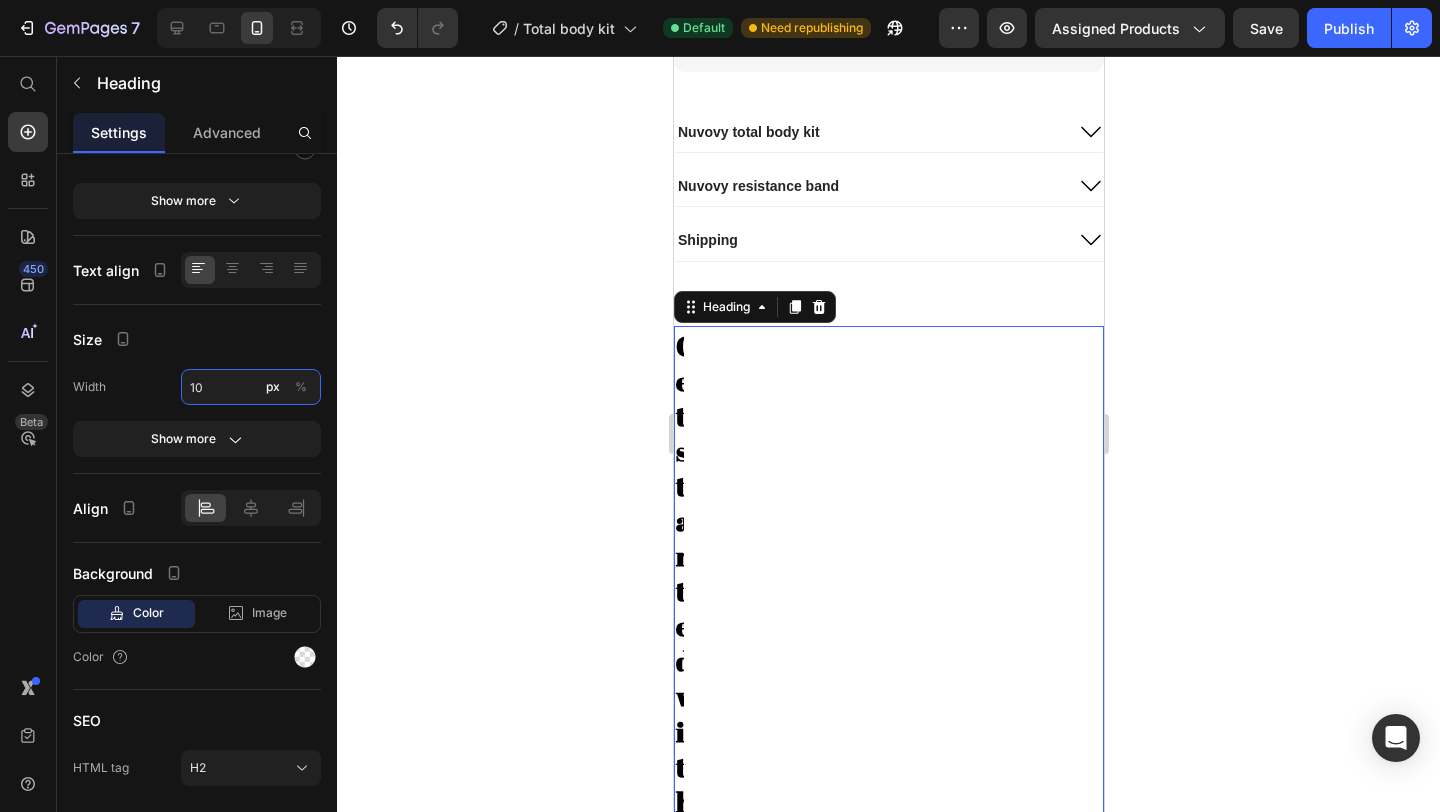 type on "100" 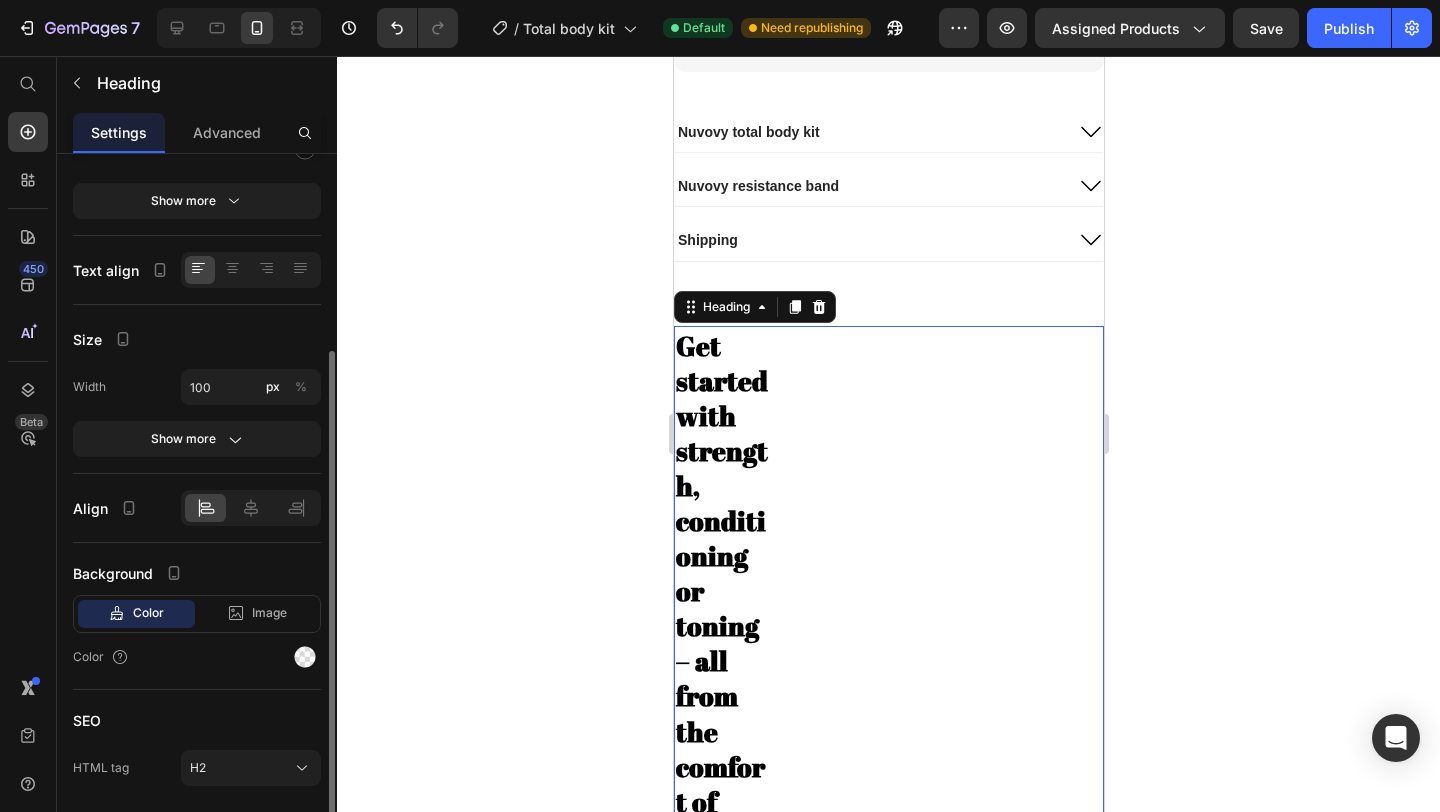 click on "Size Width 100 px % Show more" 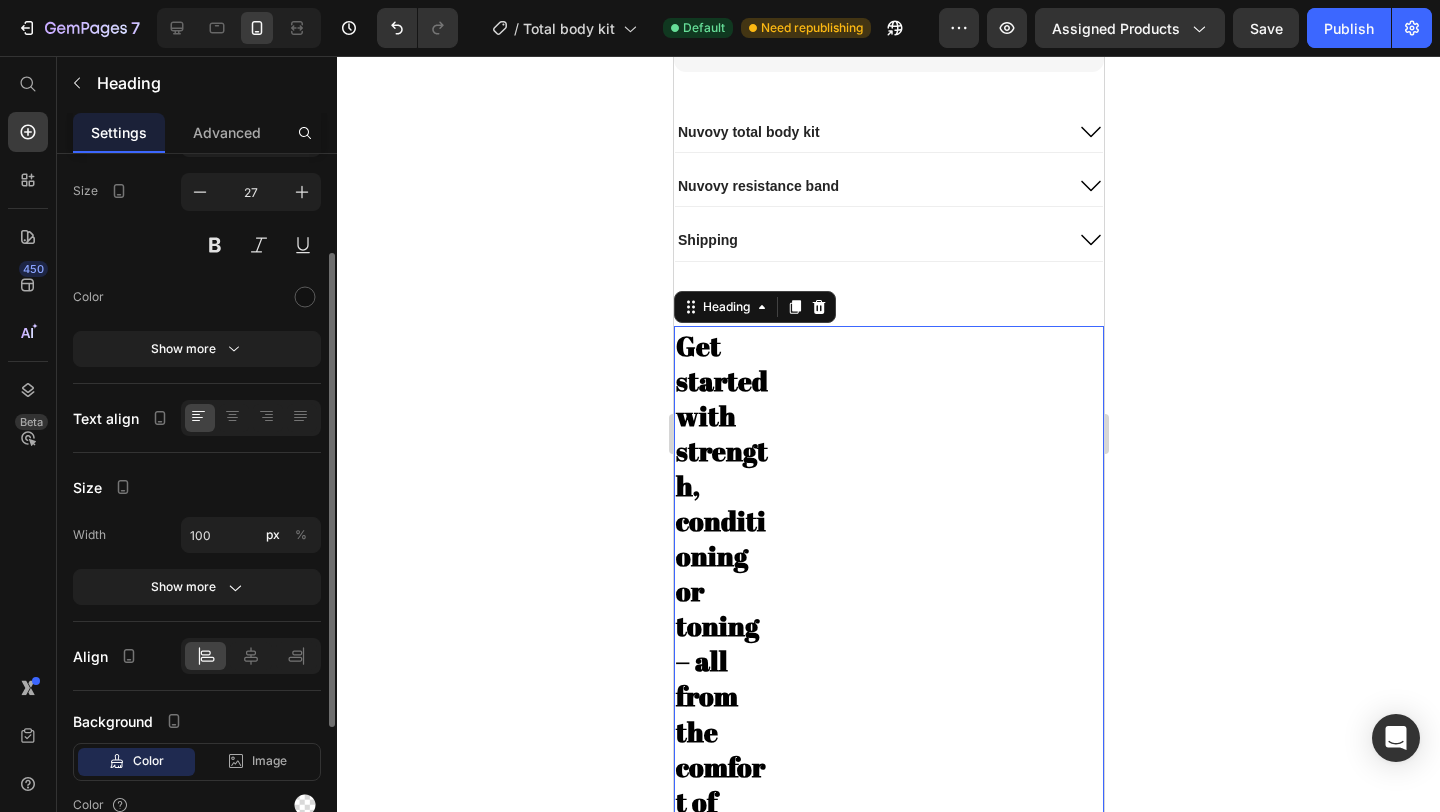 scroll, scrollTop: 119, scrollLeft: 0, axis: vertical 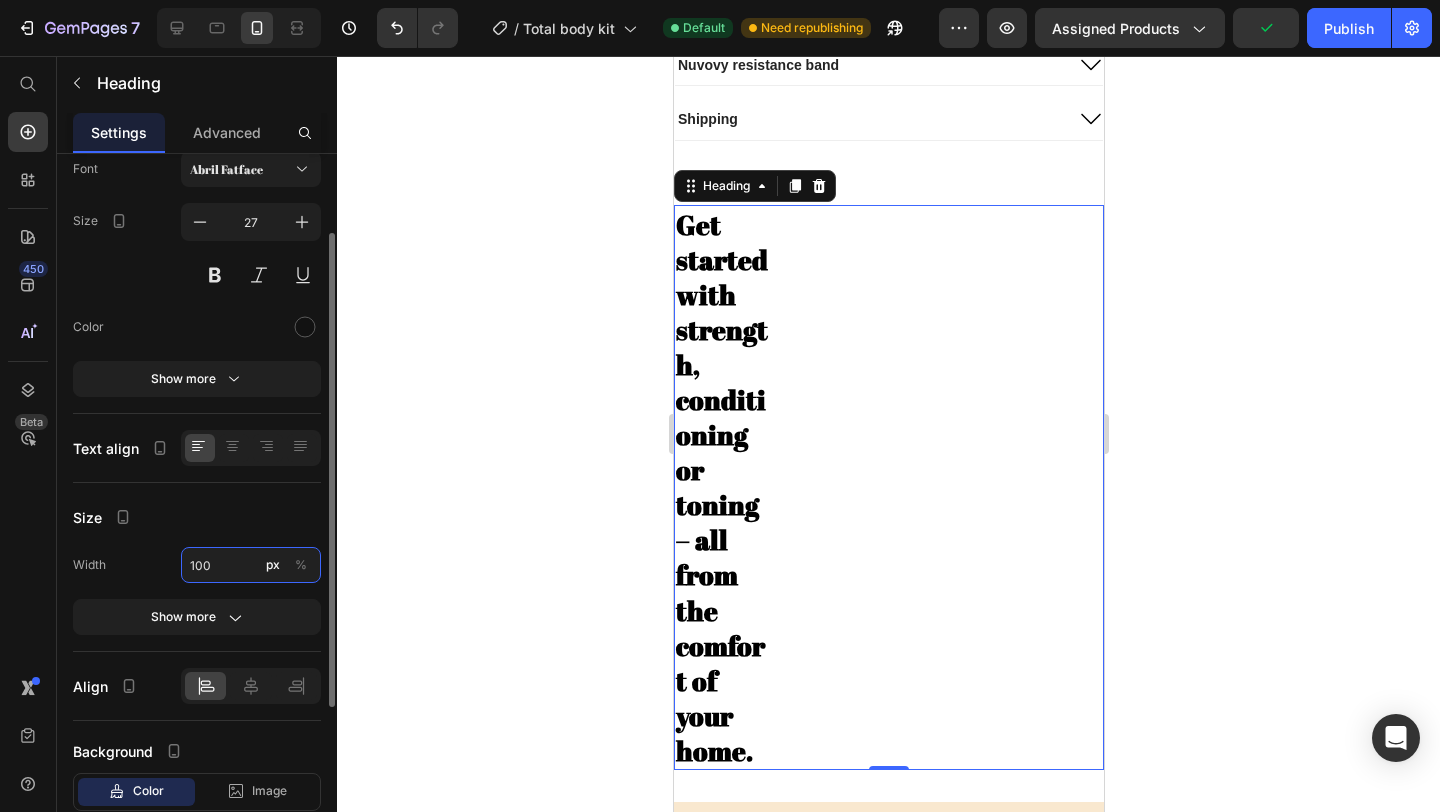 click on "100" at bounding box center (251, 565) 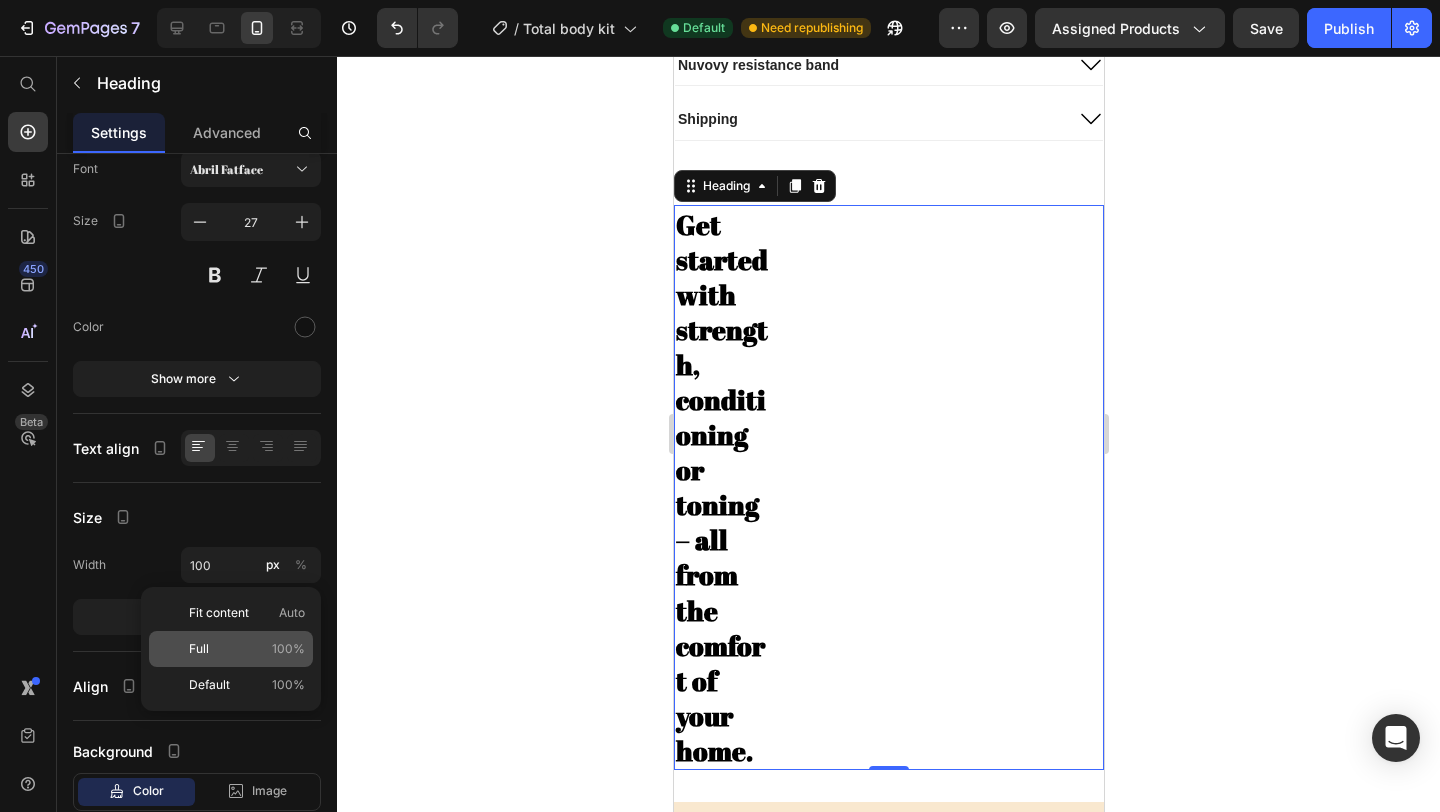 click on "Full 100%" at bounding box center [247, 649] 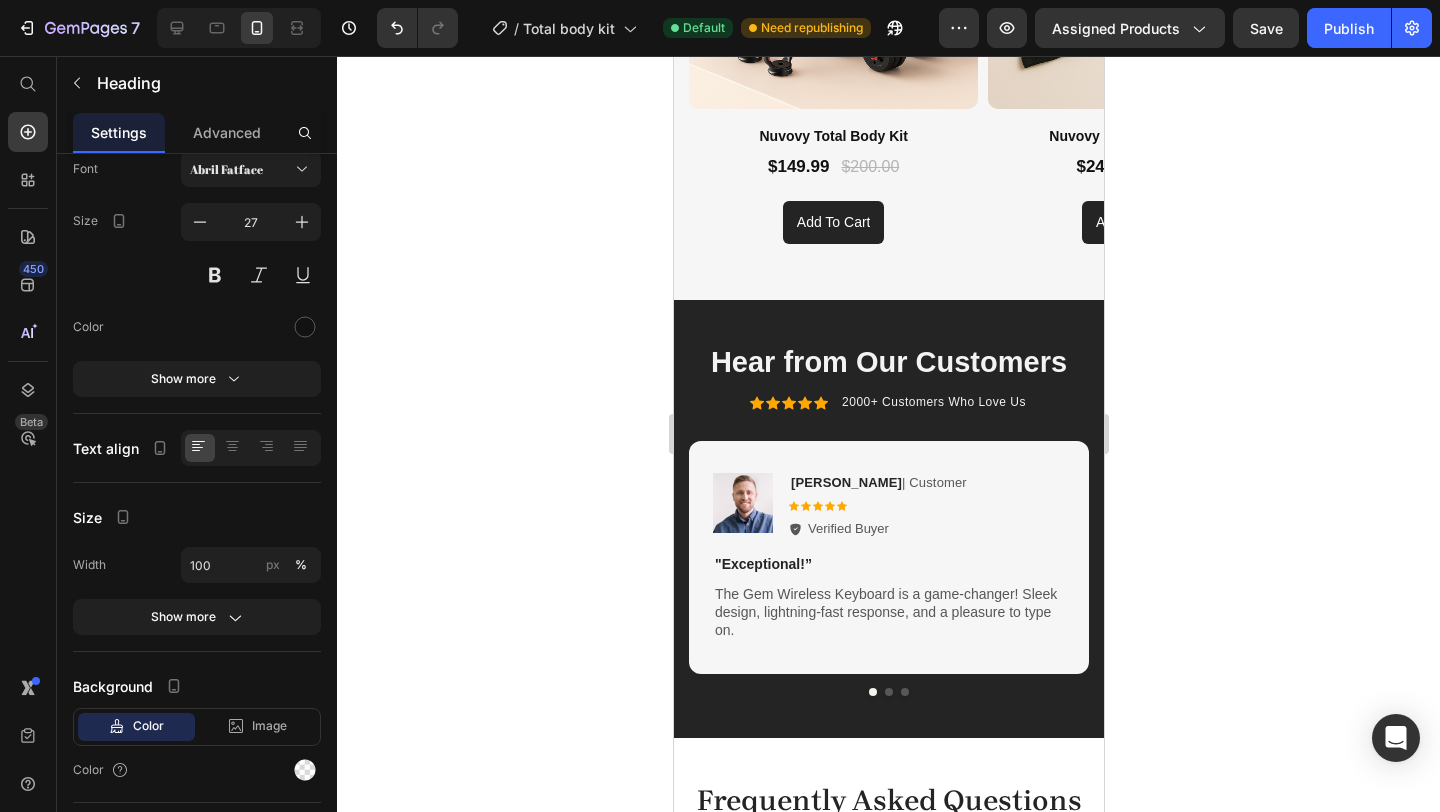 scroll, scrollTop: 3594, scrollLeft: 0, axis: vertical 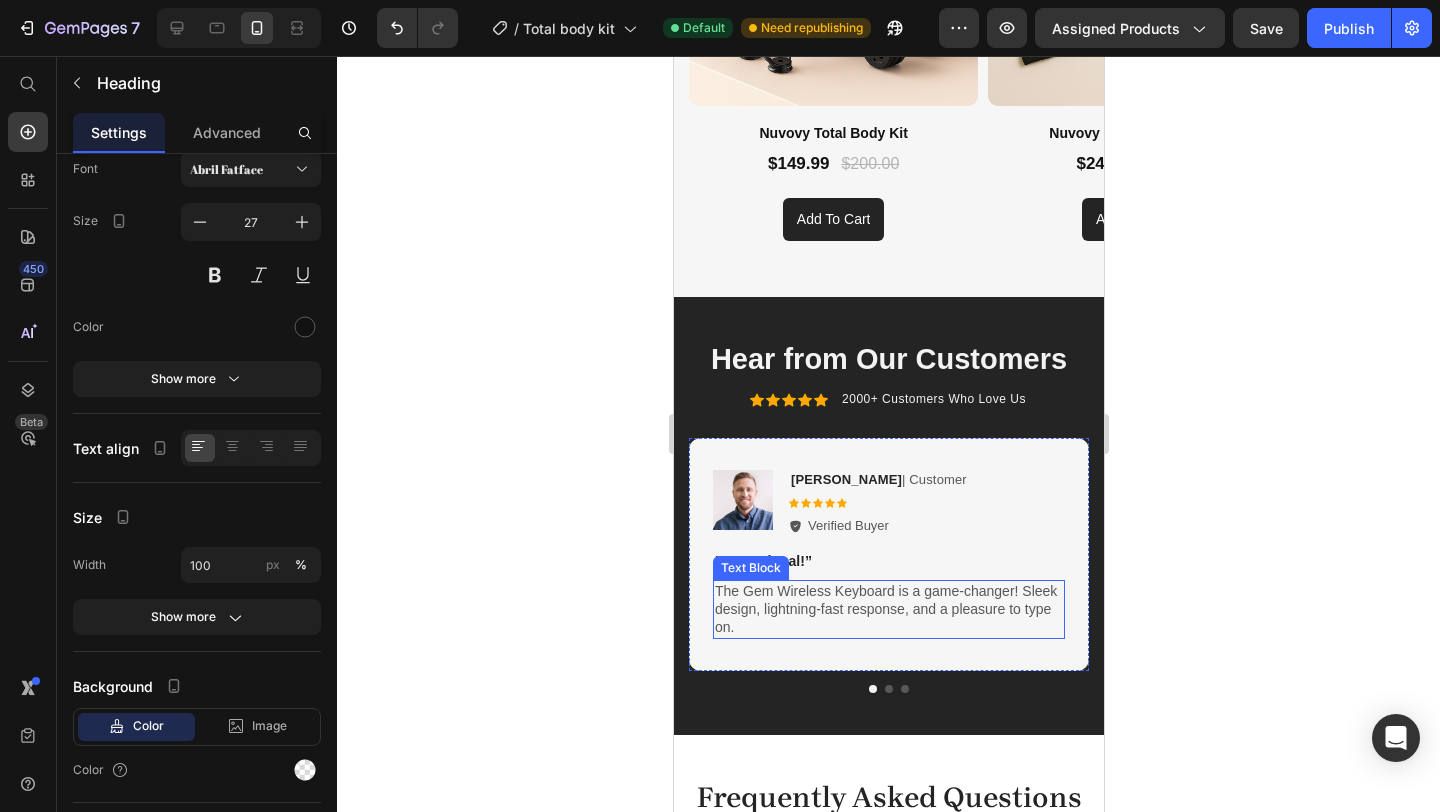 click on "The Gem Wireless Keyboard is a game-changer! Sleek design, lightning-fast response, and a pleasure to type on." at bounding box center [888, 609] 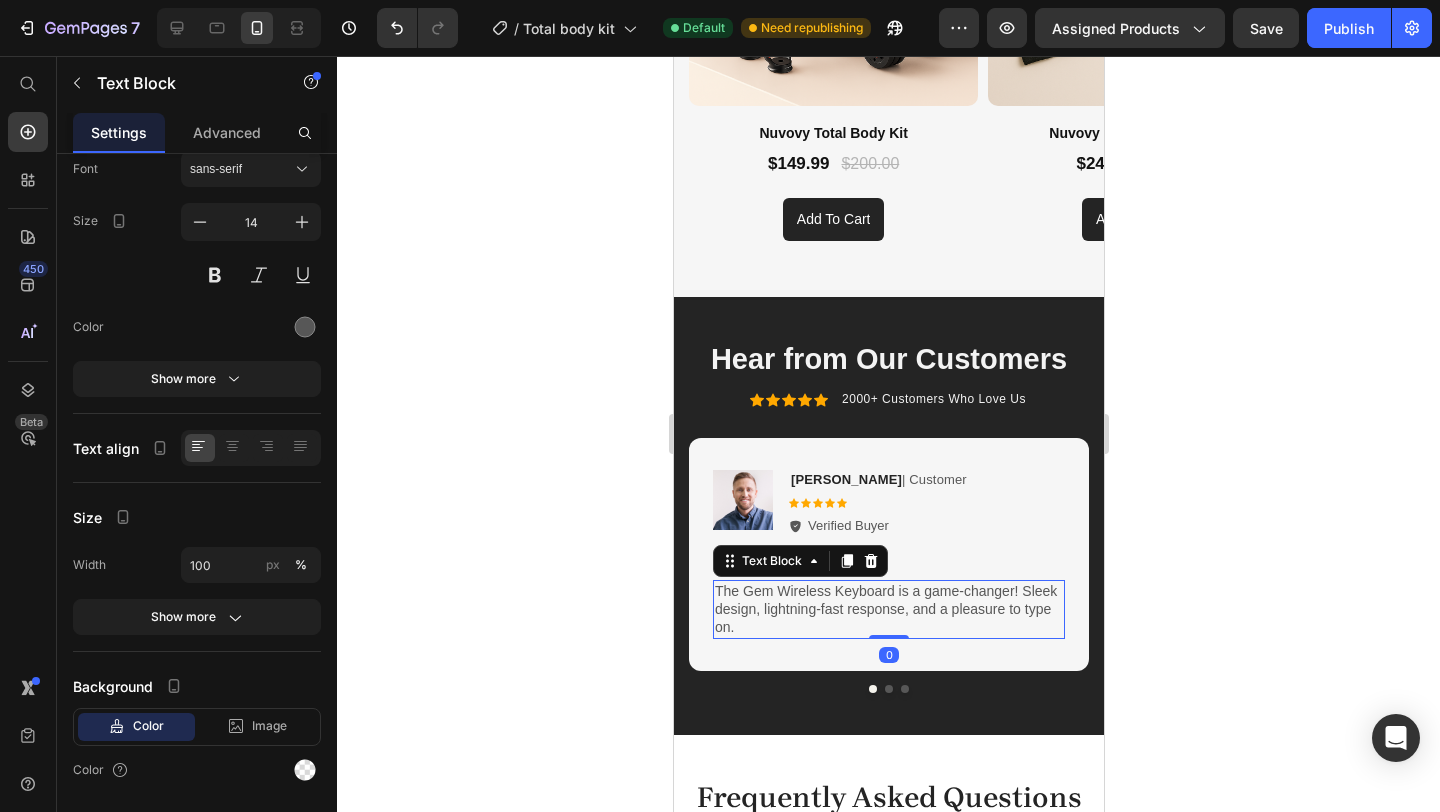 scroll, scrollTop: 0, scrollLeft: 0, axis: both 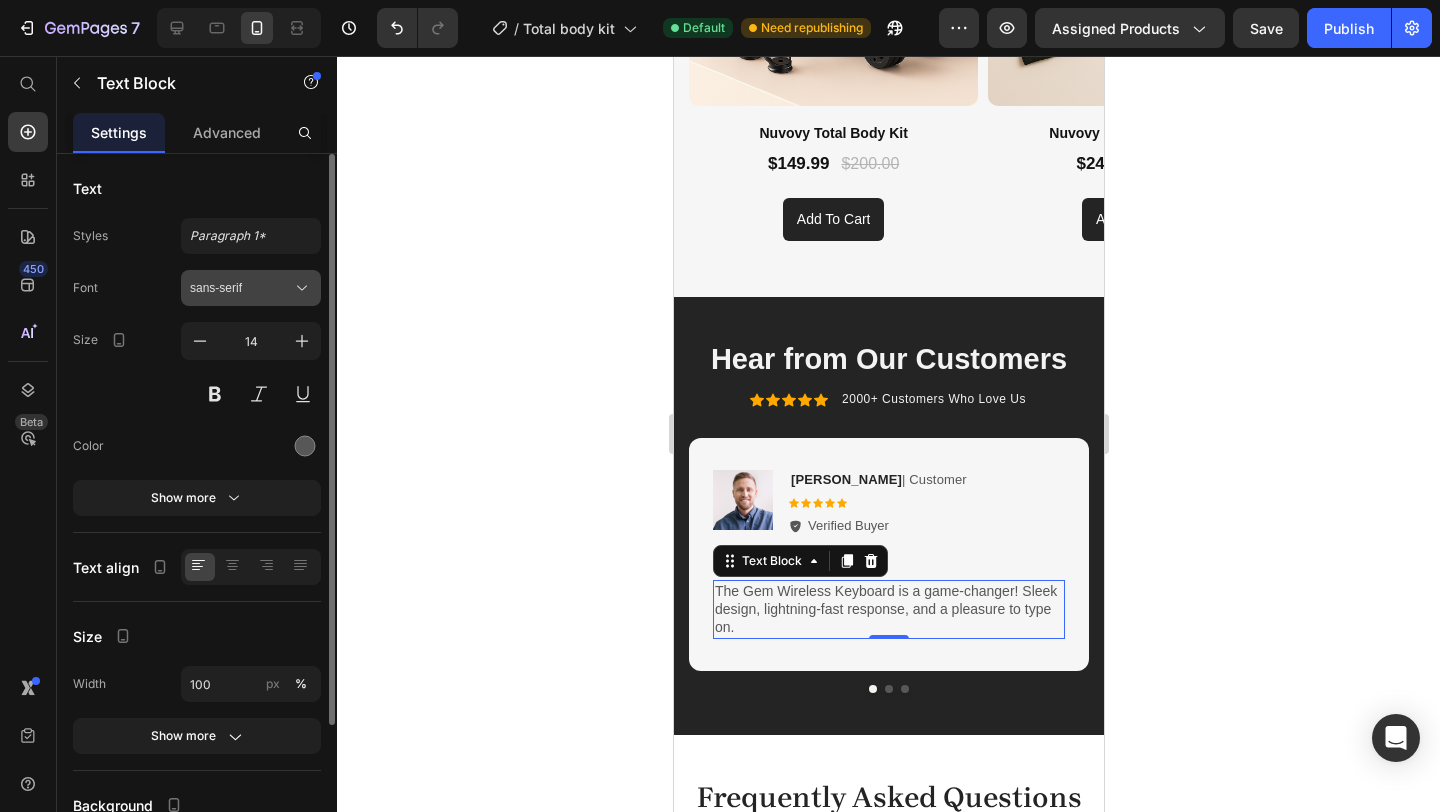 click on "sans-serif" at bounding box center (241, 288) 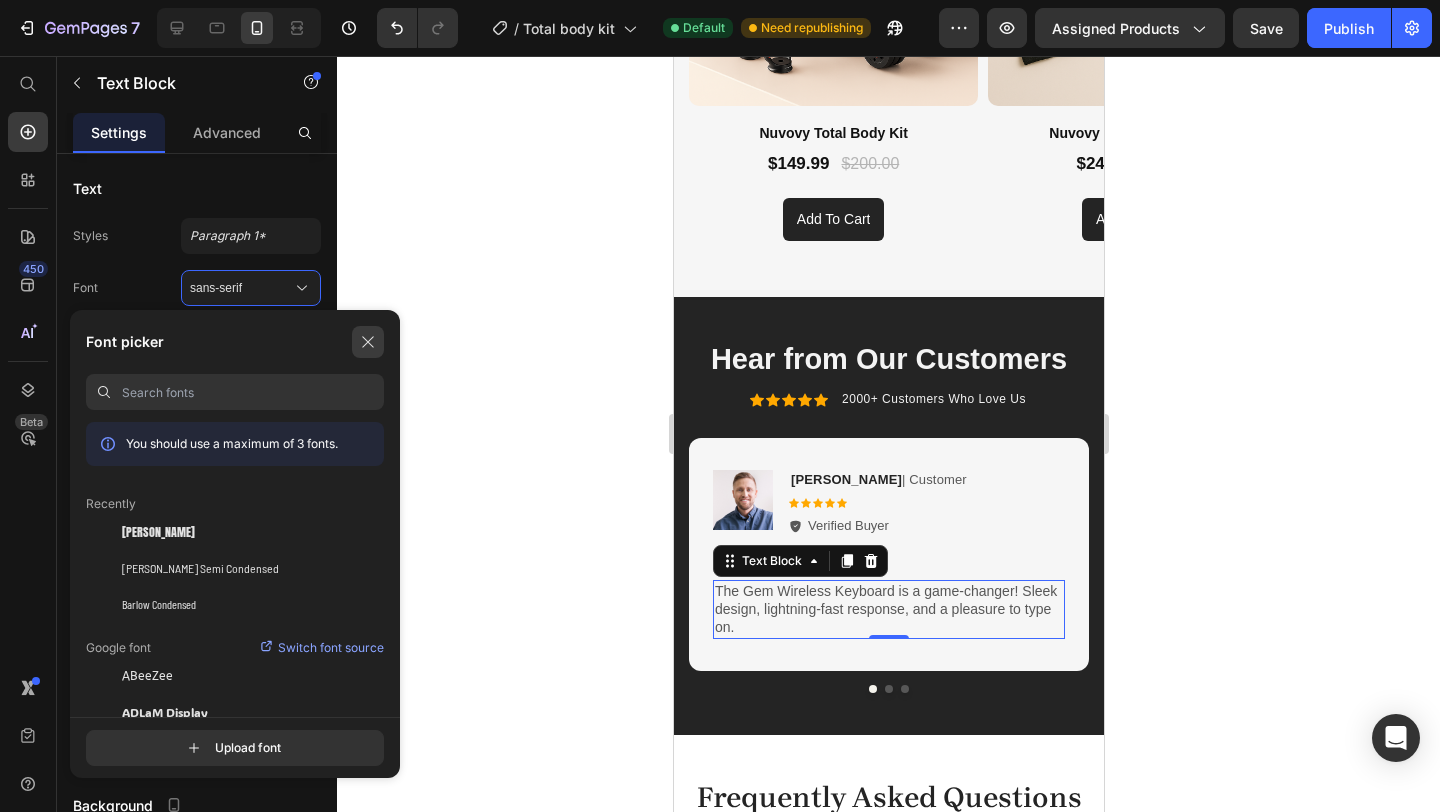 click 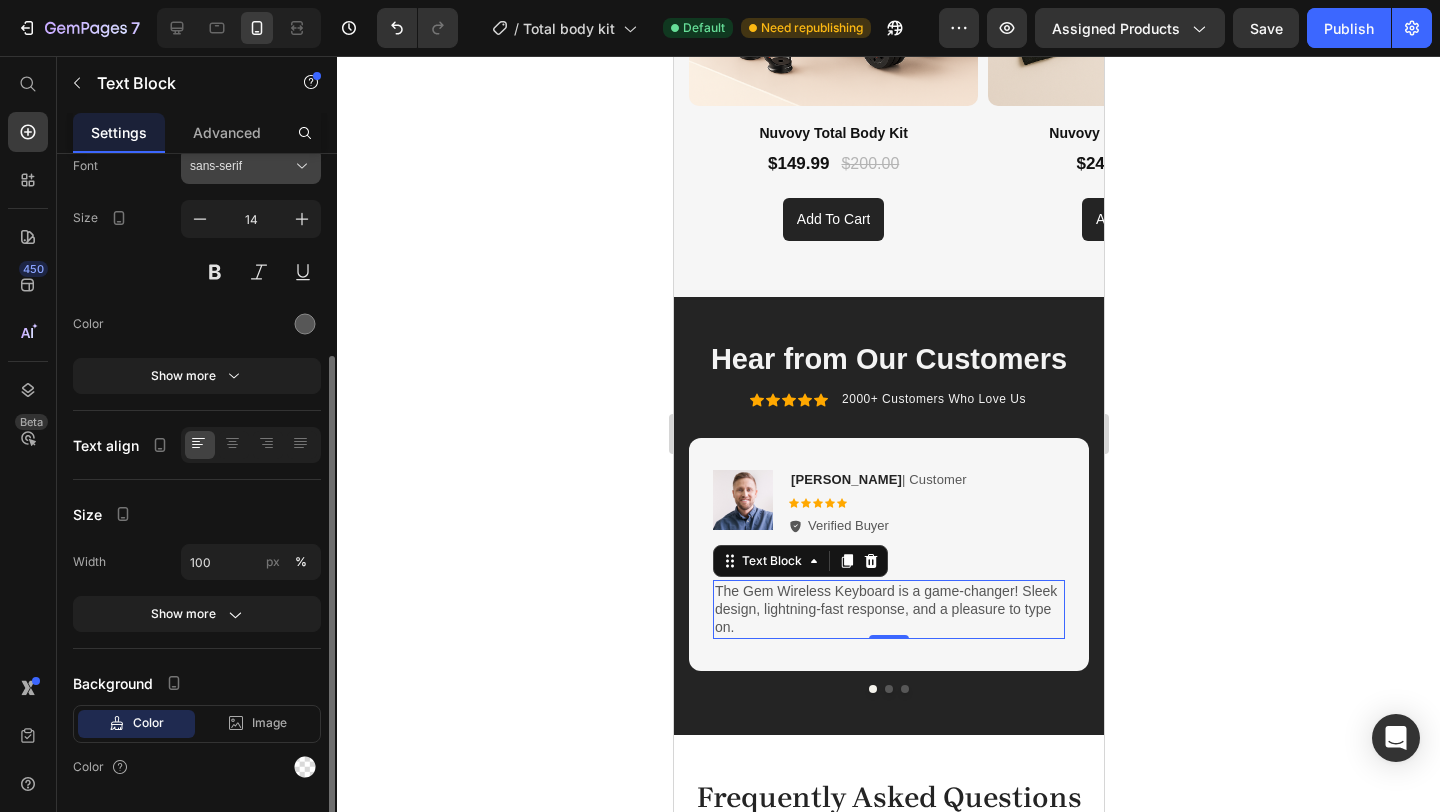 scroll, scrollTop: 180, scrollLeft: 0, axis: vertical 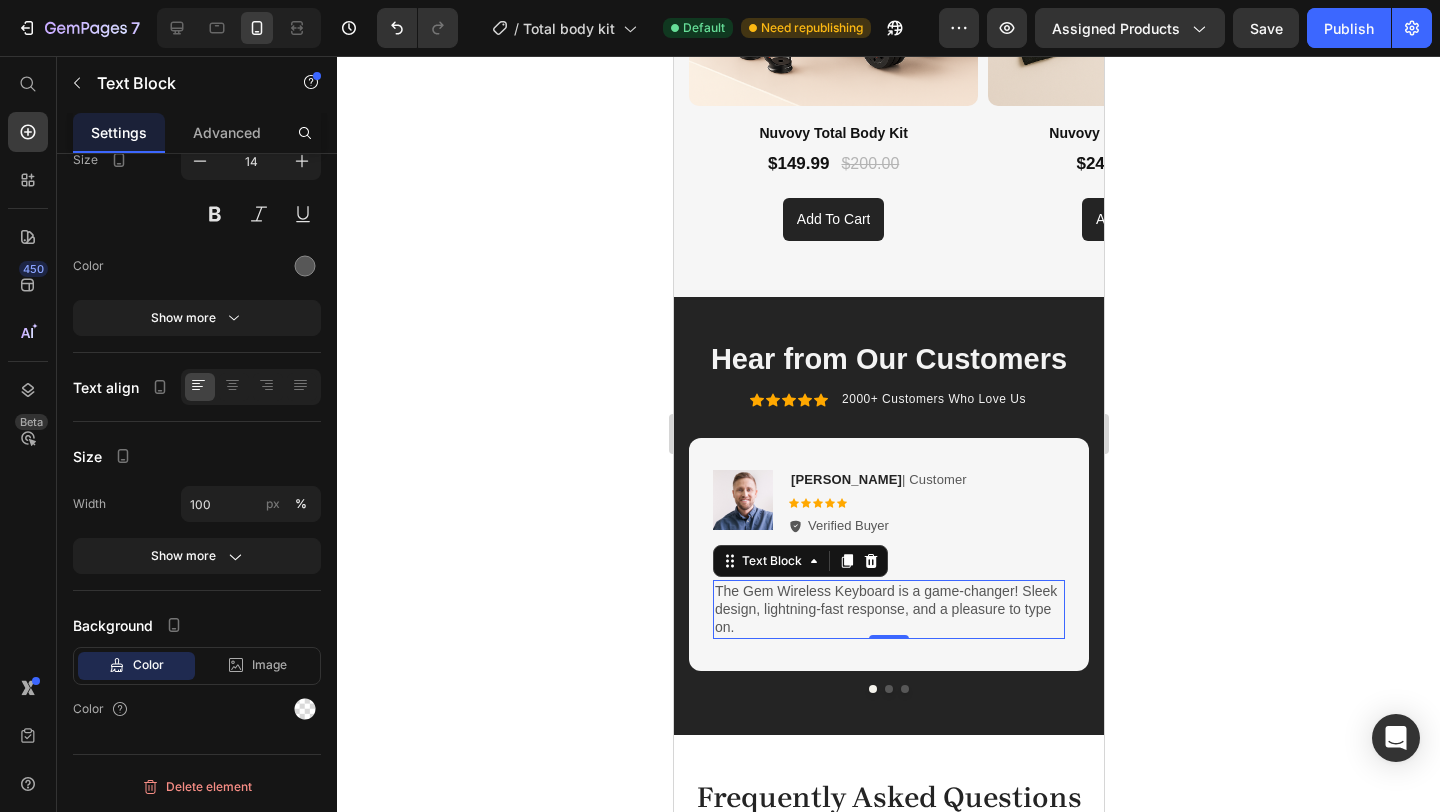 click on "The Gem Wireless Keyboard is a game-changer! Sleek design, lightning-fast response, and a pleasure to type on." at bounding box center (888, 609) 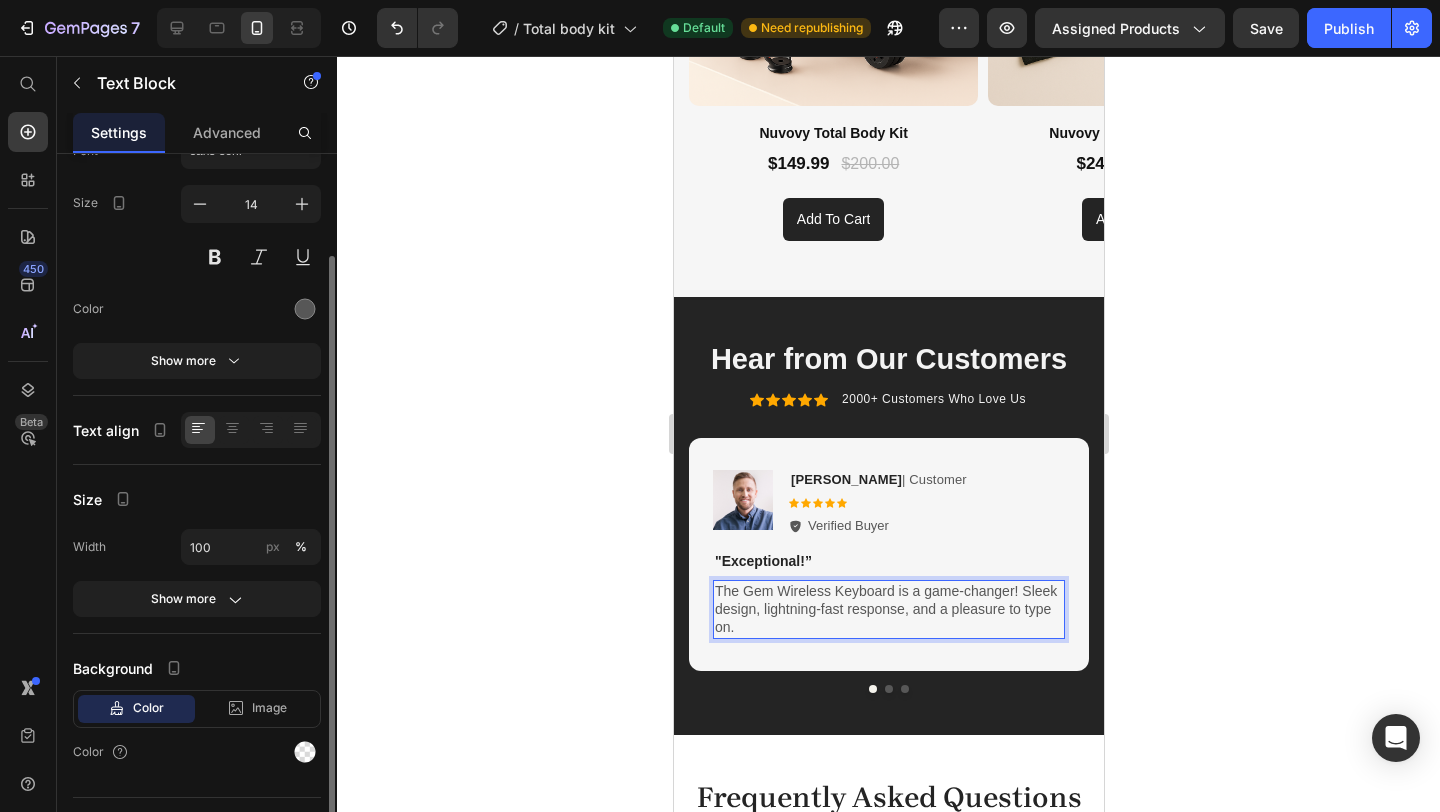 scroll, scrollTop: 126, scrollLeft: 0, axis: vertical 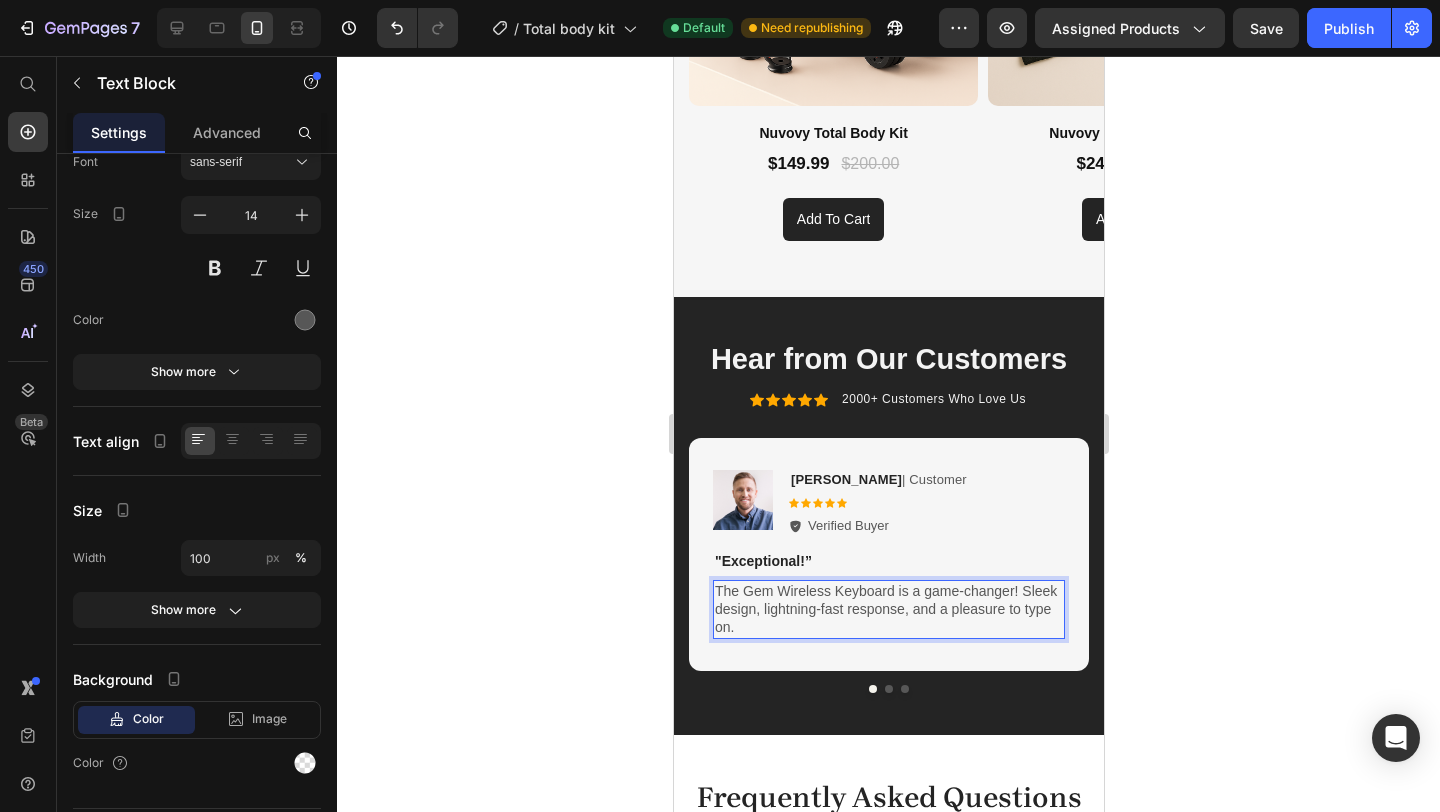 click on "The Gem Wireless Keyboard is a game-changer! Sleek design, lightning-fast response, and a pleasure to type on." at bounding box center [888, 609] 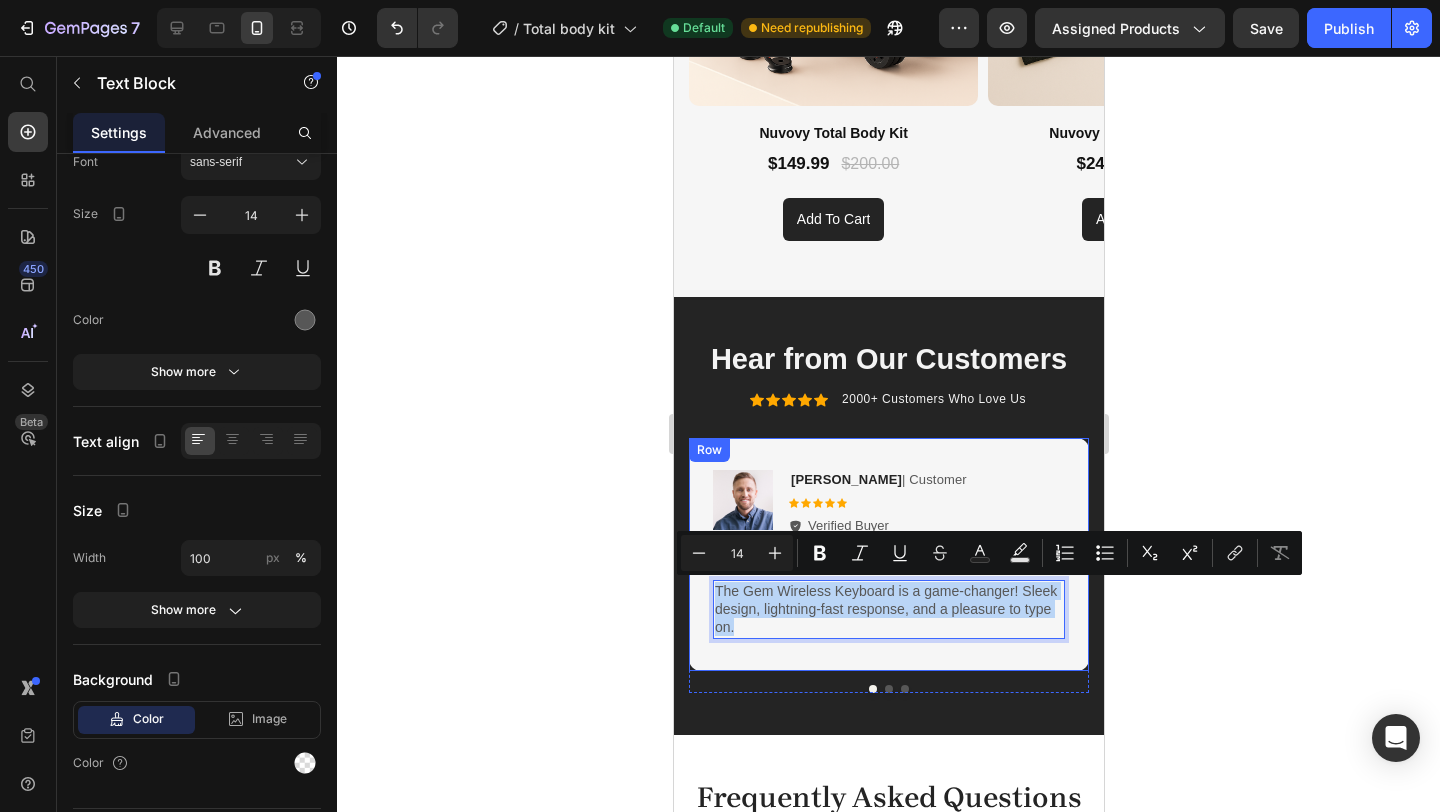 drag, startPoint x: 742, startPoint y: 625, endPoint x: 724, endPoint y: 573, distance: 55.027267 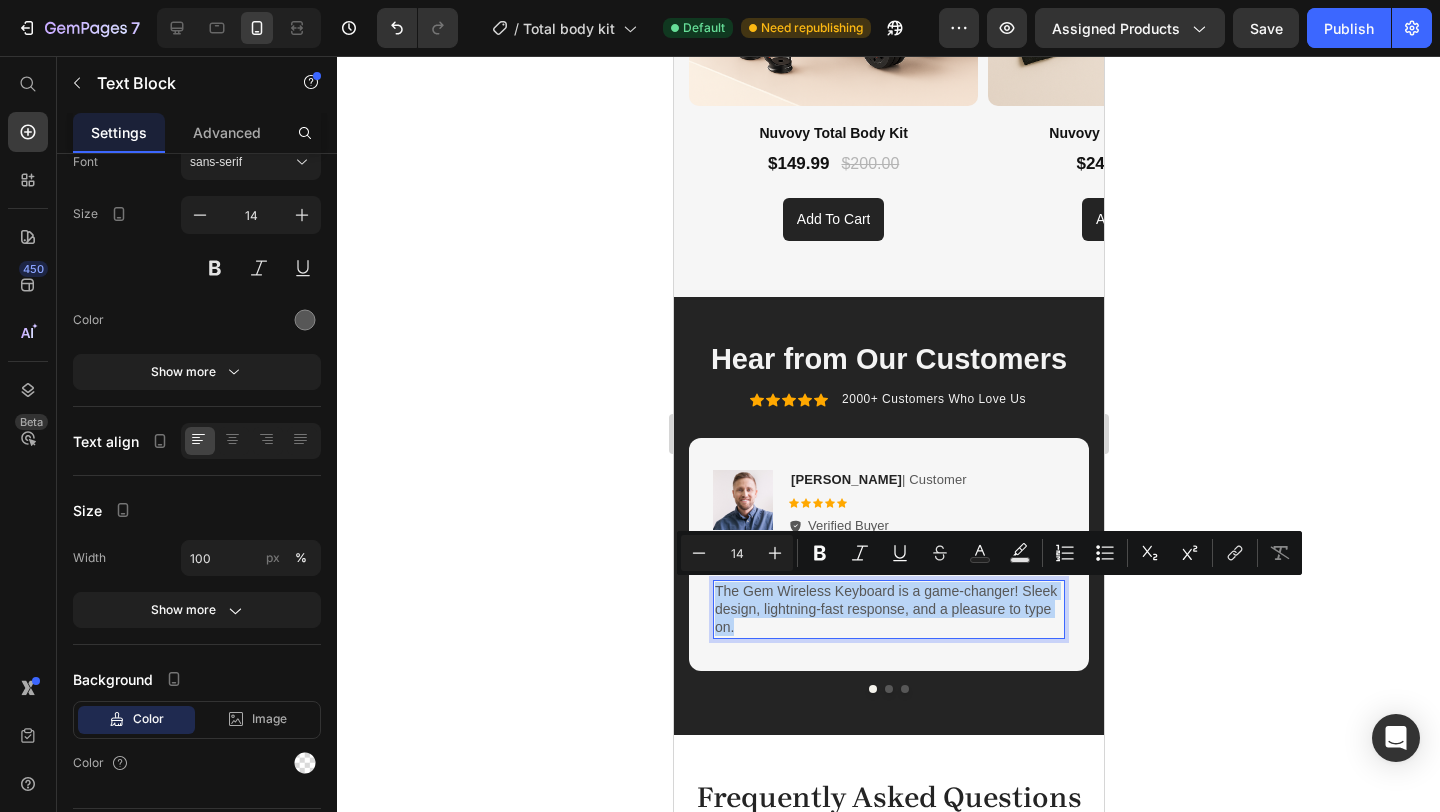 click on "The Gem Wireless Keyboard is a game-changer! Sleek design, lightning-fast response, and a pleasure to type on." at bounding box center [888, 609] 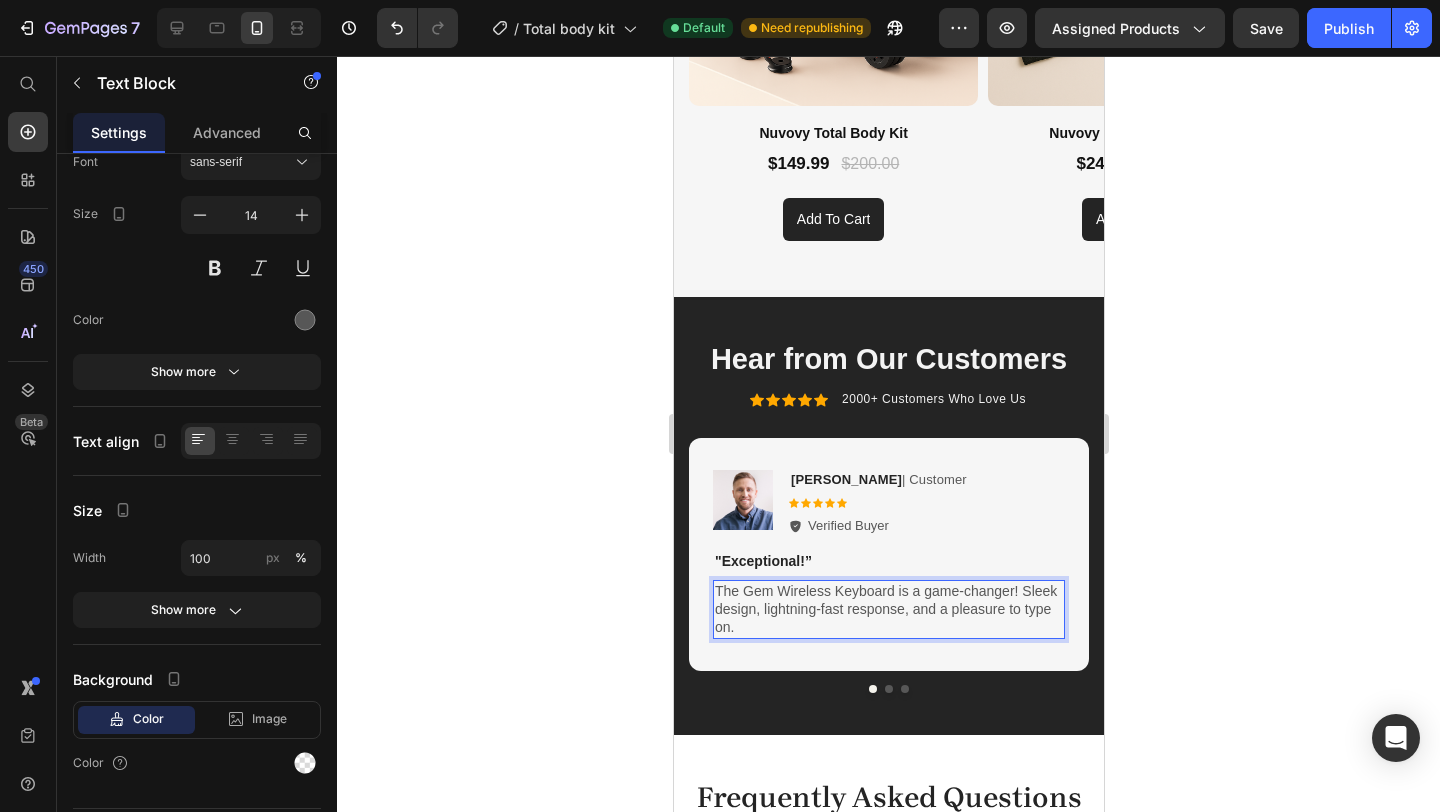 click on "The Gem Wireless Keyboard is a game-changer! Sleek design, lightning-fast response, and a pleasure to type on." at bounding box center (888, 609) 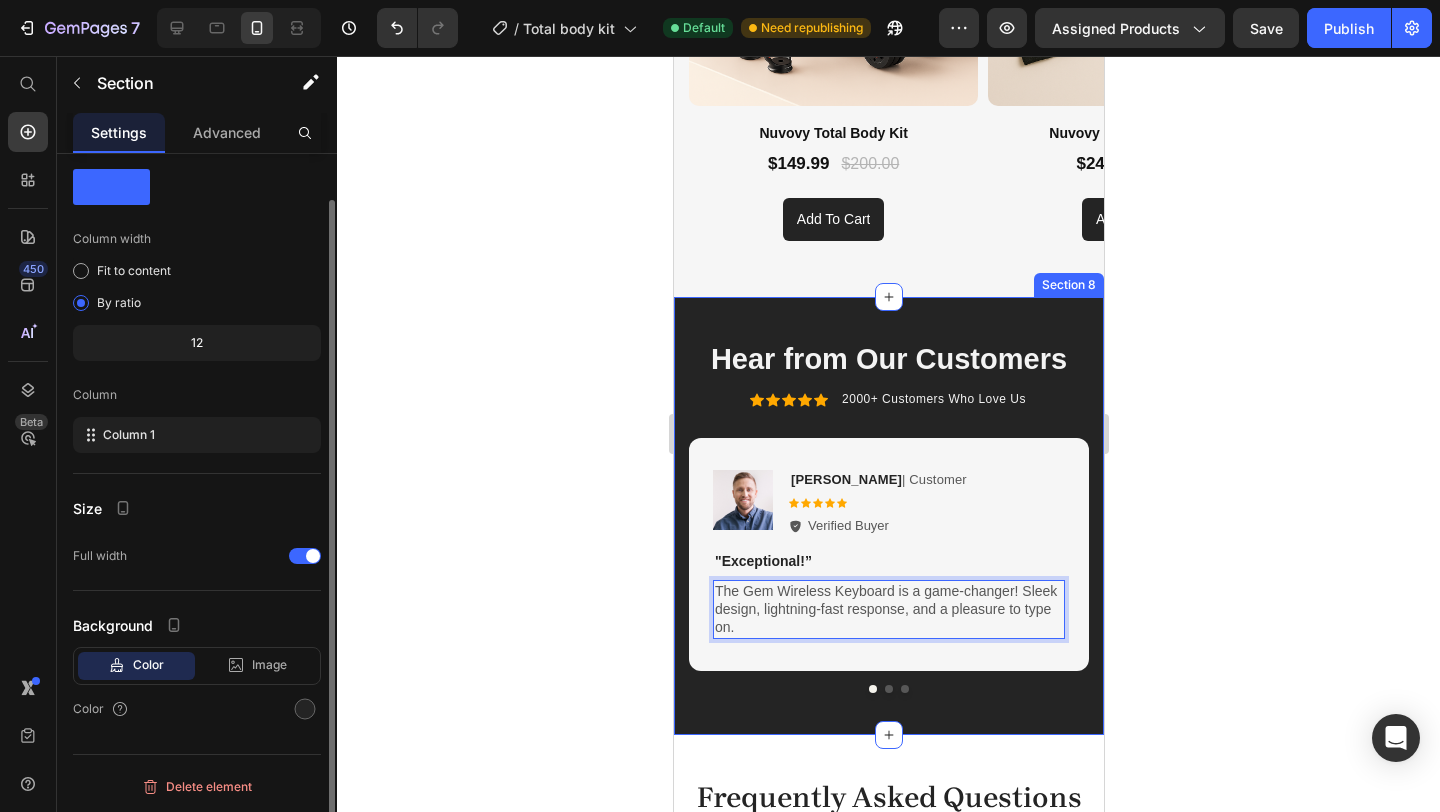 click on "Hear from Our Customers Heading Icon Icon Icon Icon Icon Icon List 2000+ Customers Who Love Us Text Block Row Image [PERSON_NAME]  | Customer   Text Block Icon Icon Icon Icon Icon Icon List
Verified Buyer Item List Row "Exceptional!” Text Block The Gem Wireless Keyboard is a game-changer! Sleek design, lightning-fast response, and a pleasure to type on. Text Block   0 Row Image Reylo B  | Customer   Text Block Icon Icon Icon Icon Icon Icon List
Verified Buyer Item List Row “Excellent!” Text Block As a programmer, I rely on my keyboard day in and day out. The Gem has exceeded all my expectations. Text Block Row Image [PERSON_NAME] K  | Customer   Text Block Icon Icon Icon Icon Icon Icon List
Verified Buyer Item List Row “Impressive!” Text Block I was skeptical at first, but the Gem Wireless Keyboard has become an indispensable part of my daily workflow. Text Block Row Carousel Section 8" at bounding box center [888, 516] 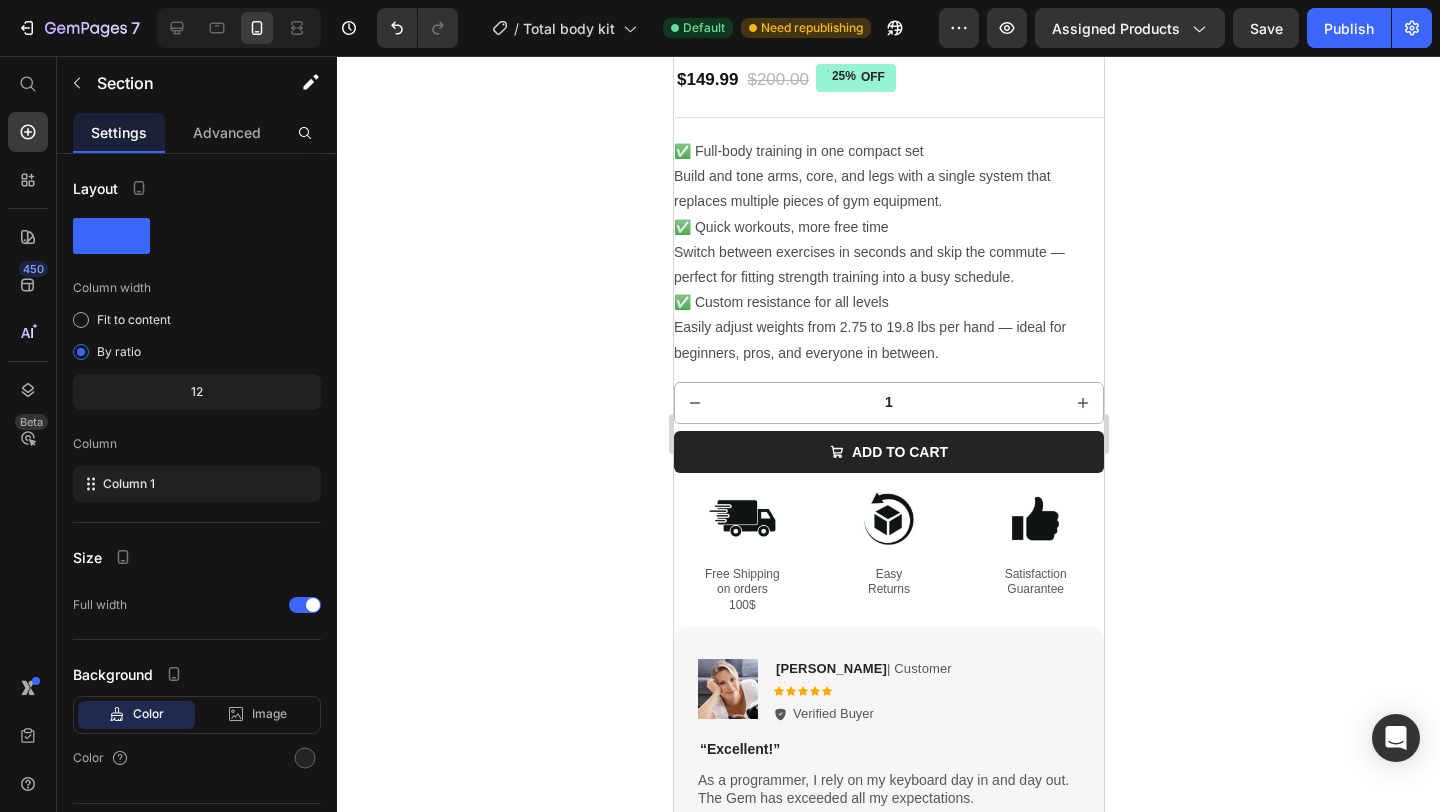 scroll, scrollTop: 551, scrollLeft: 0, axis: vertical 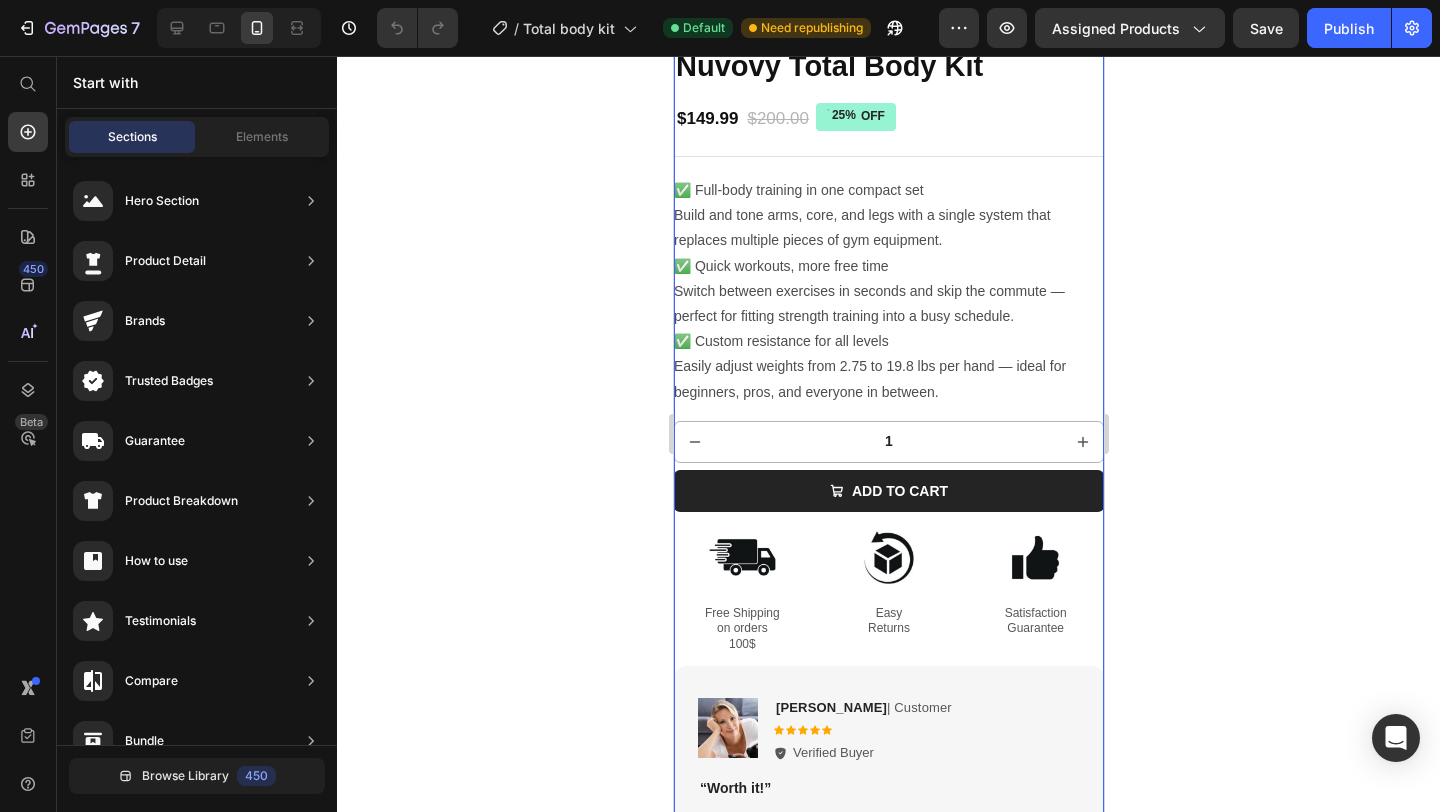 click on "✅ Full-body training in one compact set Build and tone arms, core, and legs with a single system that replaces multiple pieces of gym equipment.
✅ Quick workouts, more free time Switch between exercises in seconds and skip the commute — perfect for fitting strength training into a busy schedule.
✅ Custom resistance for all levels Easily adjust weights from 2.75 to 19.8 lbs per hand — ideal for beginners, pros, and everyone in between." at bounding box center (888, 291) 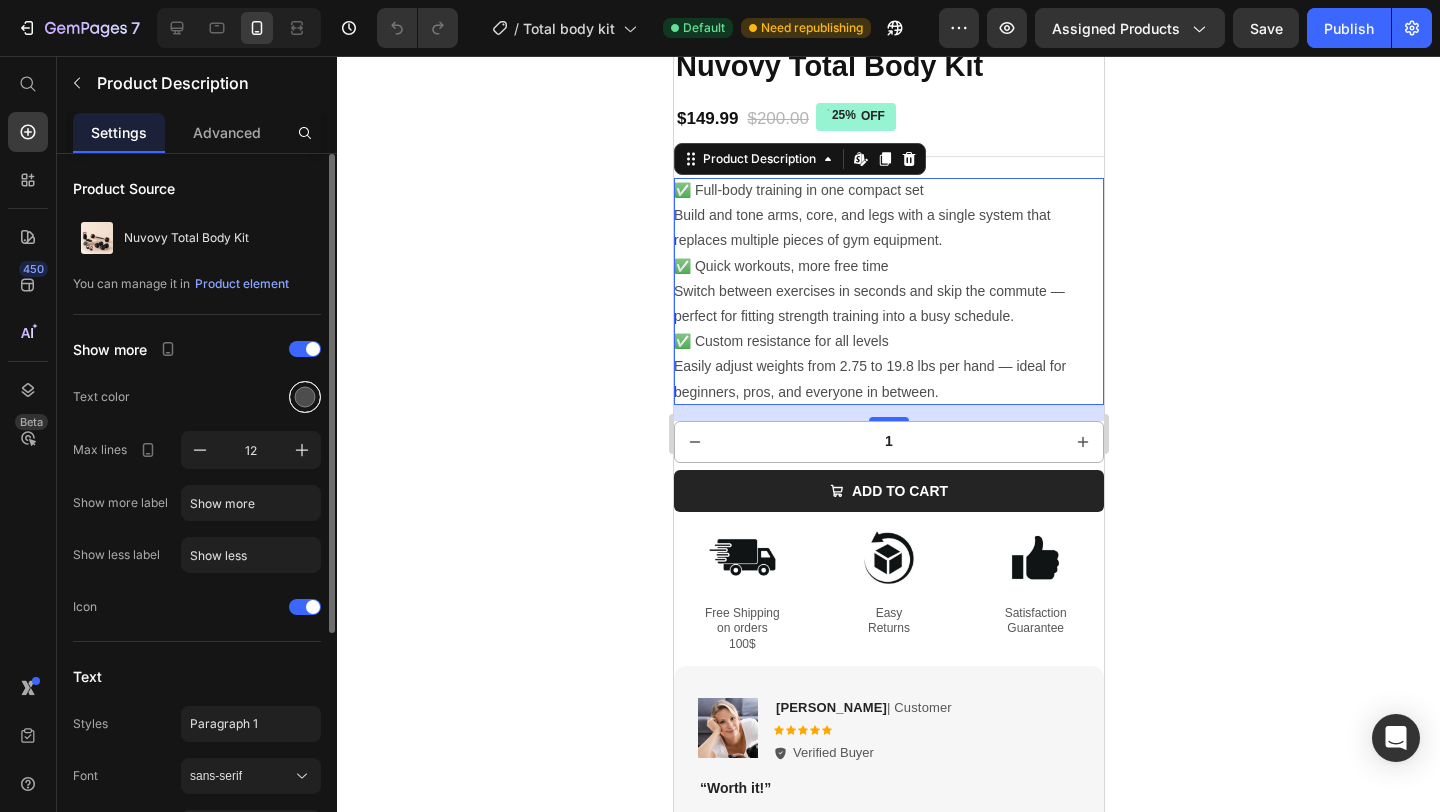 click at bounding box center (305, 397) 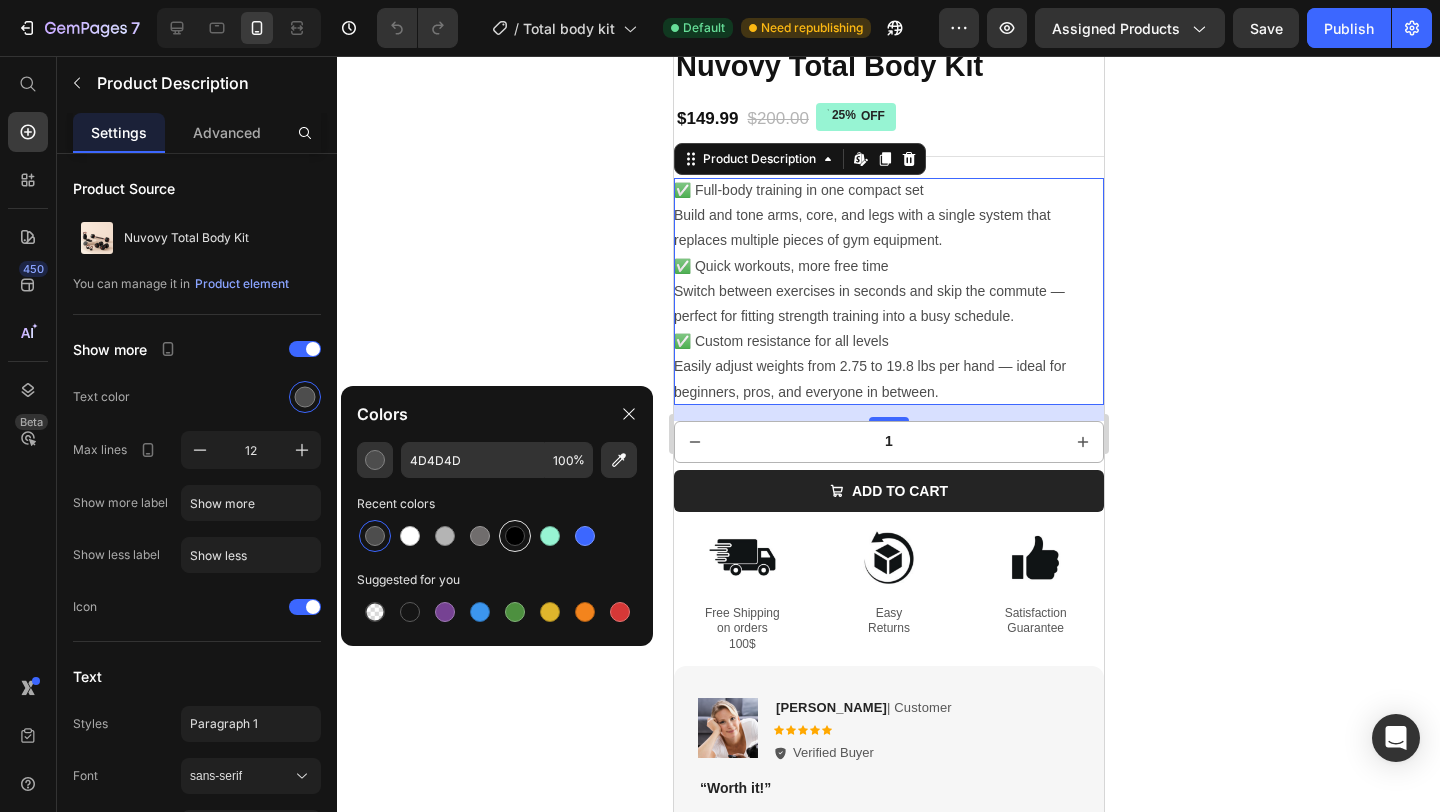 click at bounding box center [515, 536] 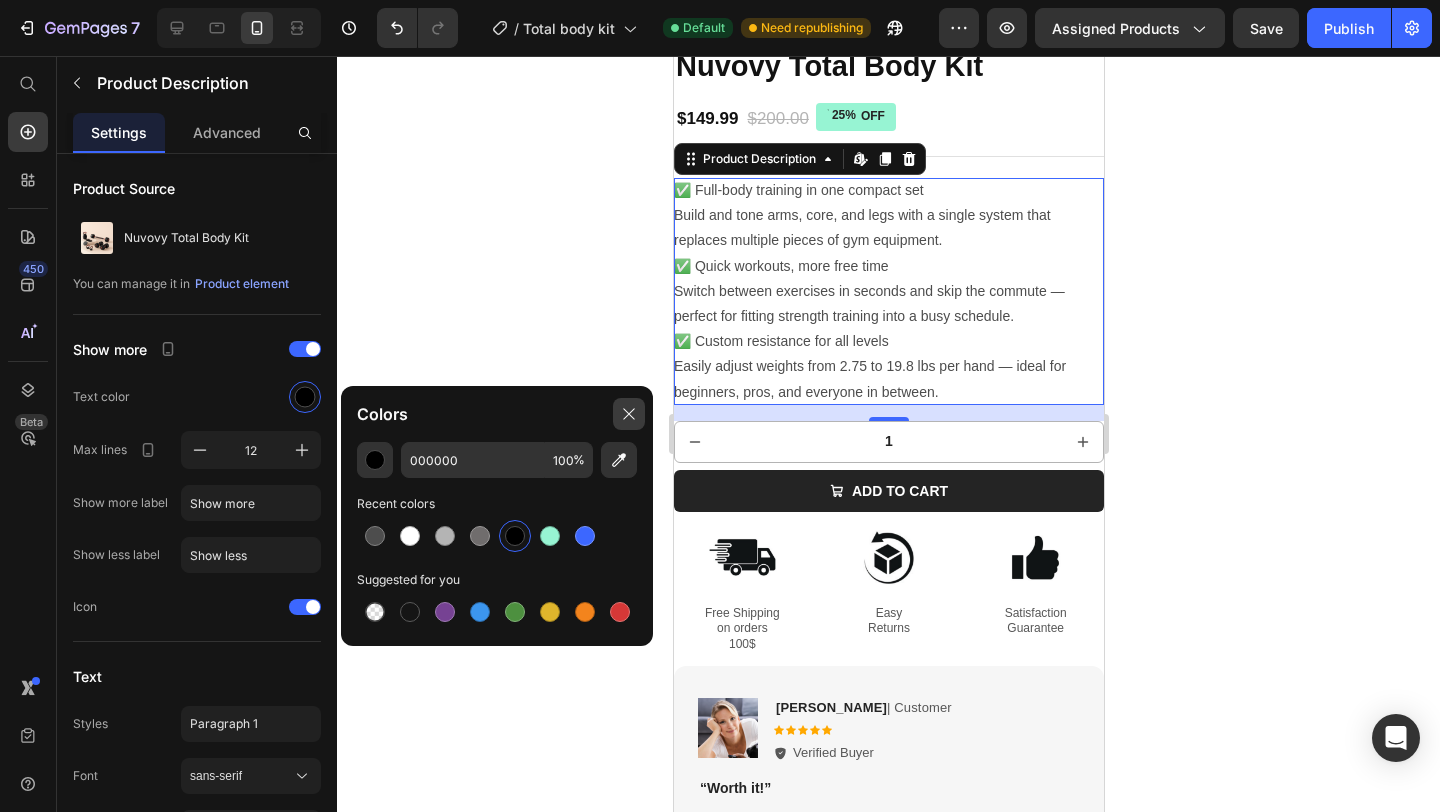 click 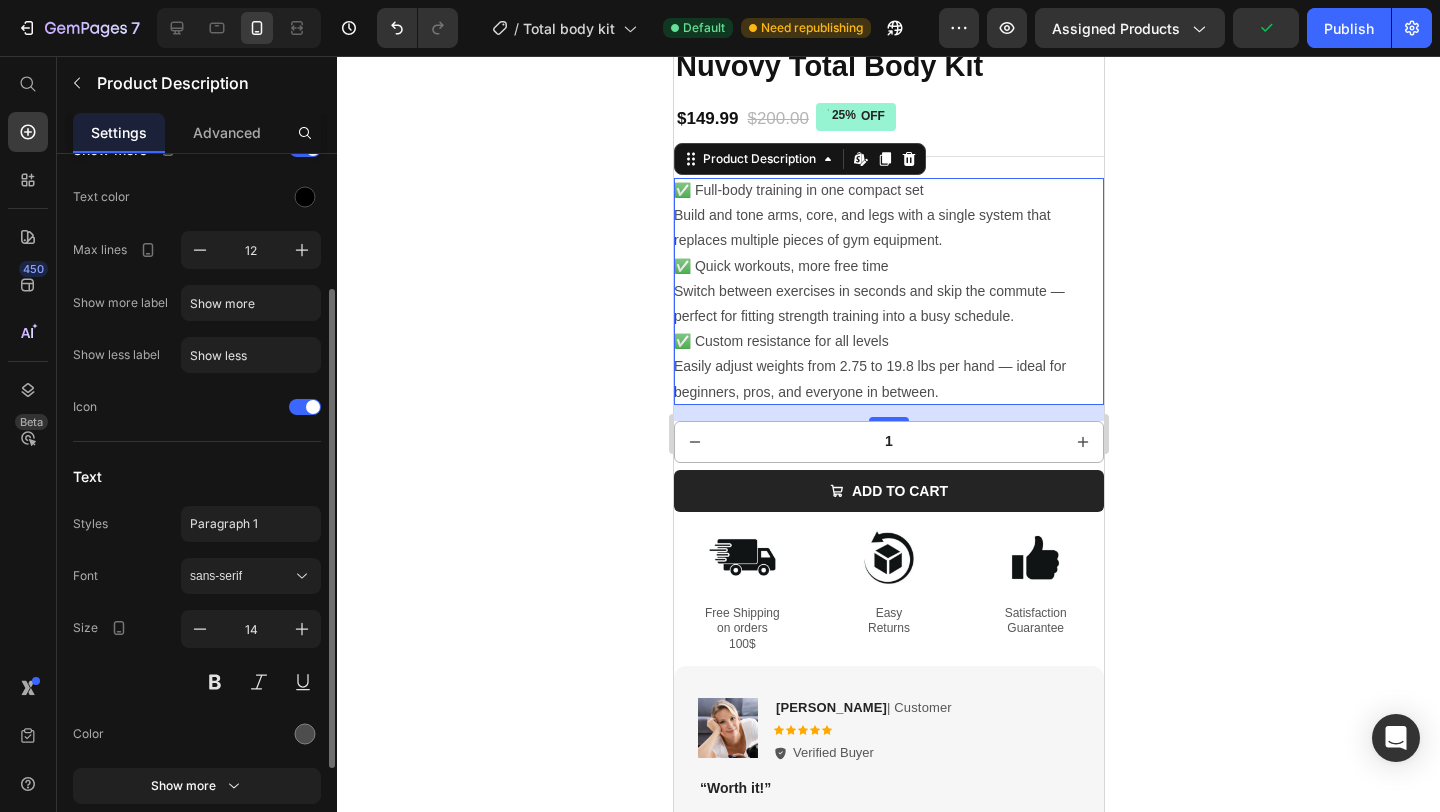 scroll, scrollTop: 201, scrollLeft: 0, axis: vertical 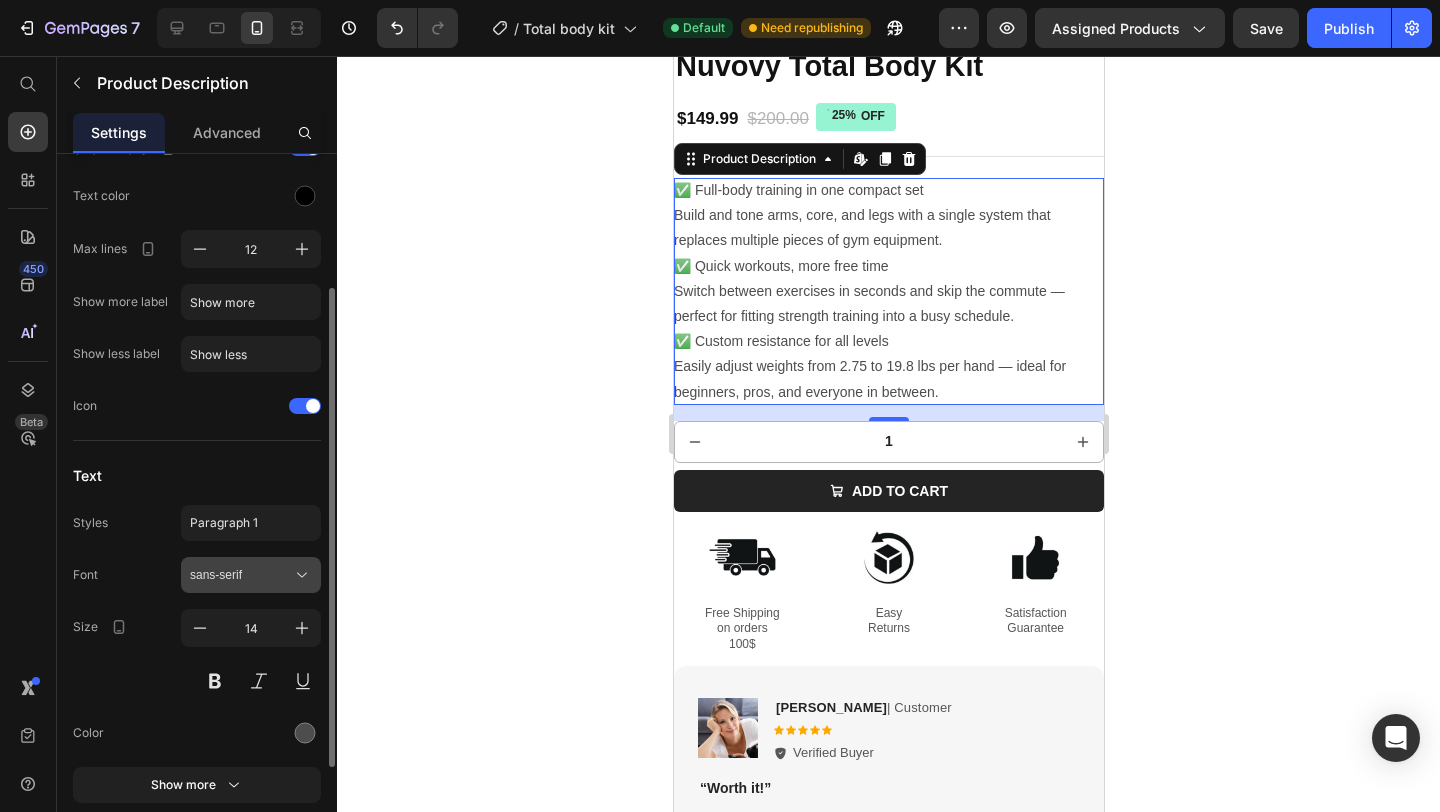 click on "sans-serif" at bounding box center (241, 575) 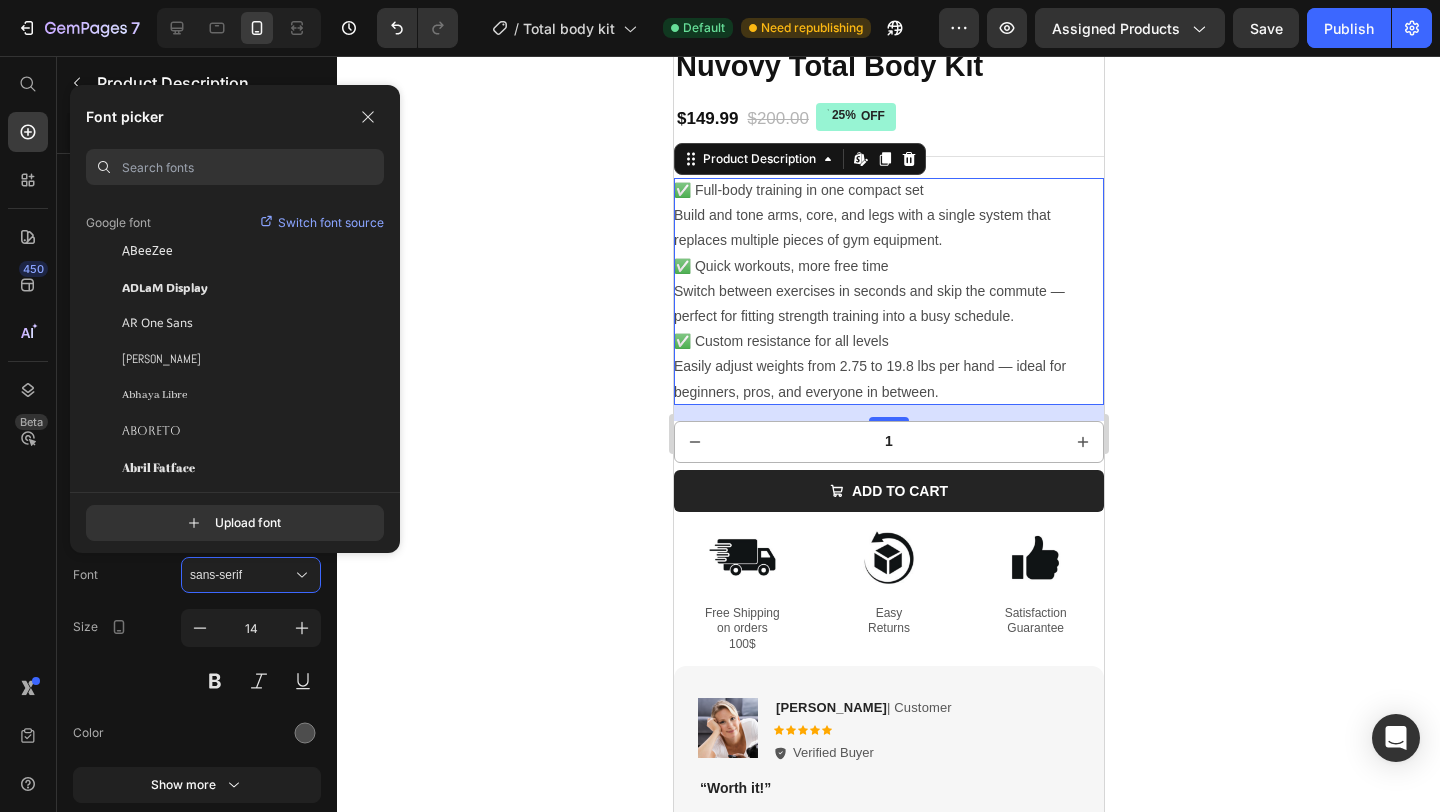 scroll, scrollTop: 203, scrollLeft: 0, axis: vertical 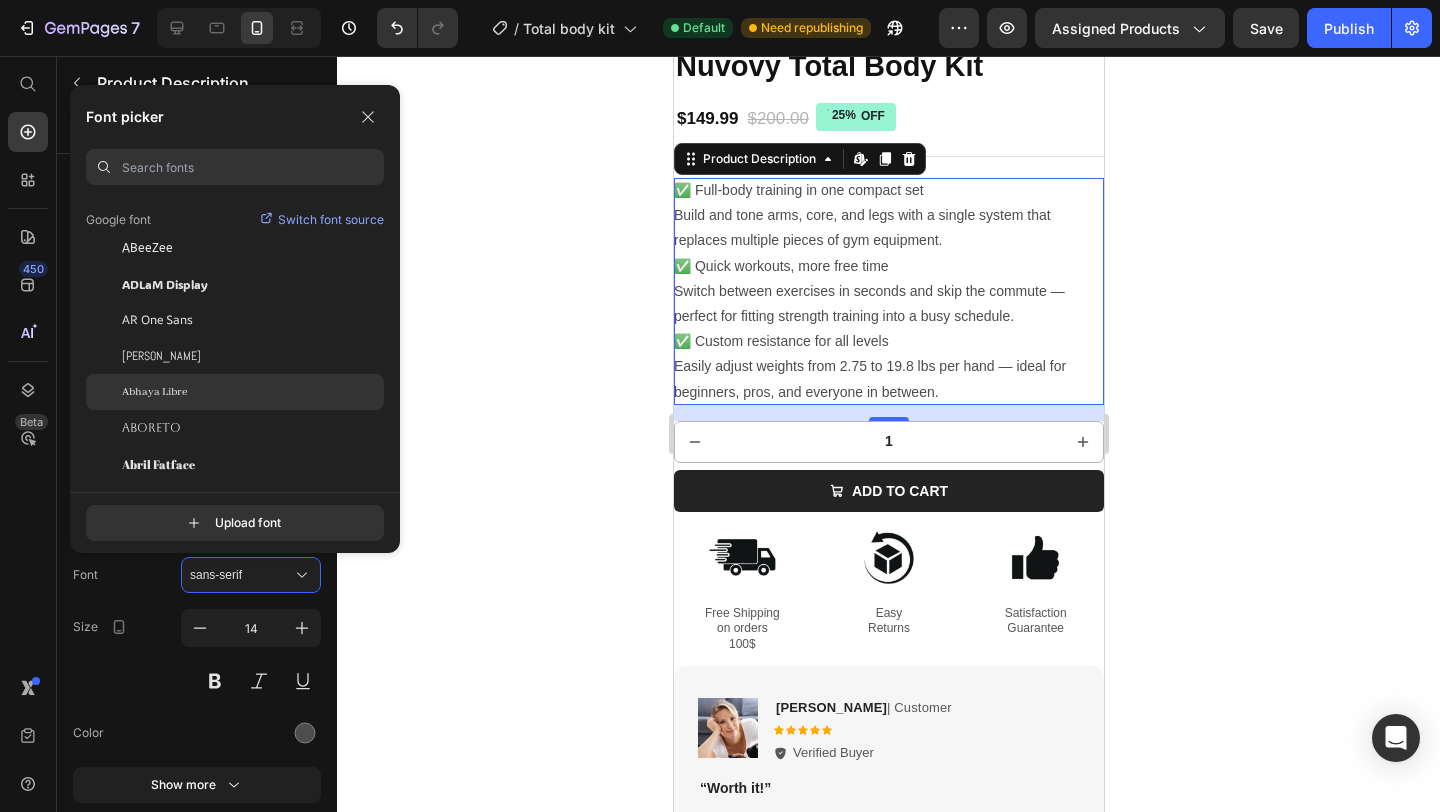 click on "Abhaya Libre" at bounding box center [154, 392] 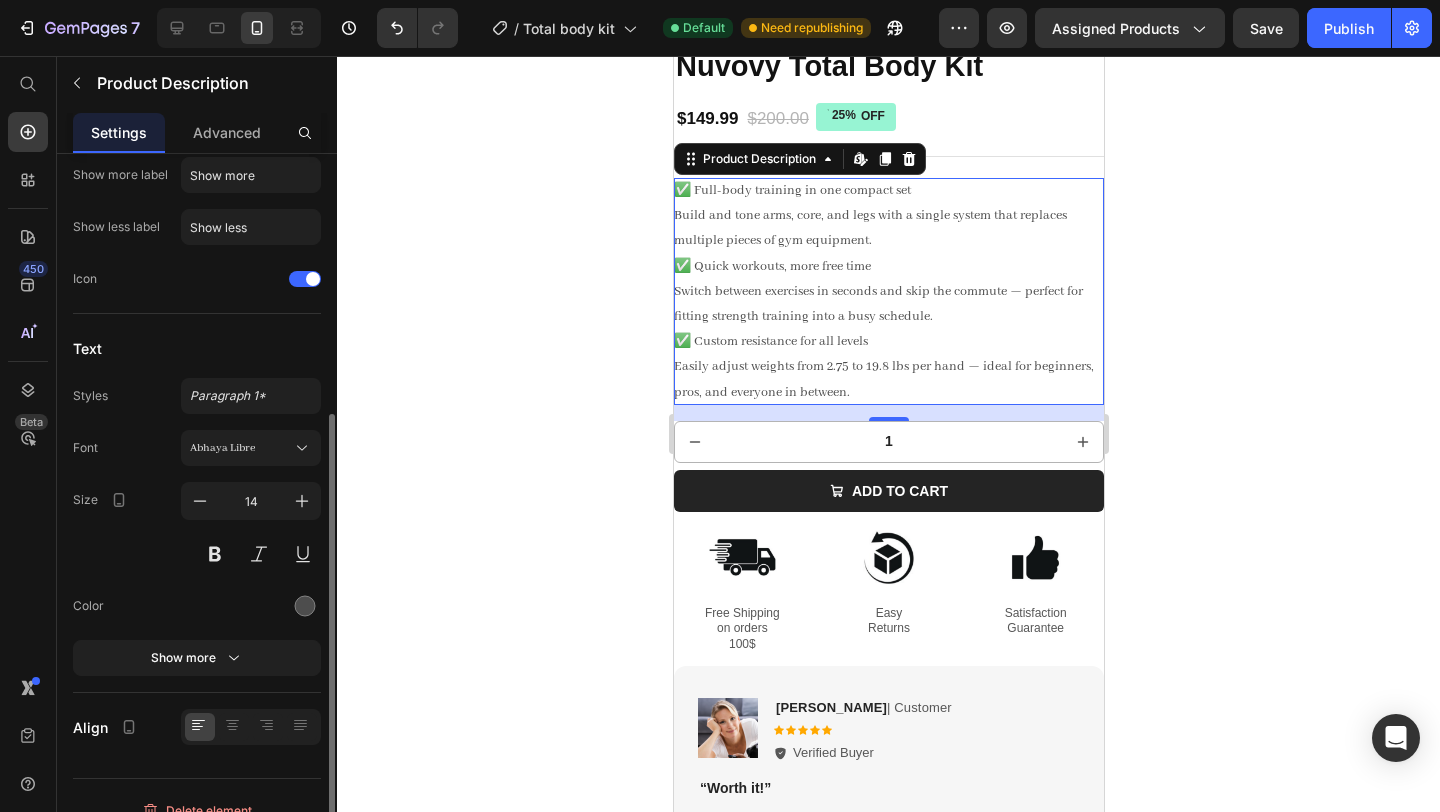 scroll, scrollTop: 352, scrollLeft: 0, axis: vertical 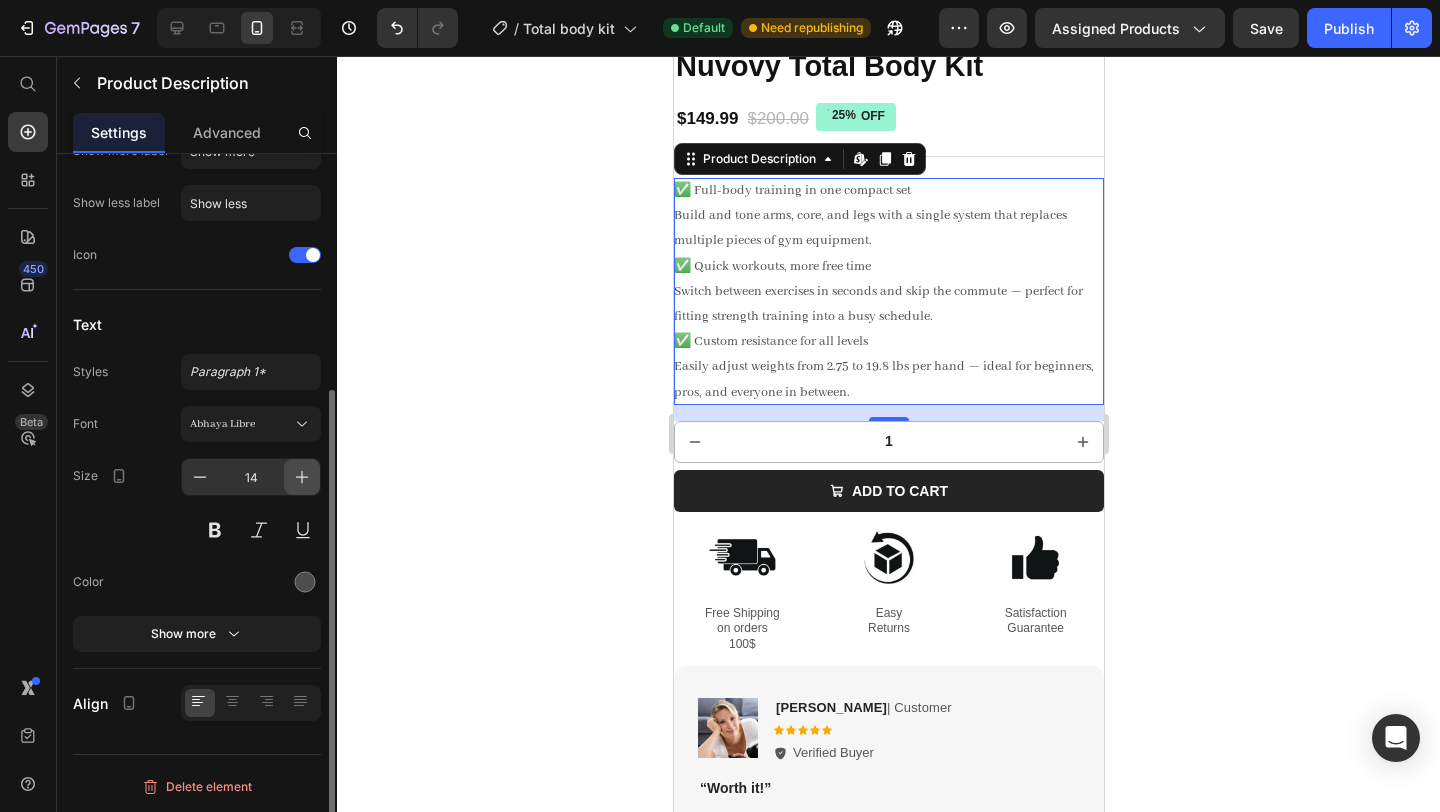 click 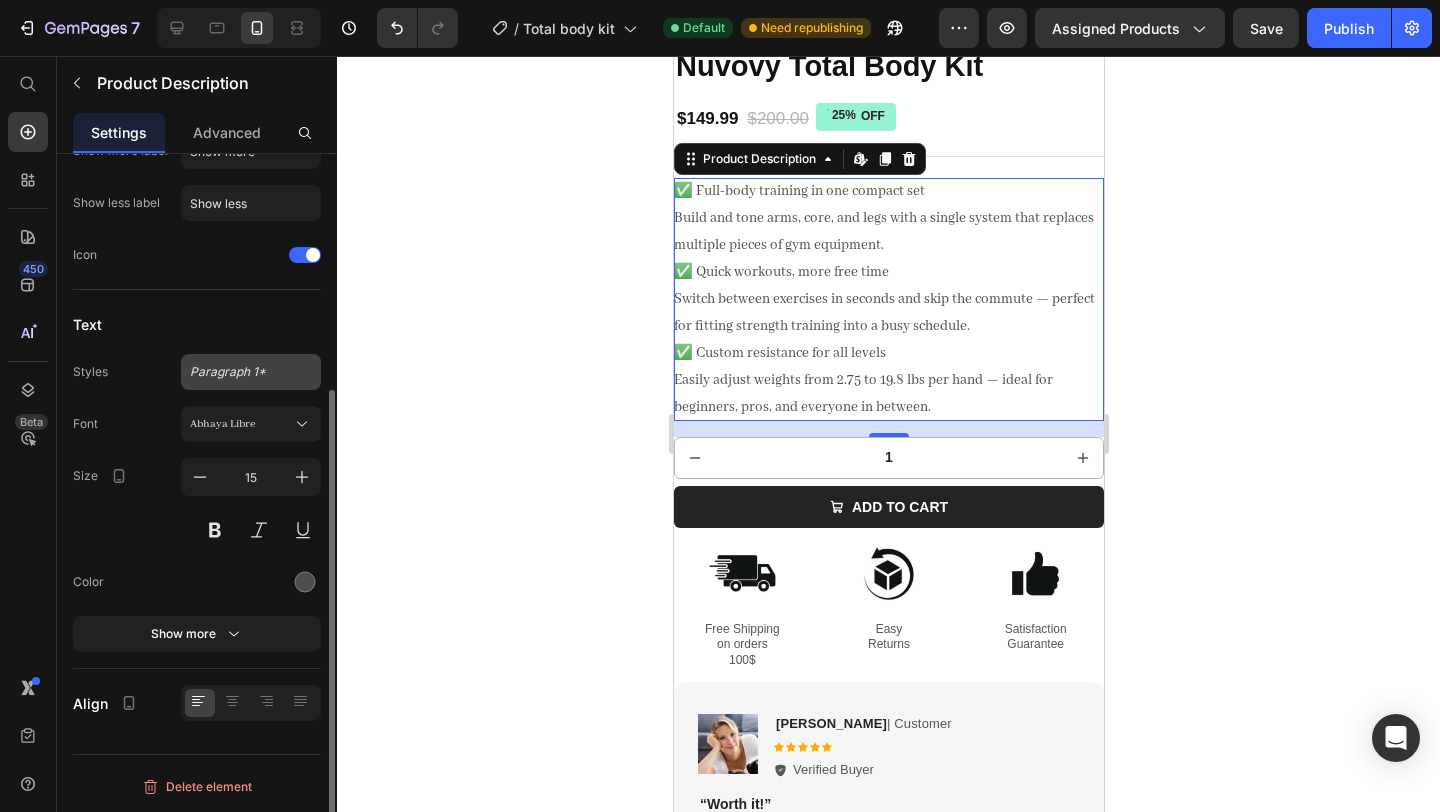 click on "Paragraph 1*" at bounding box center (239, 372) 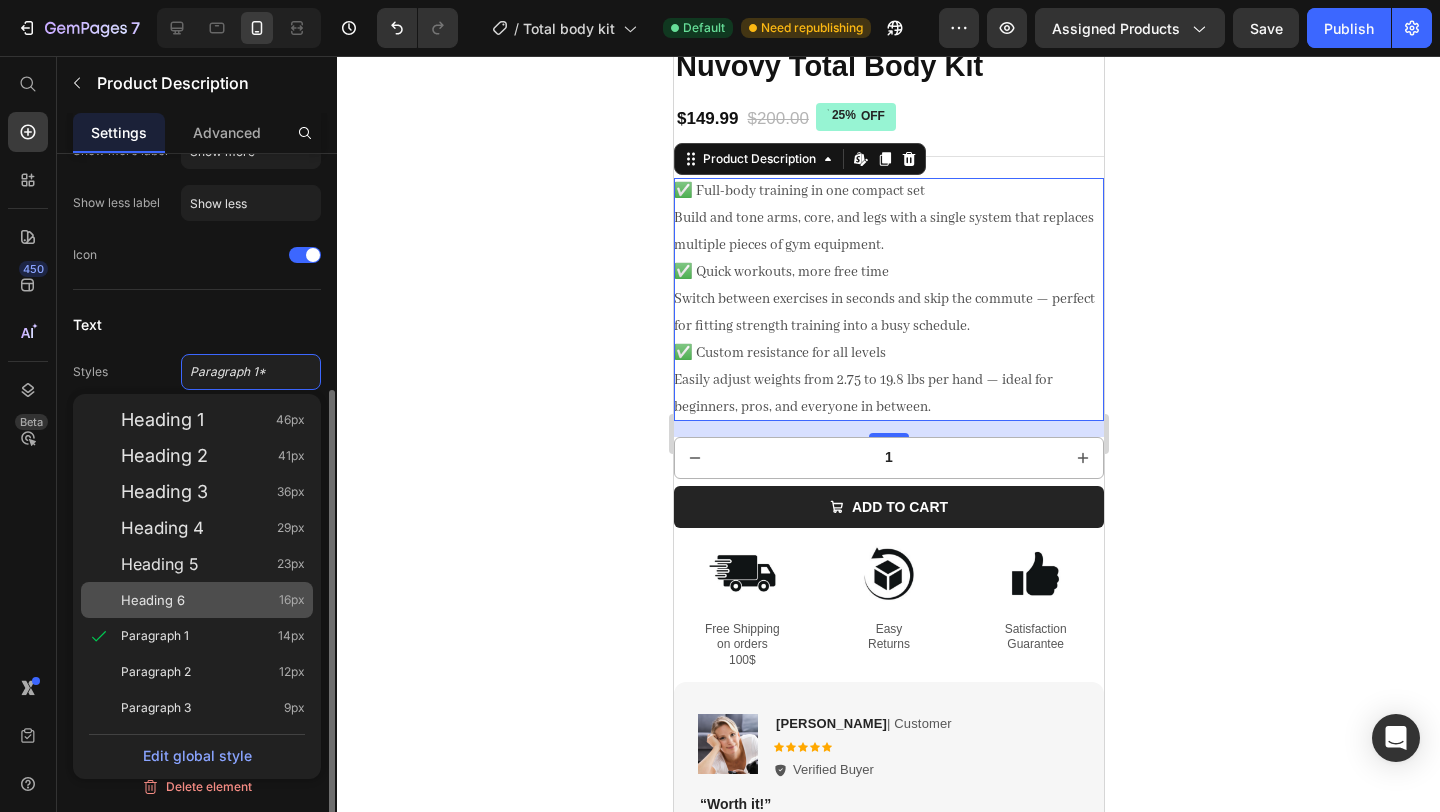 click on "Heading 6 16px" at bounding box center (213, 600) 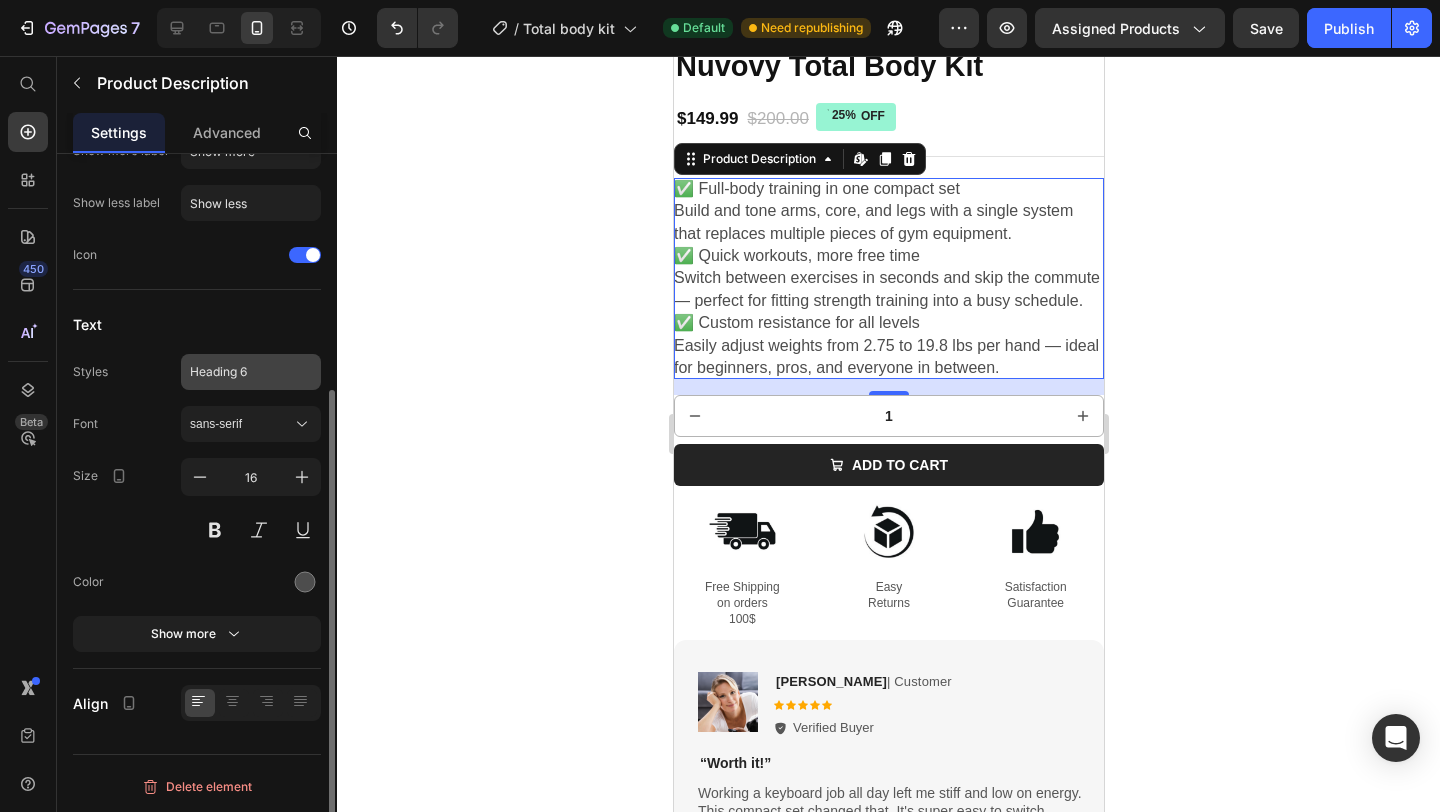 click on "Heading 6" at bounding box center (251, 372) 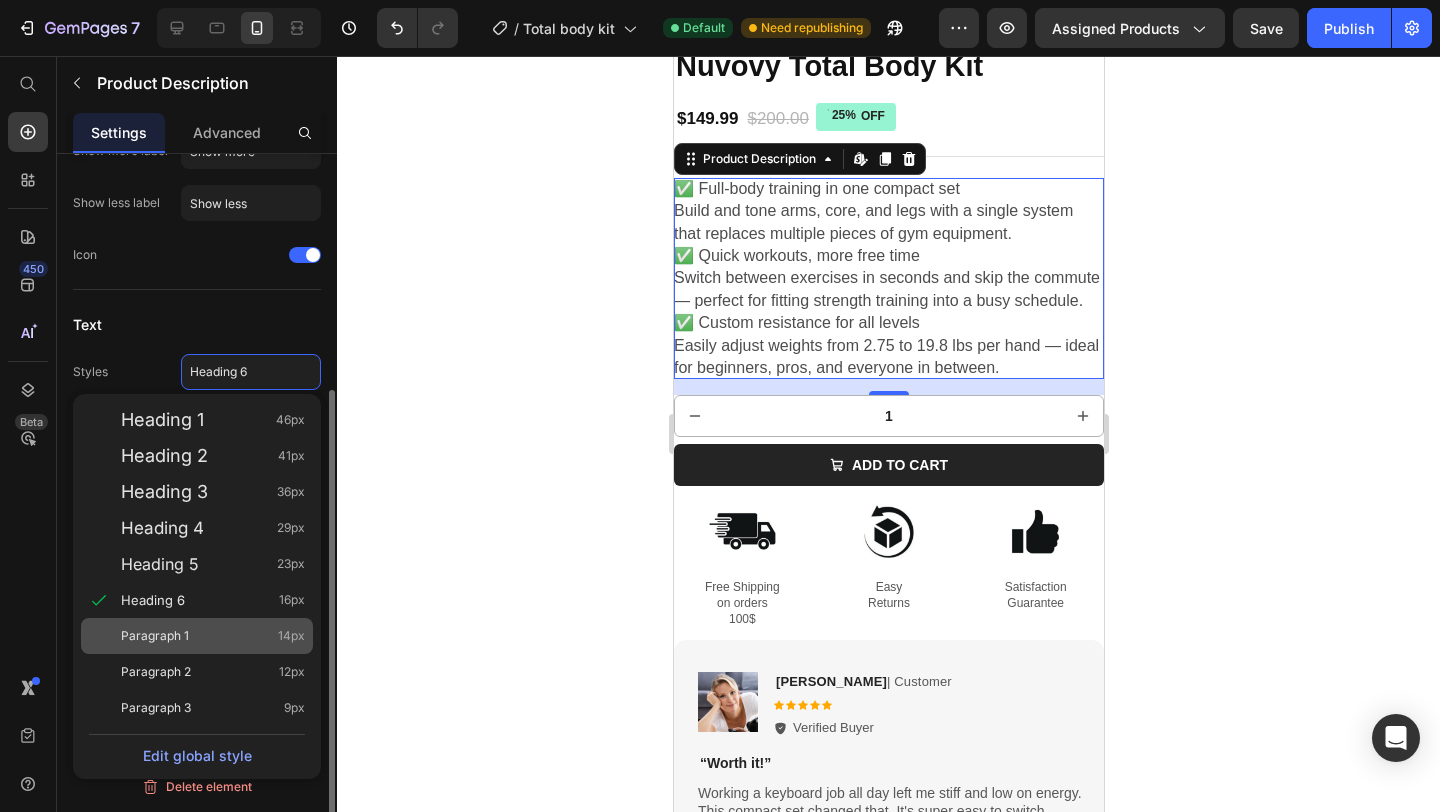 click on "Paragraph 1 14px" at bounding box center (213, 636) 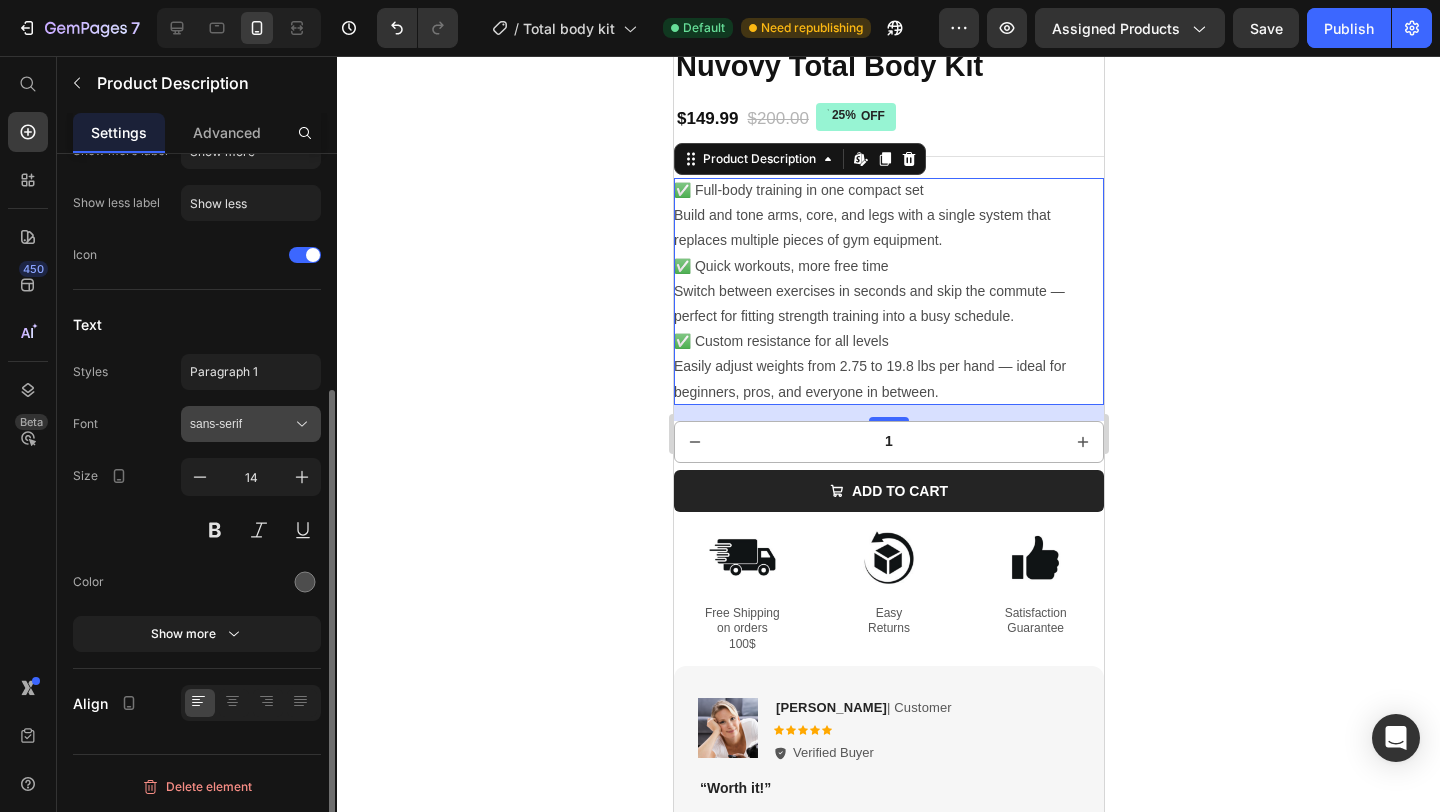 click on "sans-serif" at bounding box center [241, 424] 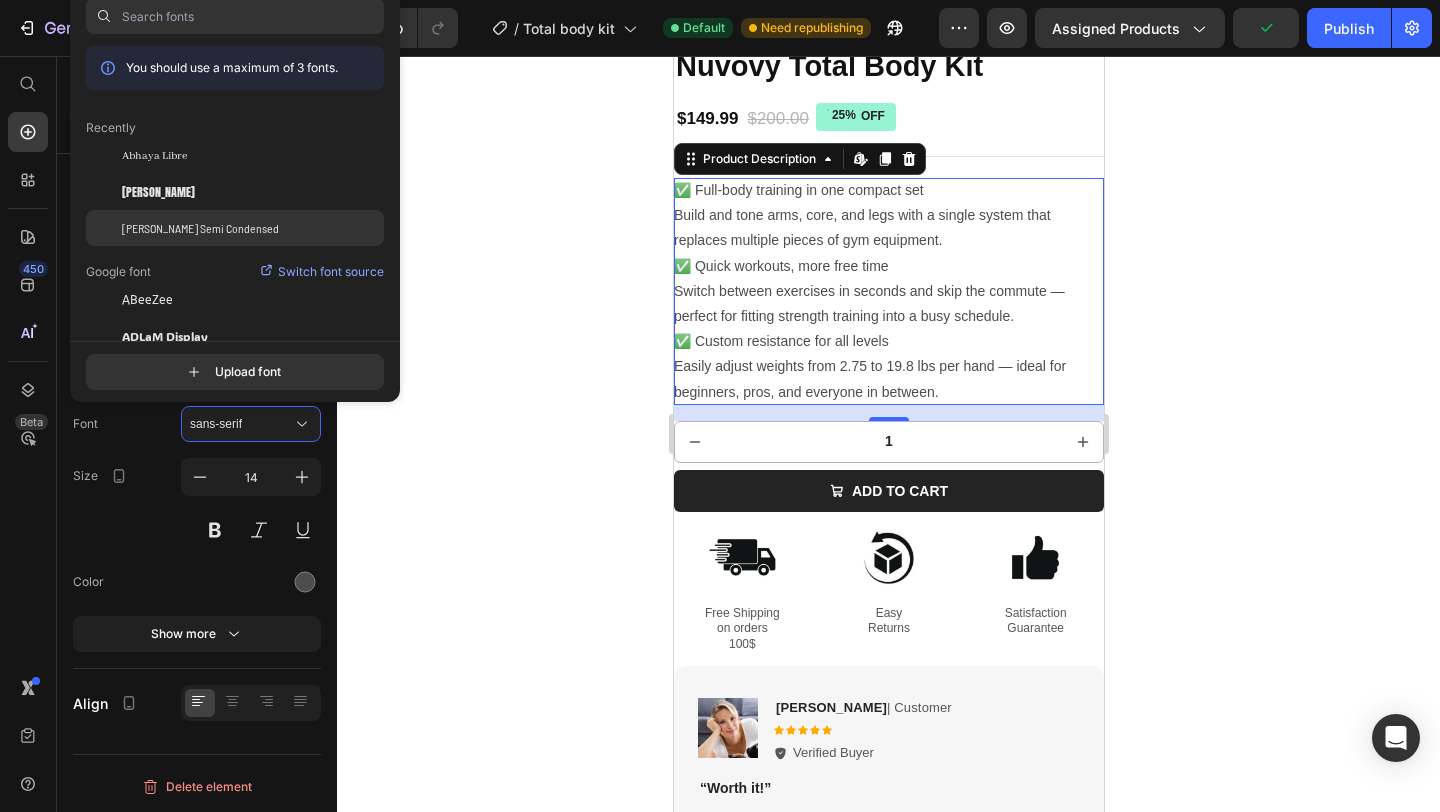 scroll, scrollTop: 1, scrollLeft: 0, axis: vertical 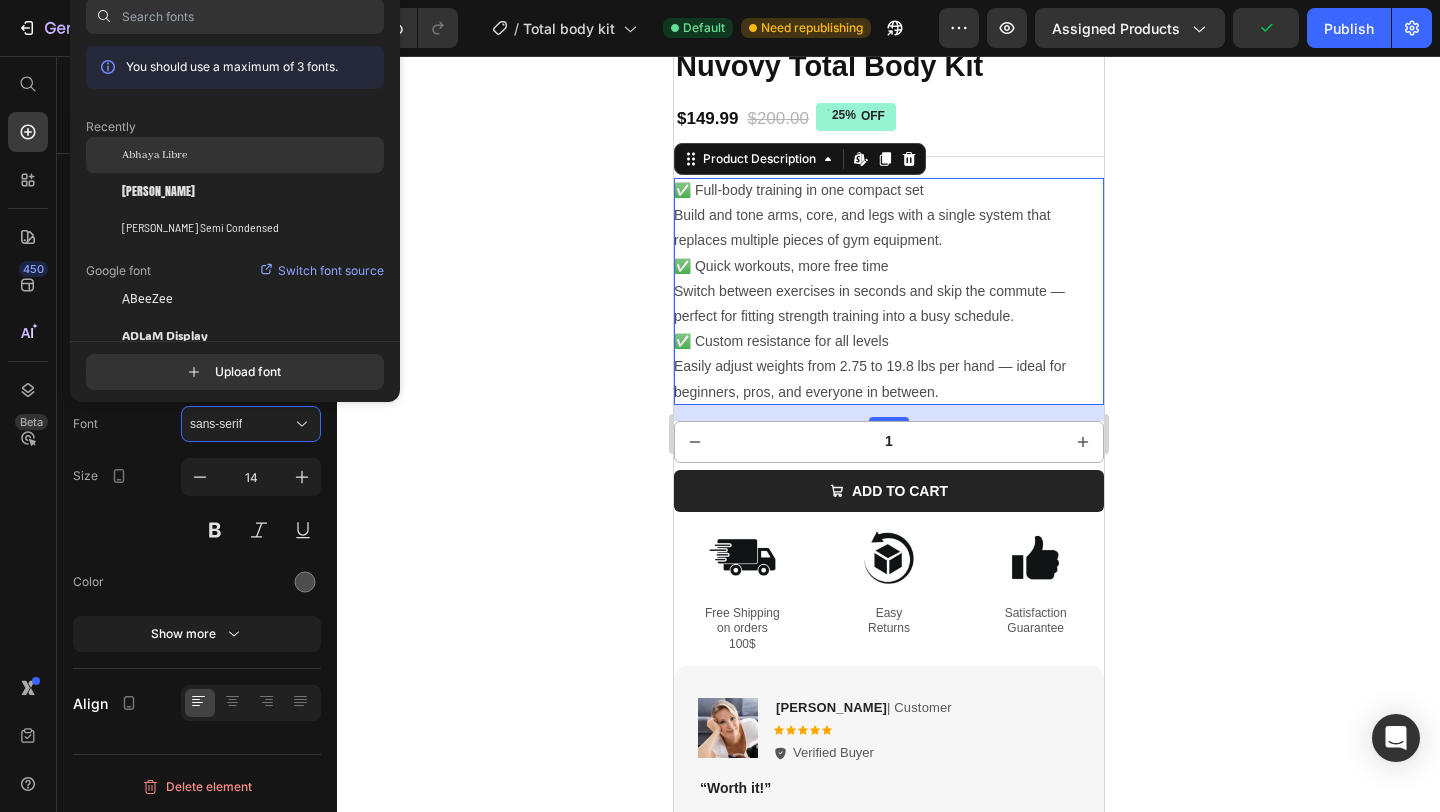 click on "Abhaya Libre" 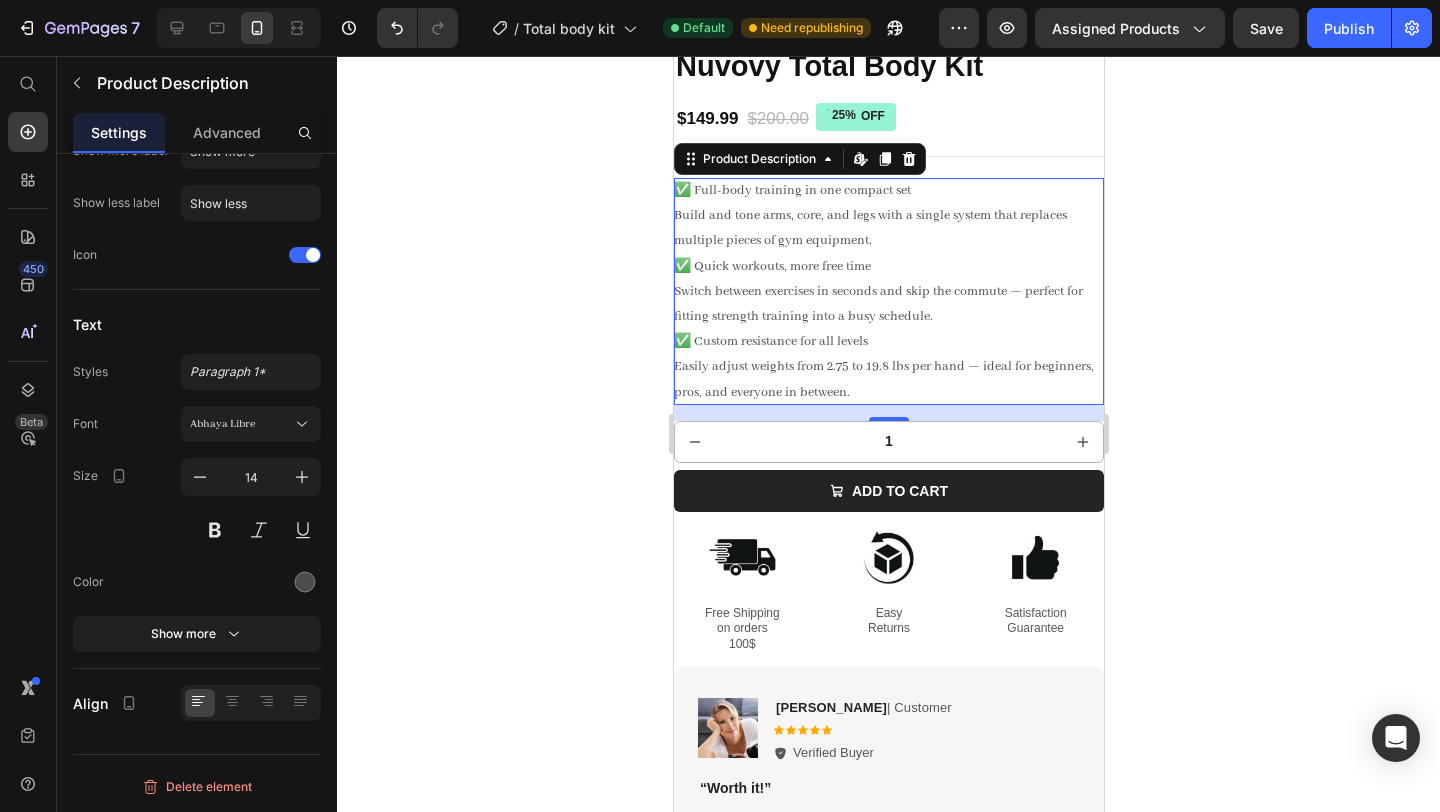 click on "✅ Custom resistance for all levels Easily adjust weights from 2.75 to 19.8 lbs per hand — ideal for beginners, pros, and everyone in between." at bounding box center [883, 366] 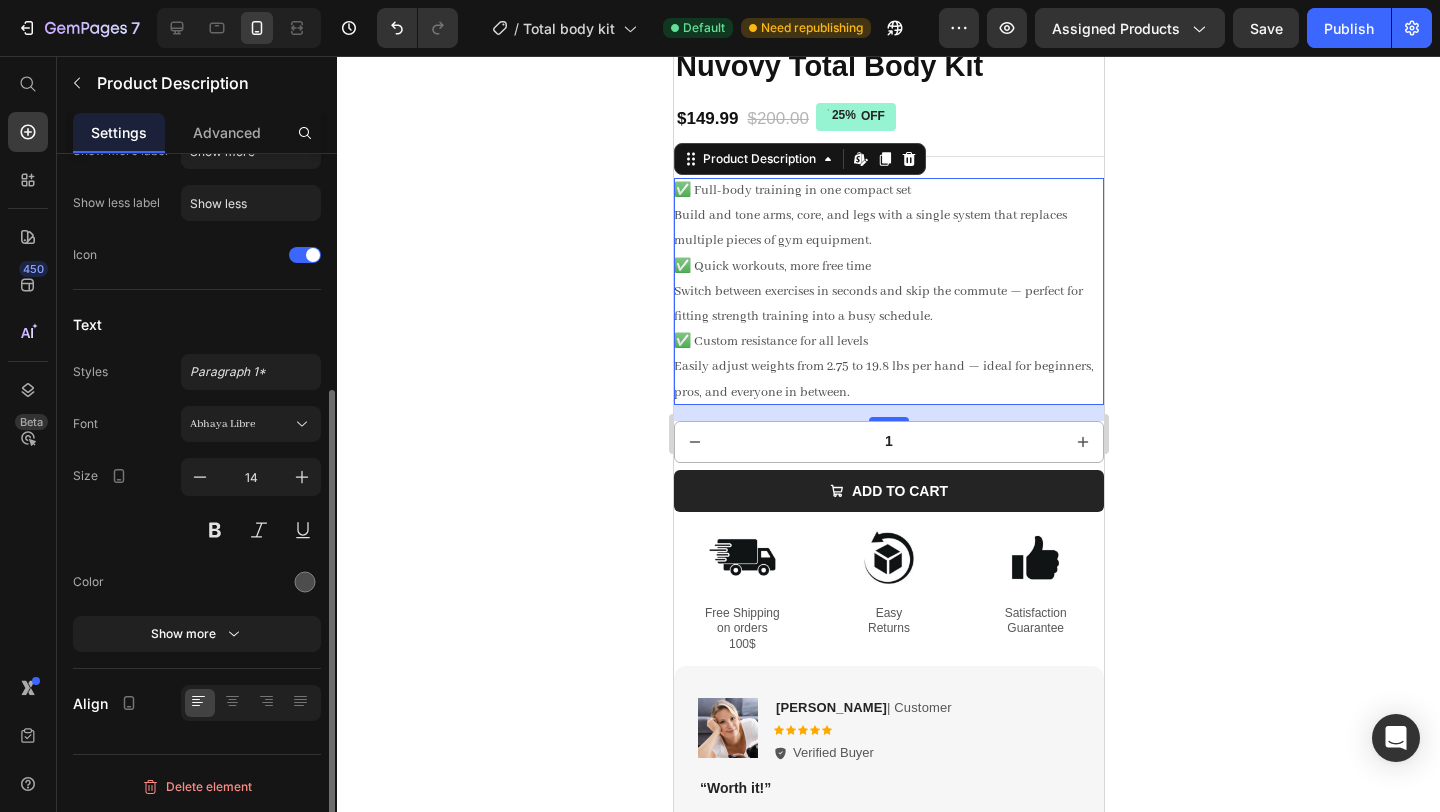 click on "Text" at bounding box center (197, 324) 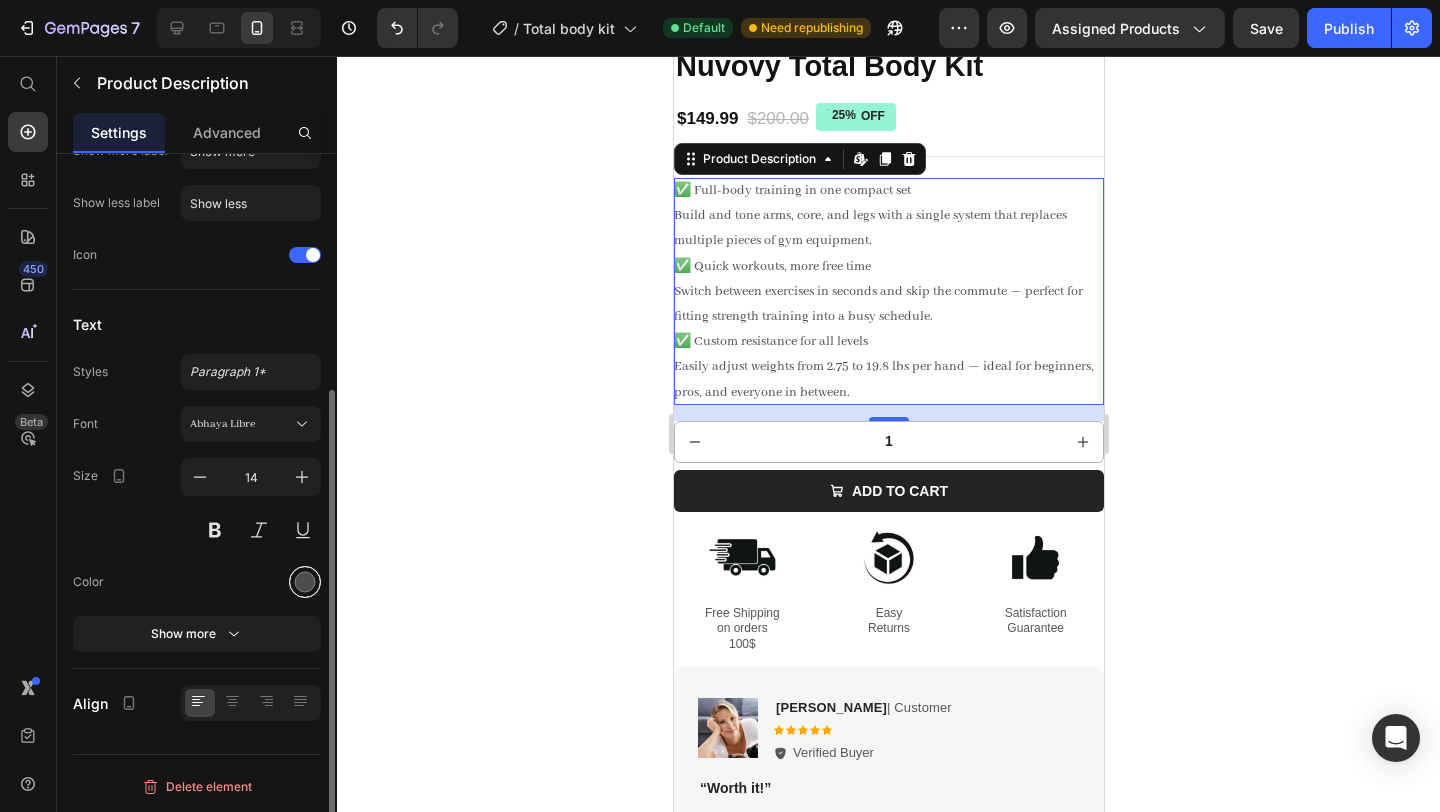 click at bounding box center (305, 582) 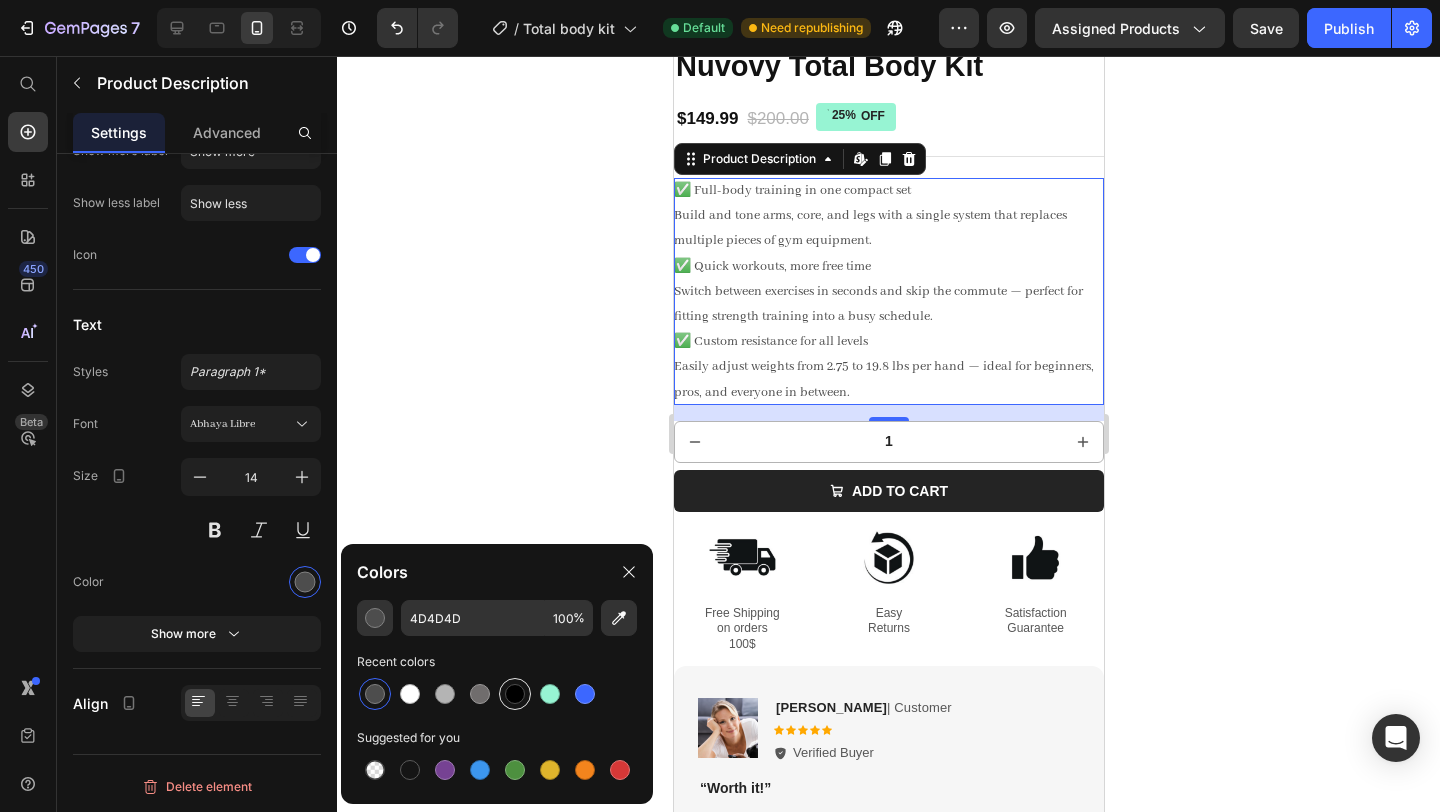 click at bounding box center (515, 694) 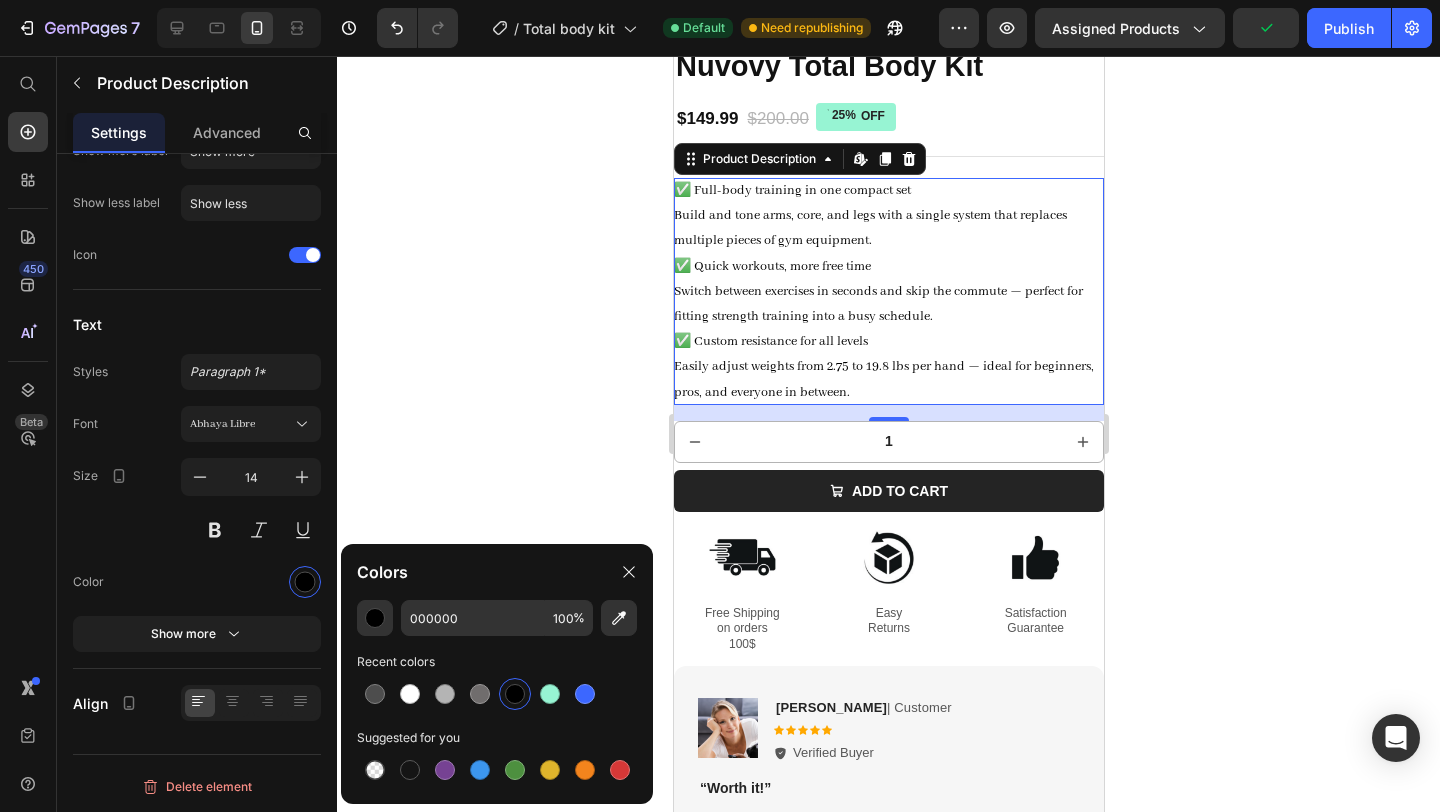 click 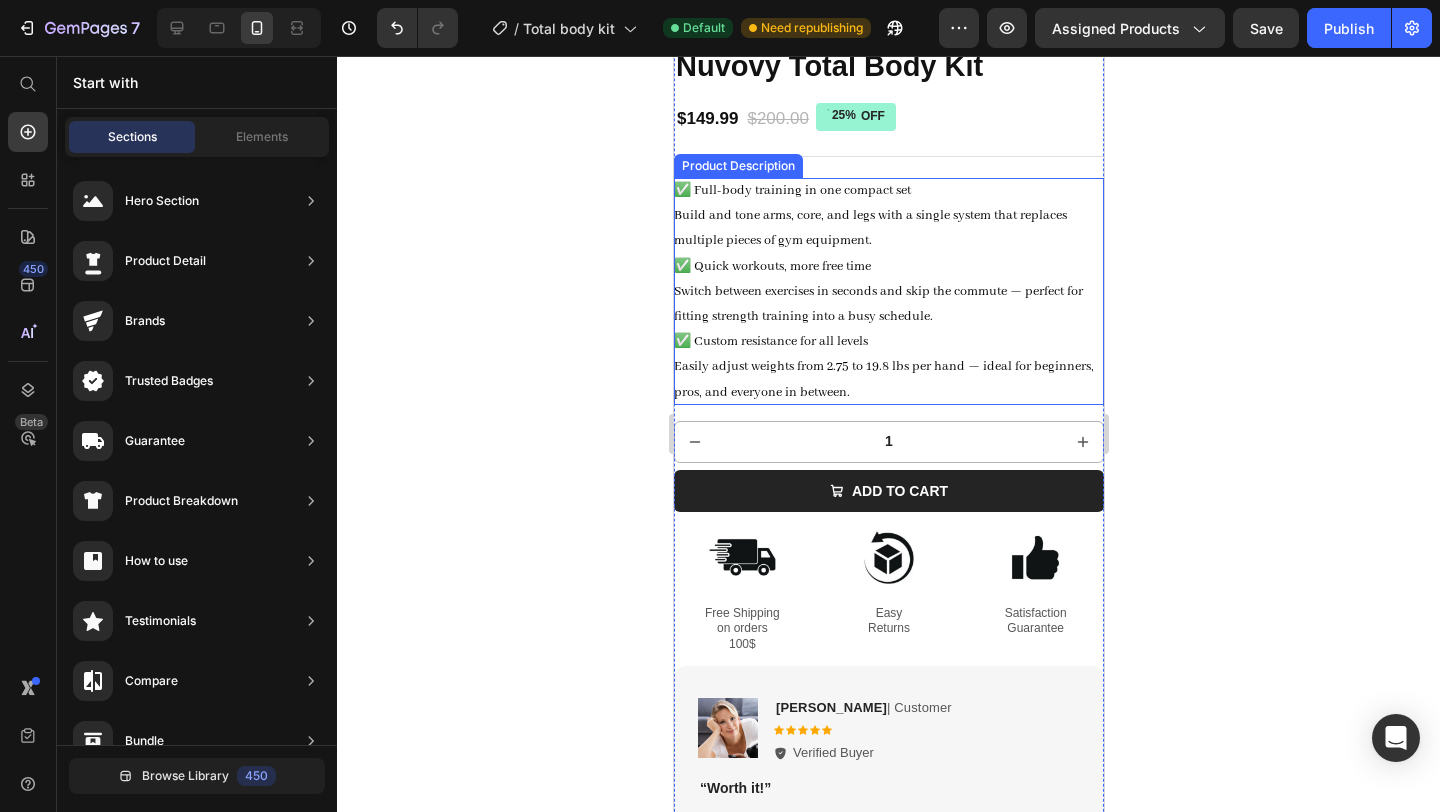 click on "✅ Full-body training in one compact set Build and tone arms, core, and legs with a single system that replaces multiple pieces of gym equipment.
✅ Quick workouts, more free time Switch between exercises in seconds and skip the commute — perfect for fitting strength training into a busy schedule.
✅ Custom resistance for all levels Easily adjust weights from 2.75 to 19.8 lbs per hand — ideal for beginners, pros, and everyone in between." at bounding box center (888, 291) 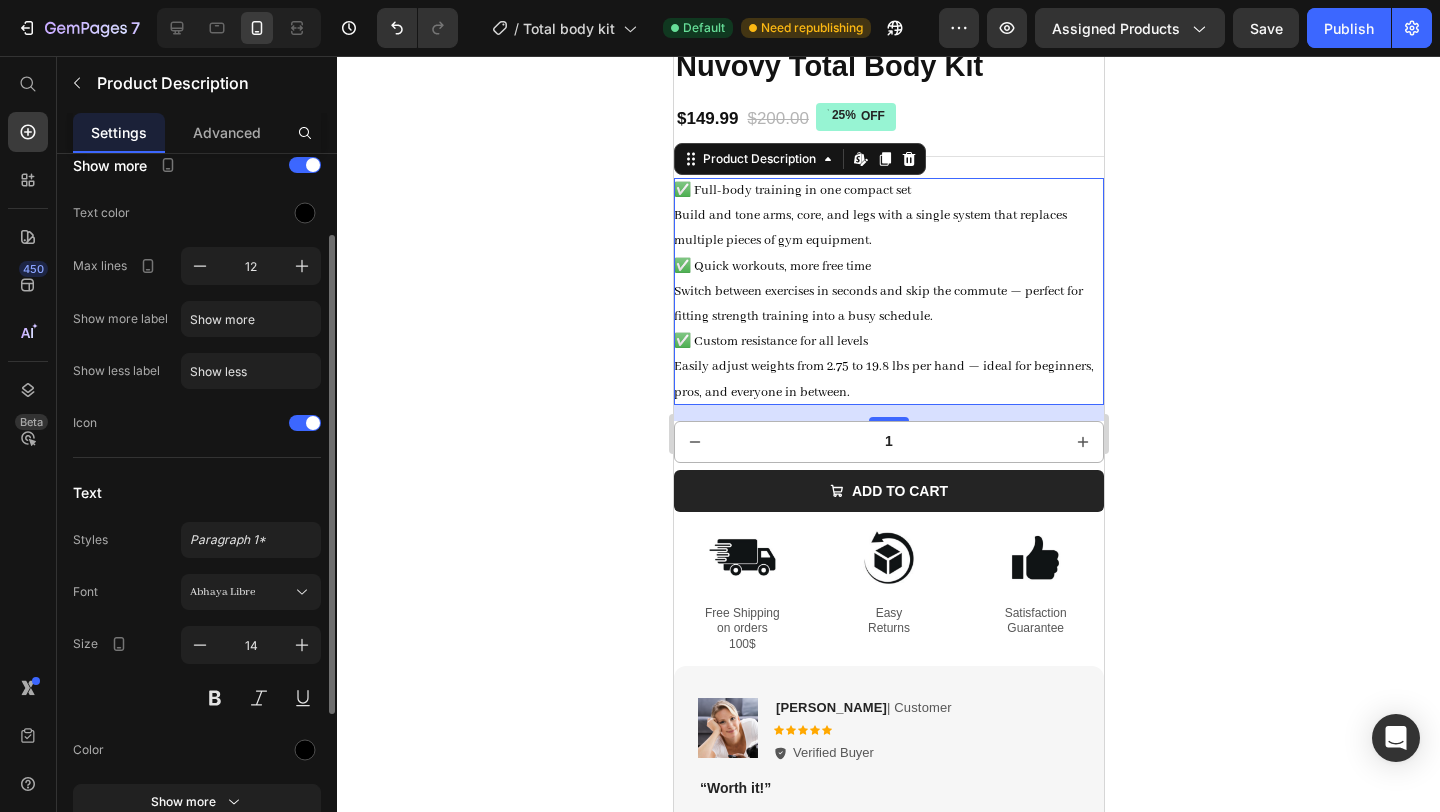scroll, scrollTop: 0, scrollLeft: 0, axis: both 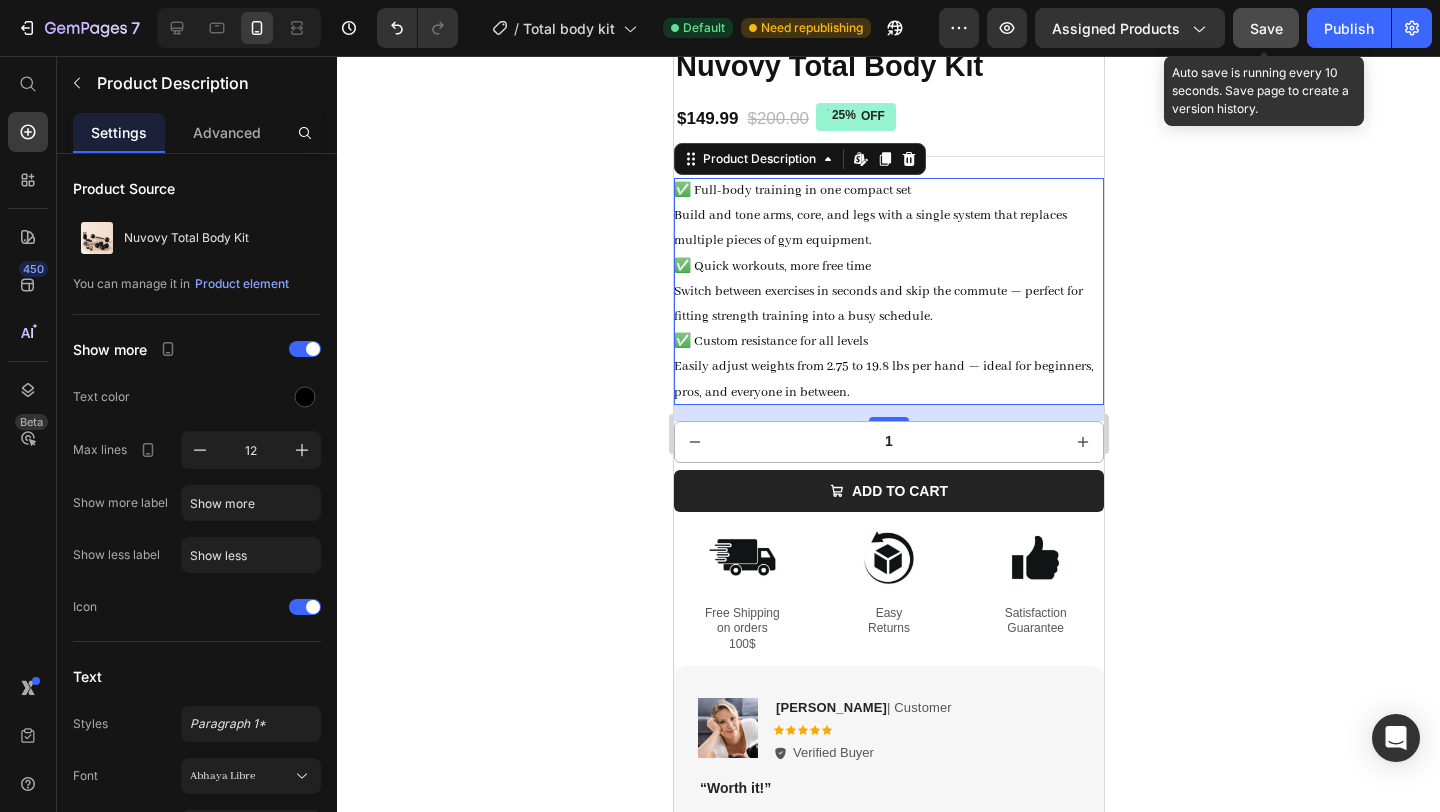 click on "Save" at bounding box center [1266, 28] 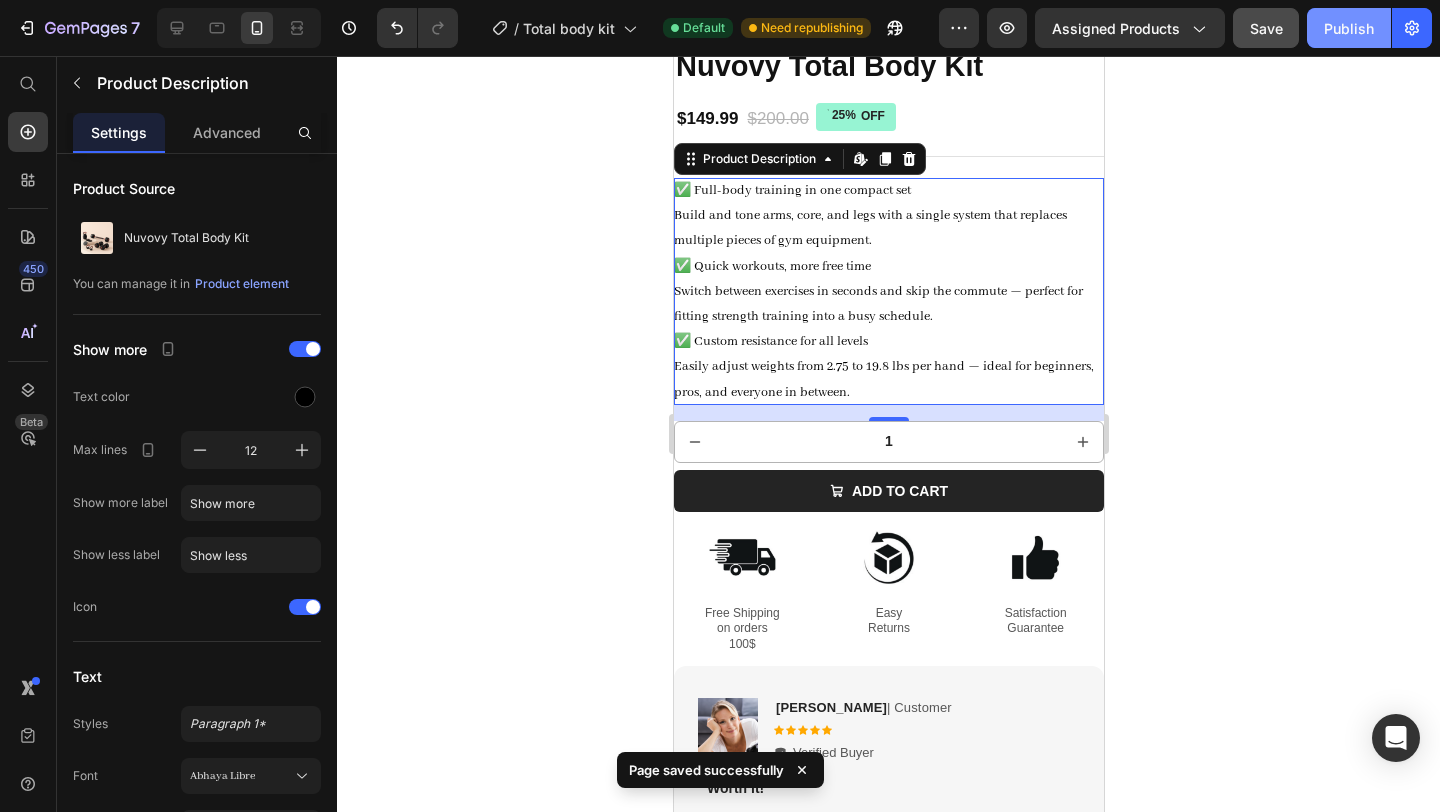 click on "Publish" at bounding box center [1349, 28] 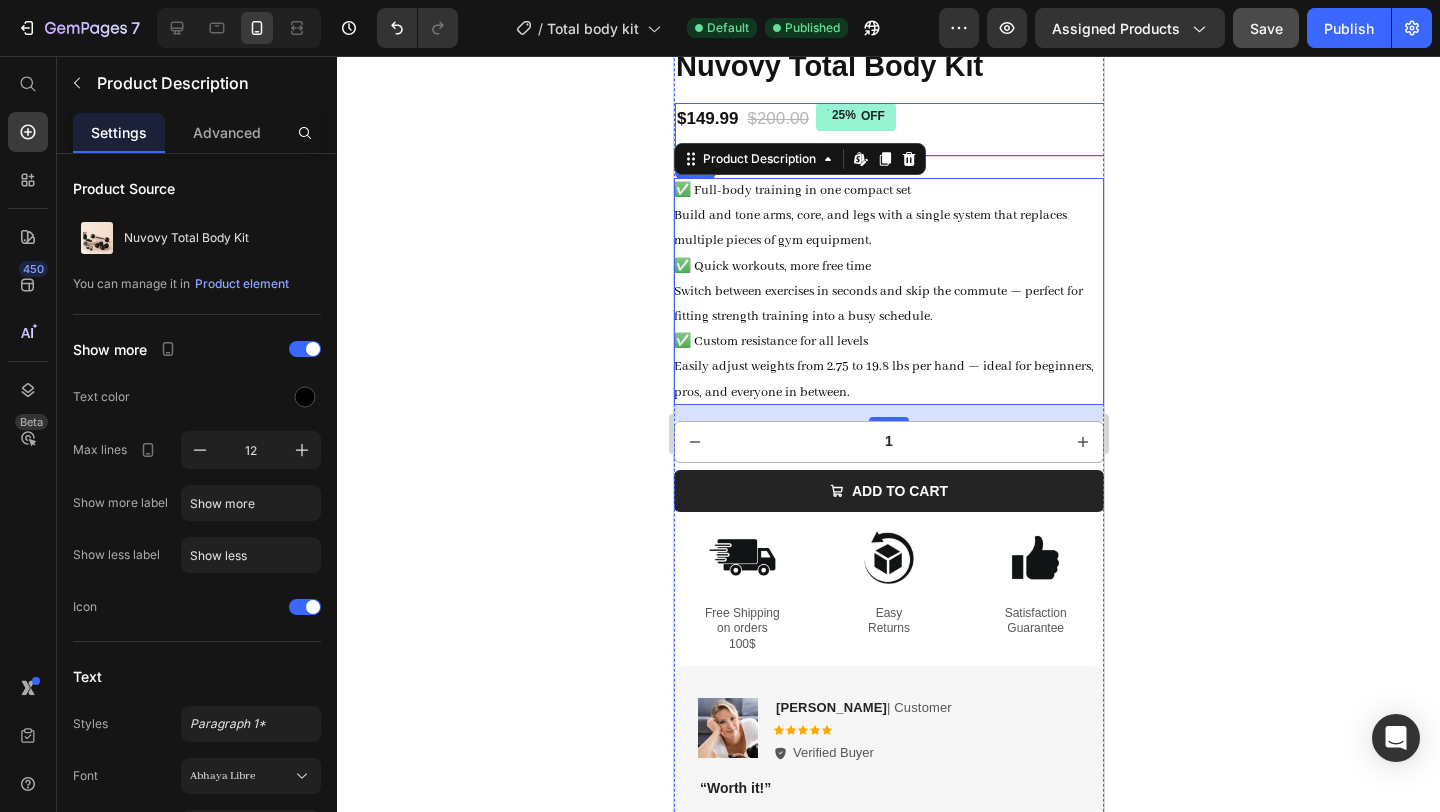 click on "$149.99 Product Price $200.00 Product Price 25% OFF Discount Tag Row" at bounding box center (889, 130) 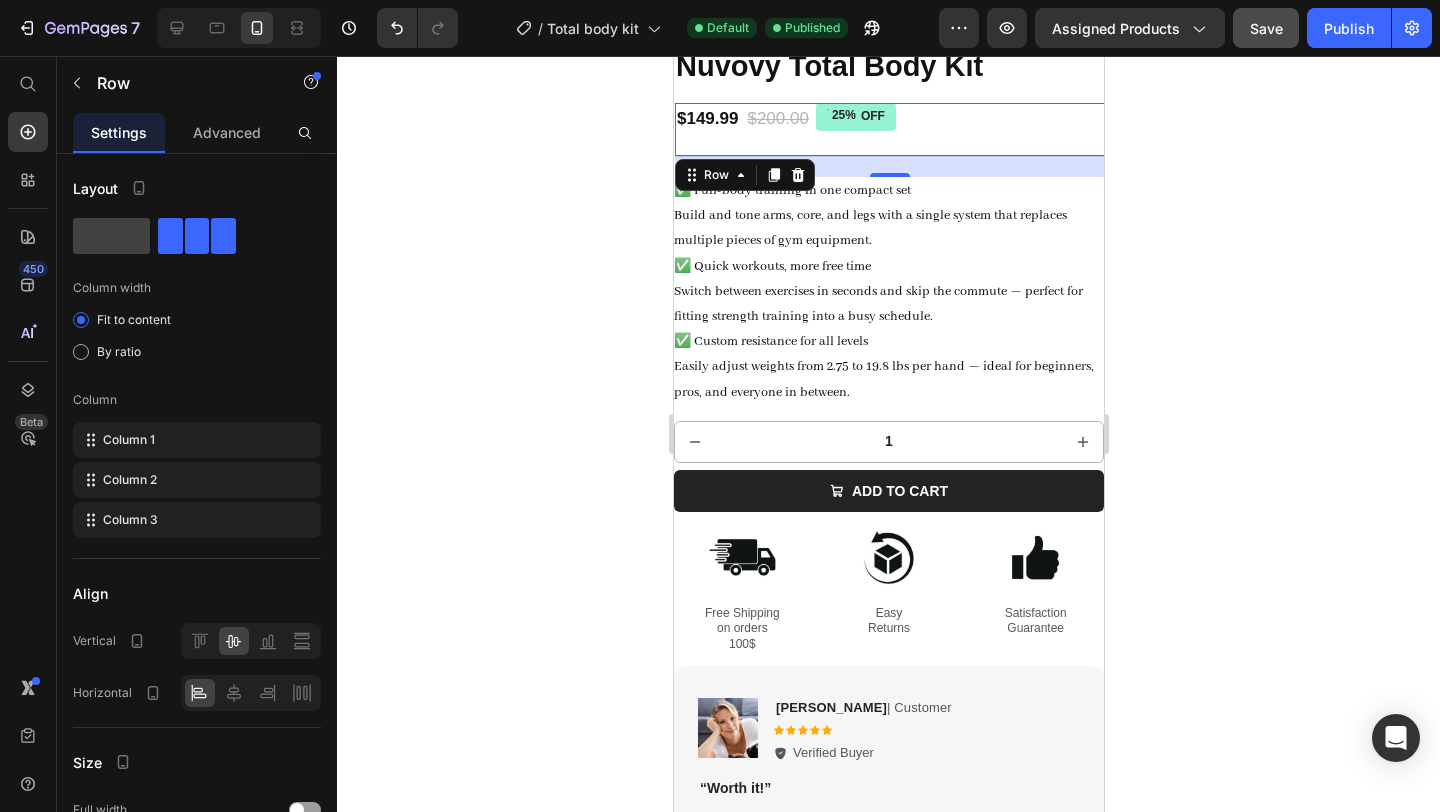 click 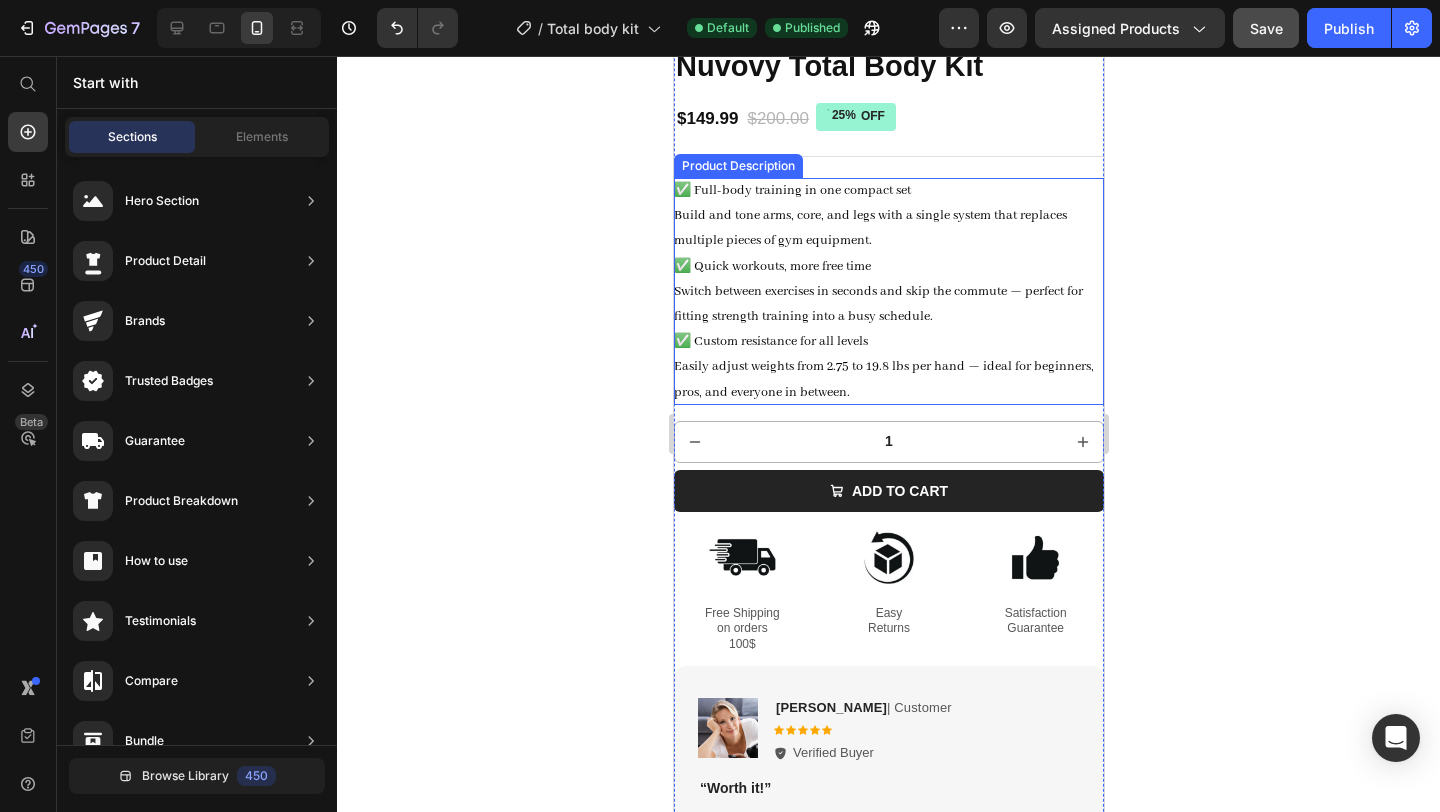 click on "✅ Custom resistance for all levels Easily adjust weights from 2.75 to 19.8 lbs per hand — ideal for beginners, pros, and everyone in between." at bounding box center (883, 366) 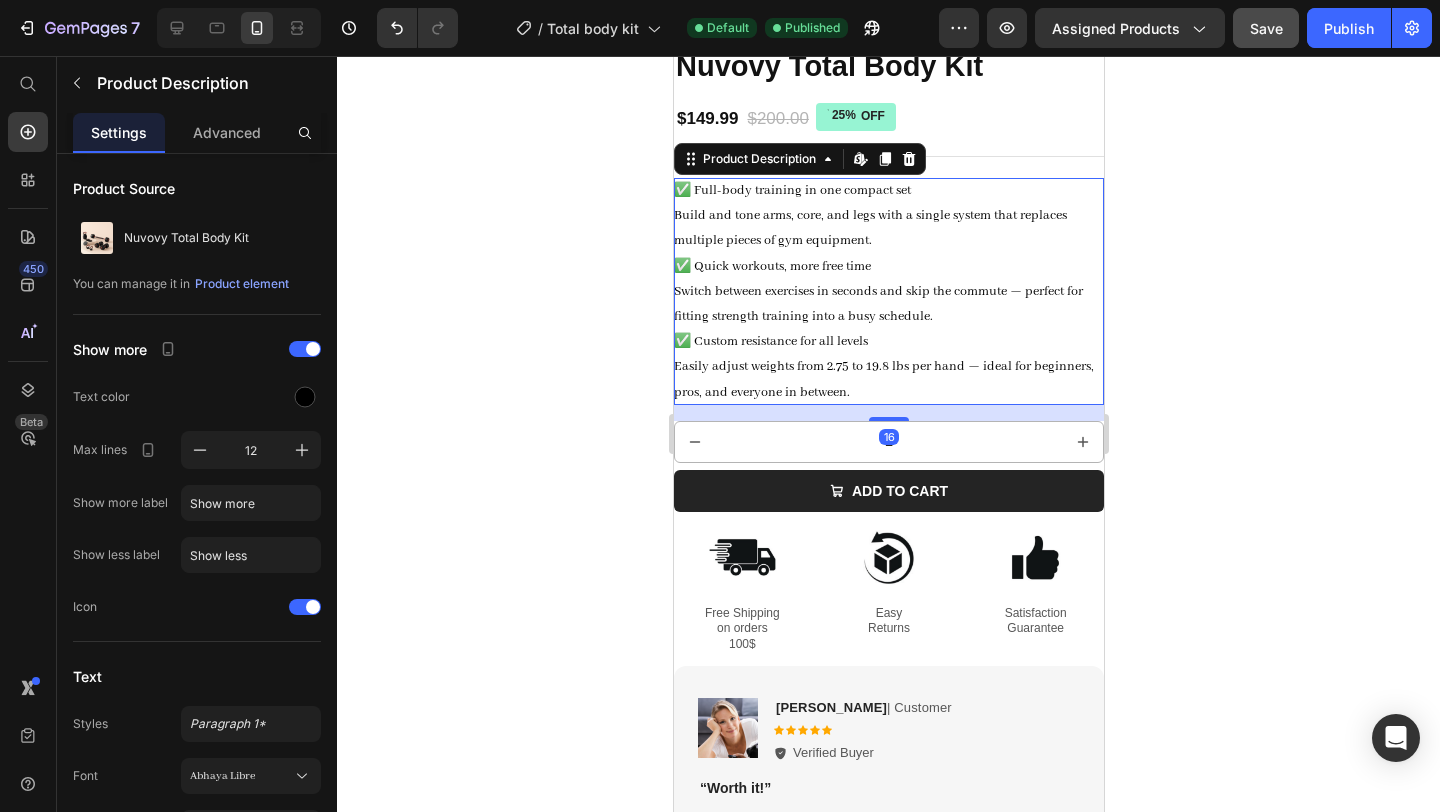 click on "✅ Custom resistance for all levels Easily adjust weights from 2.75 to 19.8 lbs per hand — ideal for beginners, pros, and everyone in between." at bounding box center (883, 366) 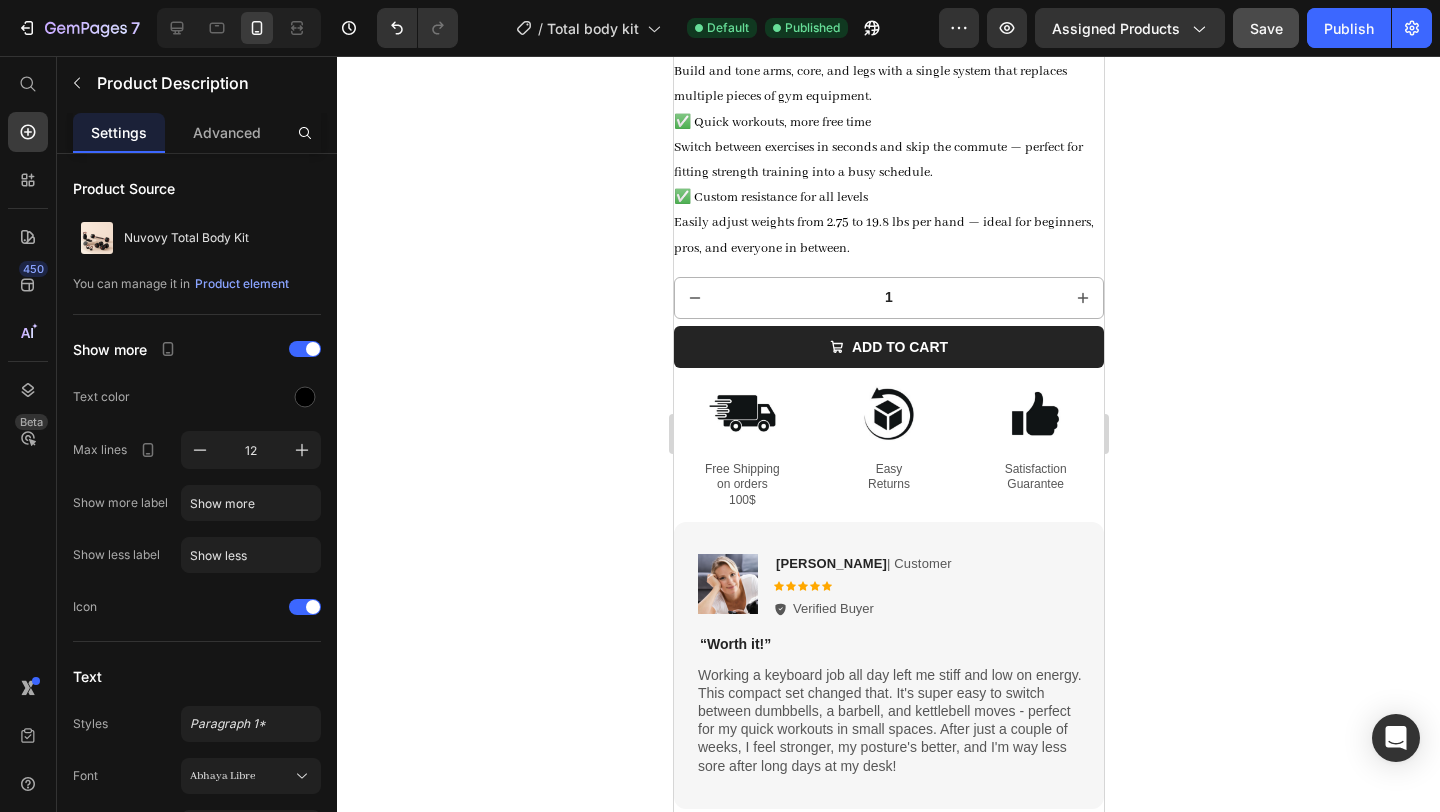 scroll, scrollTop: 0, scrollLeft: 0, axis: both 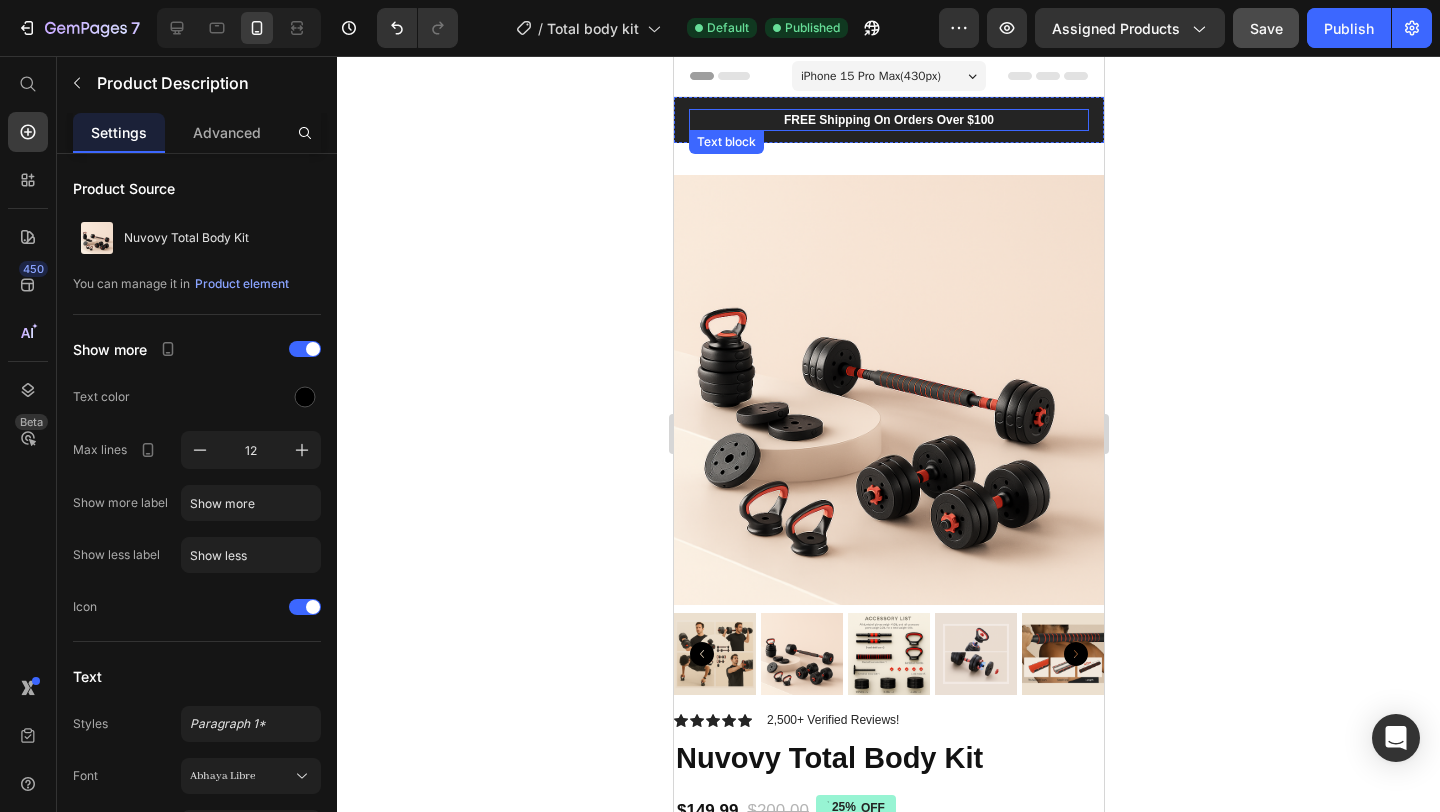 click on "FREE Shipping On Orders Over $100" at bounding box center (888, 120) 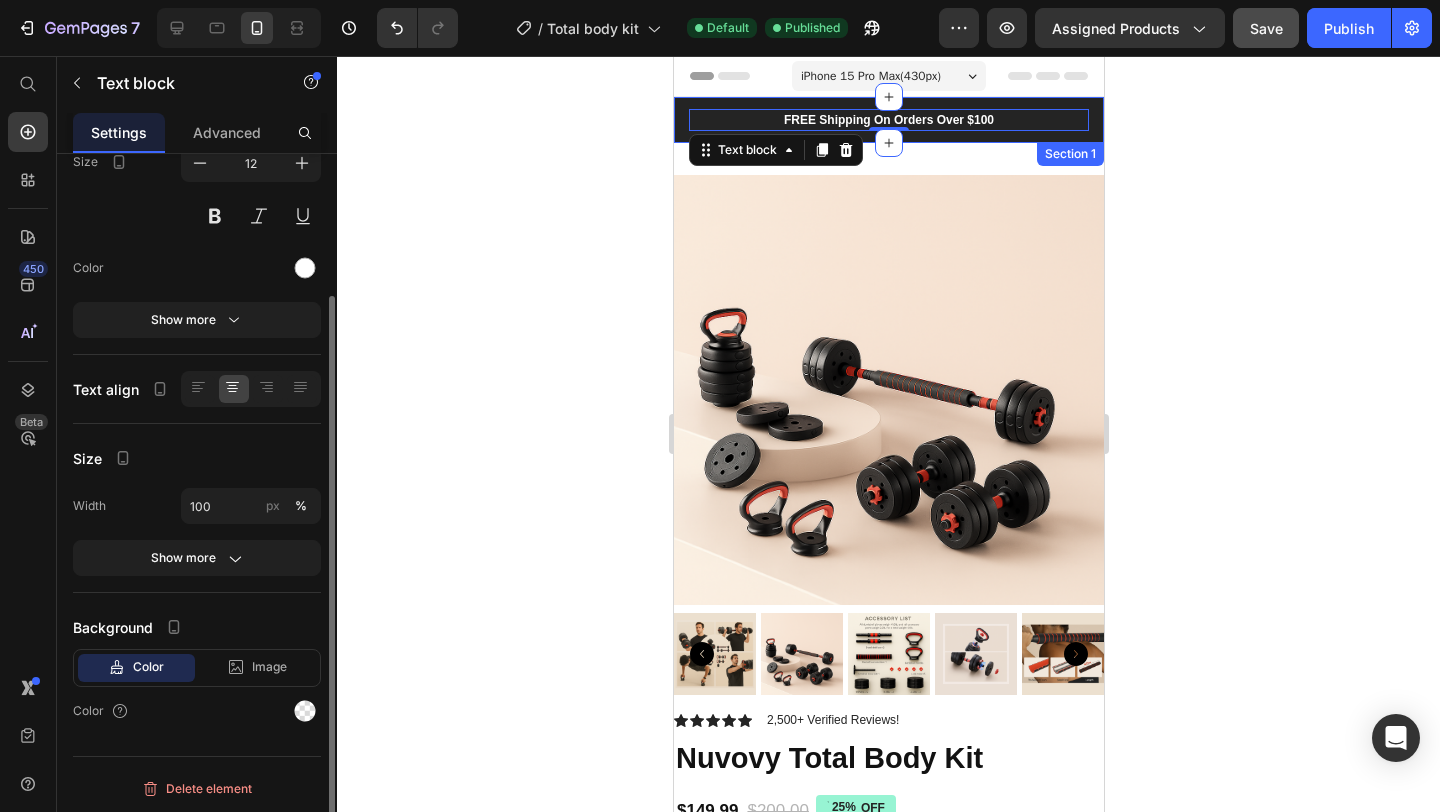 scroll, scrollTop: 180, scrollLeft: 0, axis: vertical 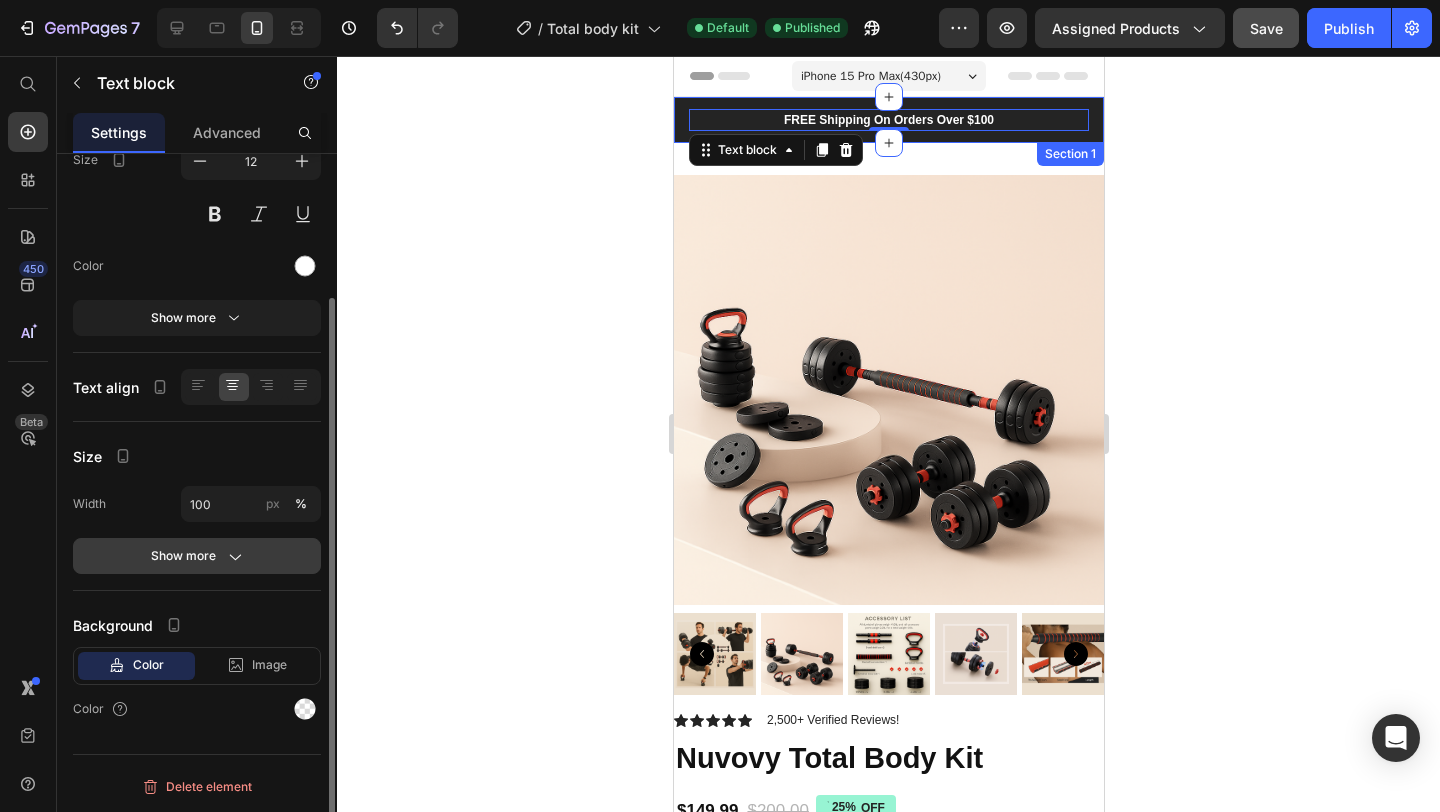 click on "Show more" at bounding box center [197, 556] 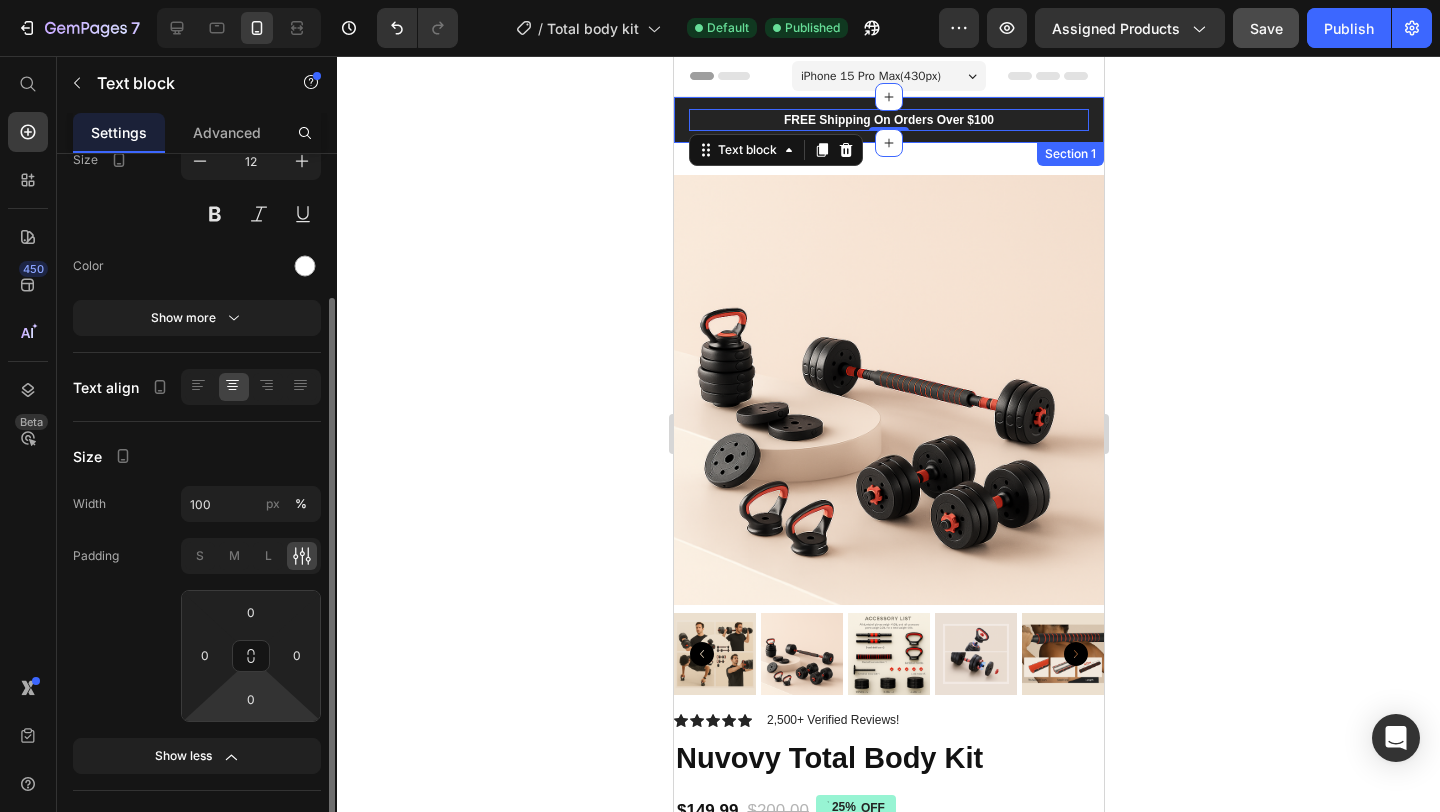 scroll, scrollTop: 190, scrollLeft: 0, axis: vertical 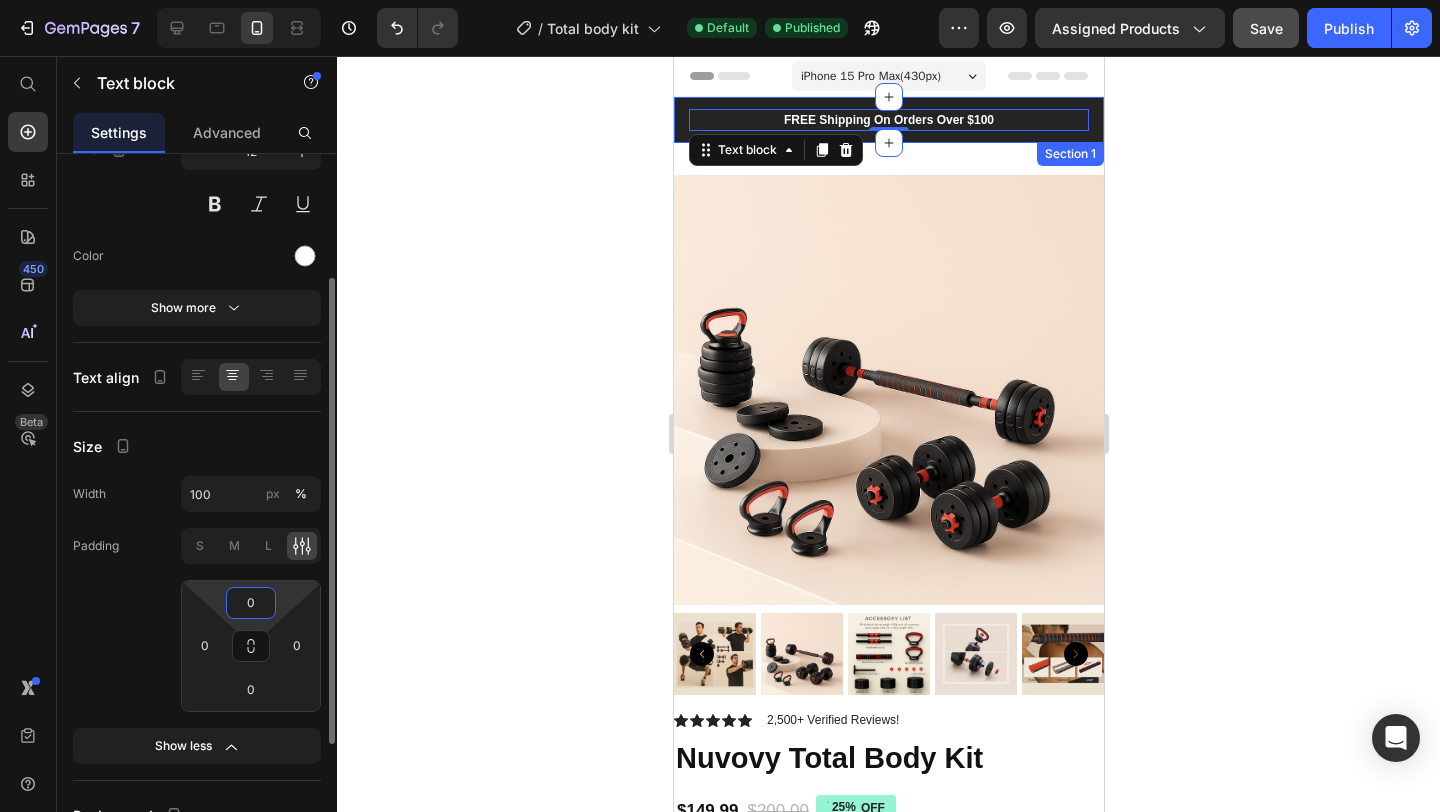 click on "7   /  Total body kit Default Published Preview Assigned Products  Save   Publish  450 Beta Start with Sections Elements Hero Section Product Detail Brands Trusted Badges Guarantee Product Breakdown How to use Testimonials Compare Bundle FAQs Social Proof Brand Story Product List Collection Blog List Contact Sticky Add to Cart Custom Footer Browse Library 450 Layout
Row
Row
Row
Row Text
Heading
Text Block Button
Button
Button
Sticky Back to top Media
Image Image" at bounding box center [720, 0] 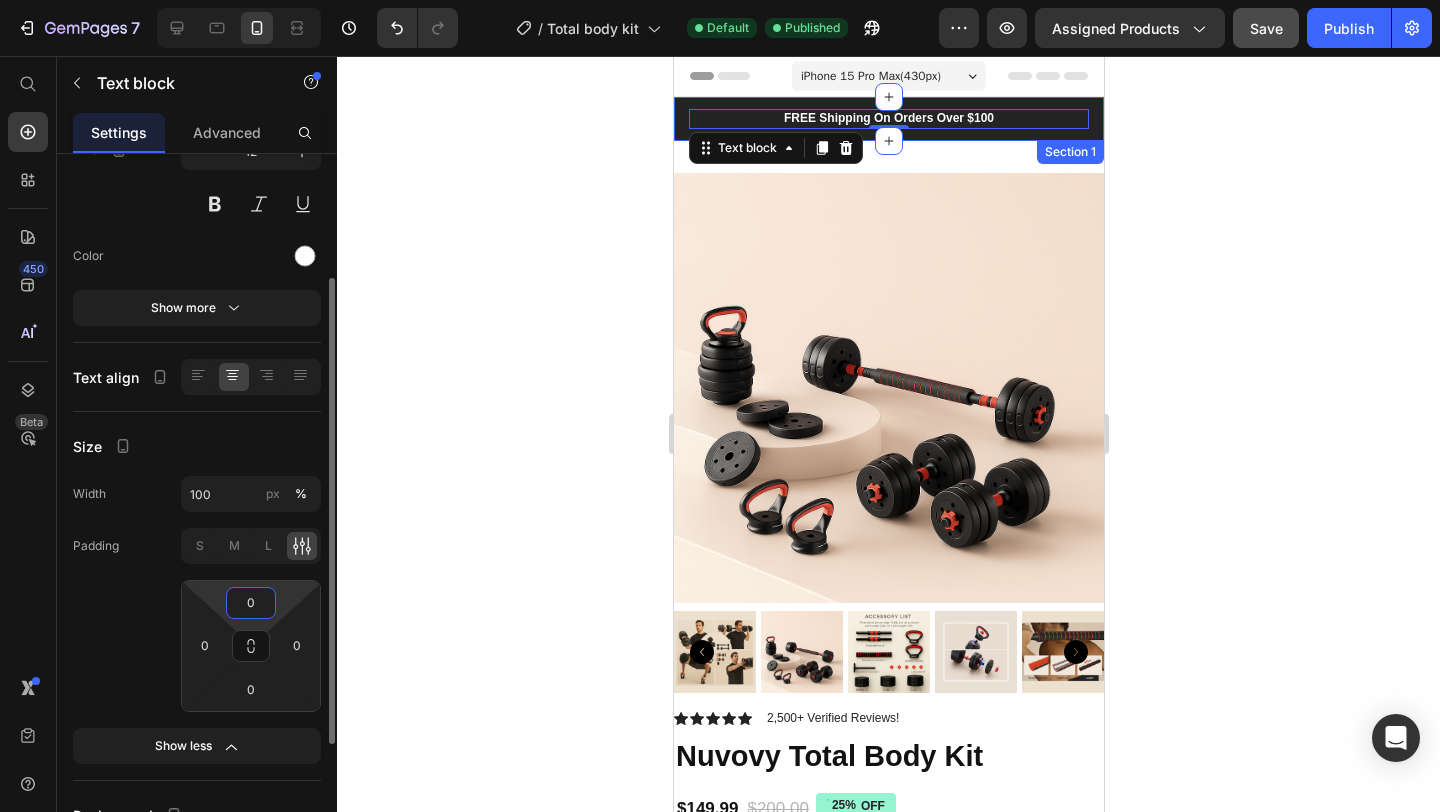 click on "0" at bounding box center [251, 603] 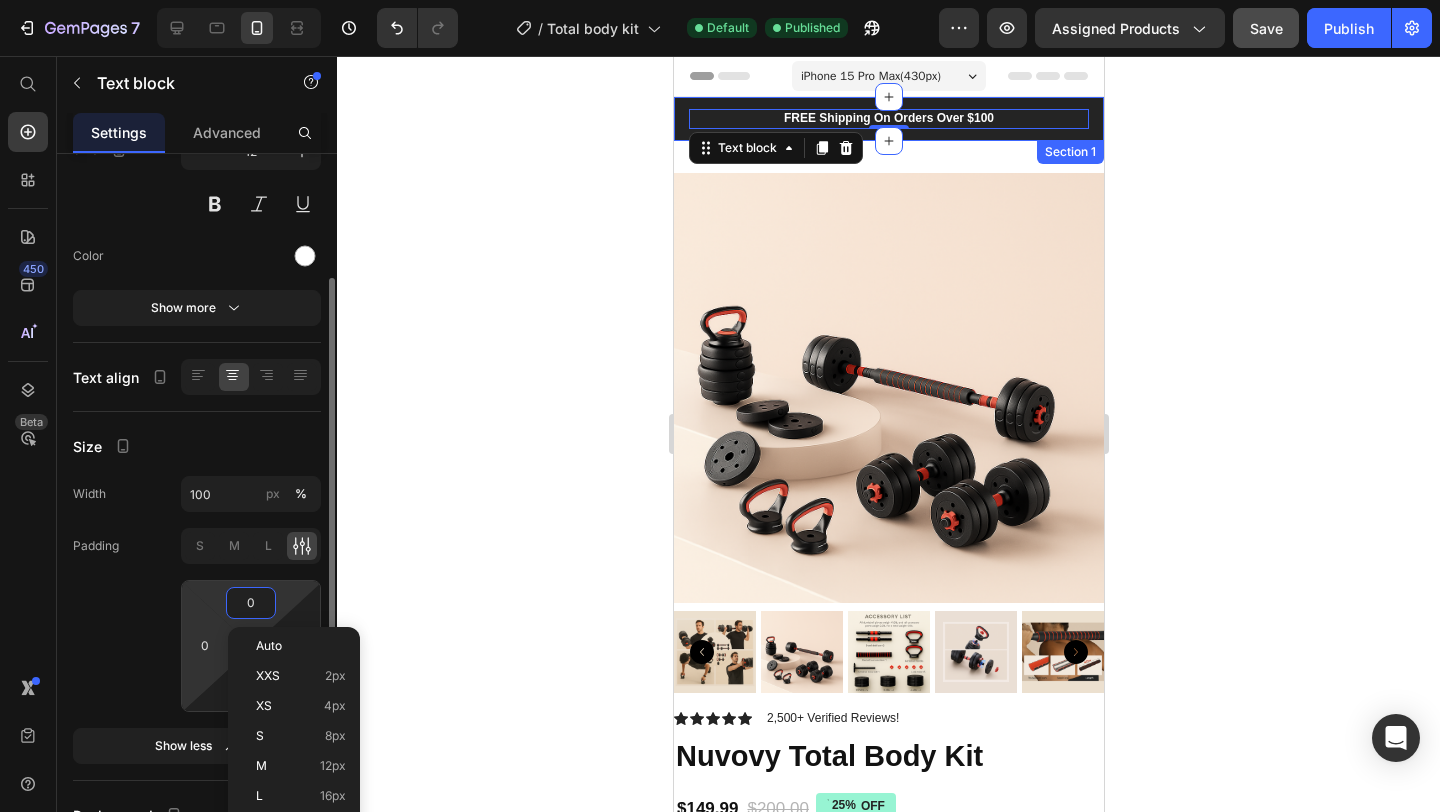 click on "7   /  Total body kit Default Published Preview Assigned Products  Save   Publish  450 Beta Start with Sections Elements Hero Section Product Detail Brands Trusted Badges Guarantee Product Breakdown How to use Testimonials Compare Bundle FAQs Social Proof Brand Story Product List Collection Blog List Contact Sticky Add to Cart Custom Footer Browse Library 450 Layout
Row
Row
Row
Row Text
Heading
Text Block Button
Button
Button
Sticky Back to top Media
Image Image" at bounding box center [720, 0] 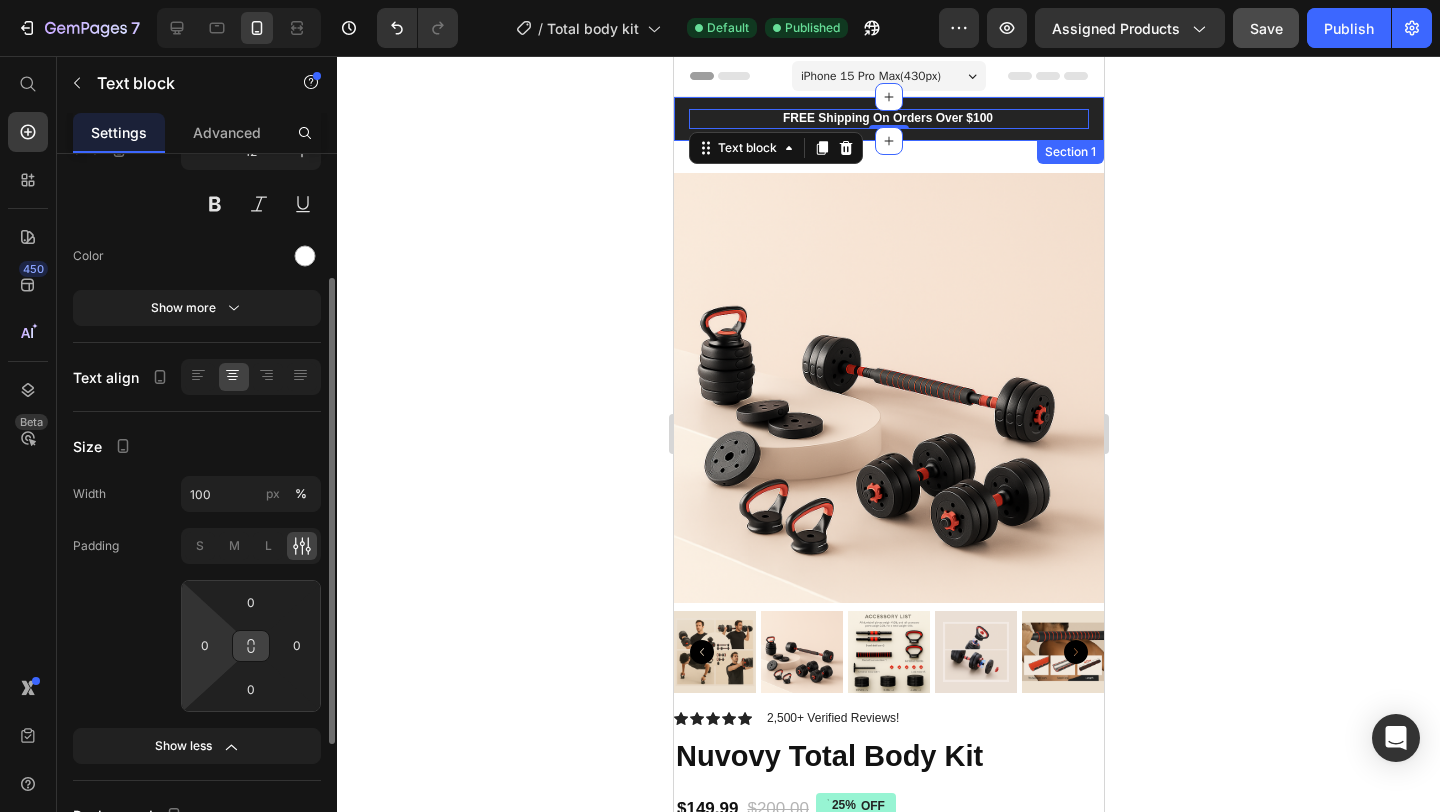 click 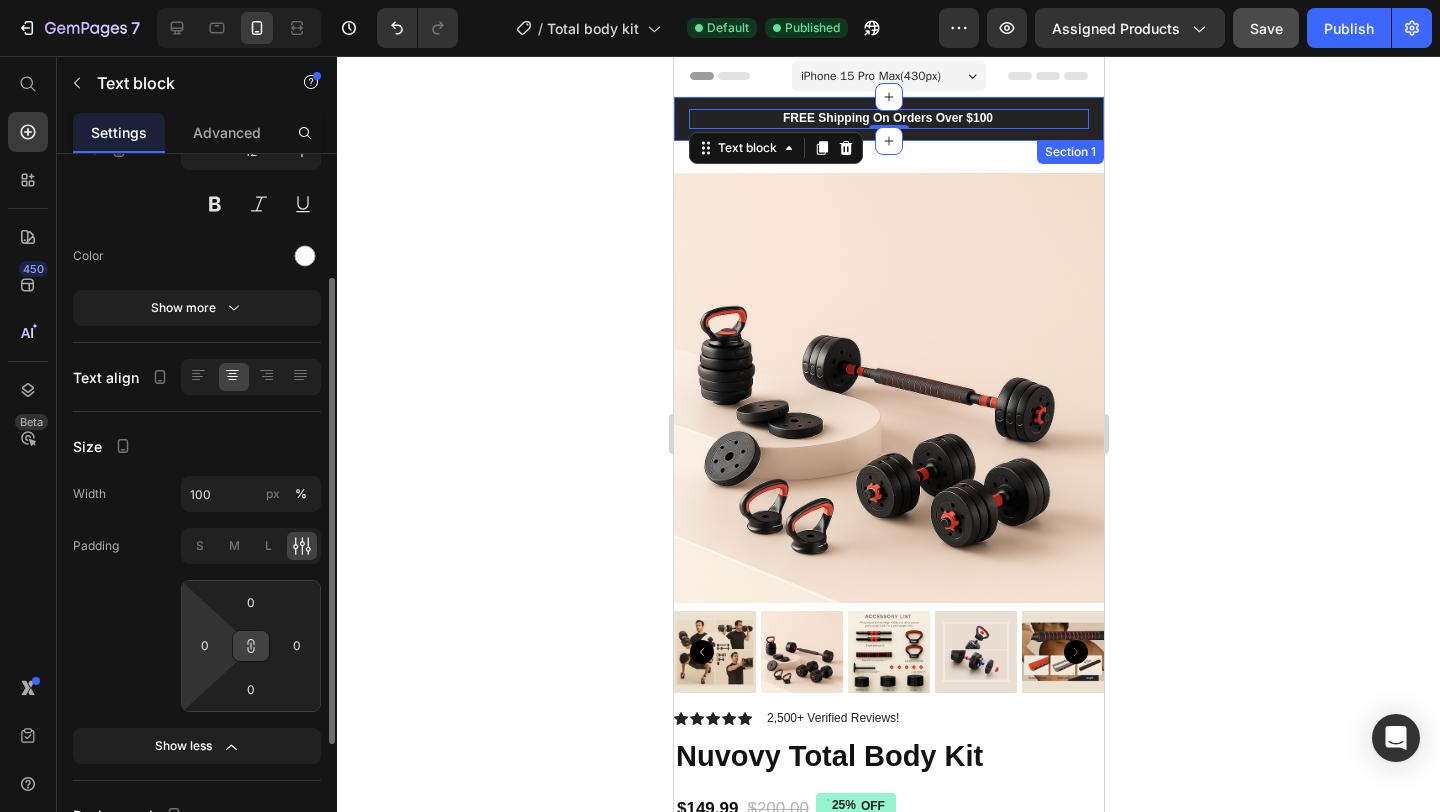 click 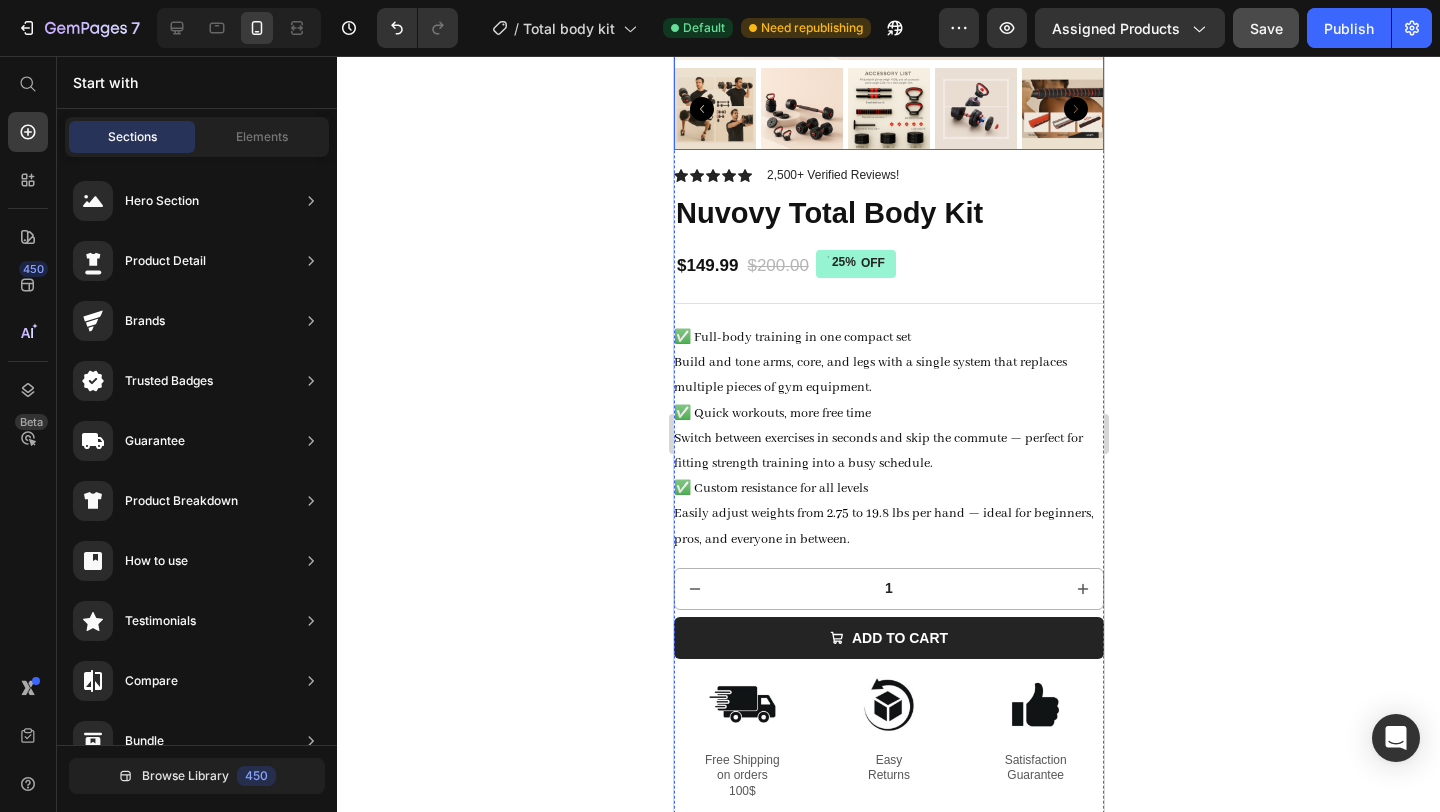 scroll, scrollTop: 546, scrollLeft: 0, axis: vertical 